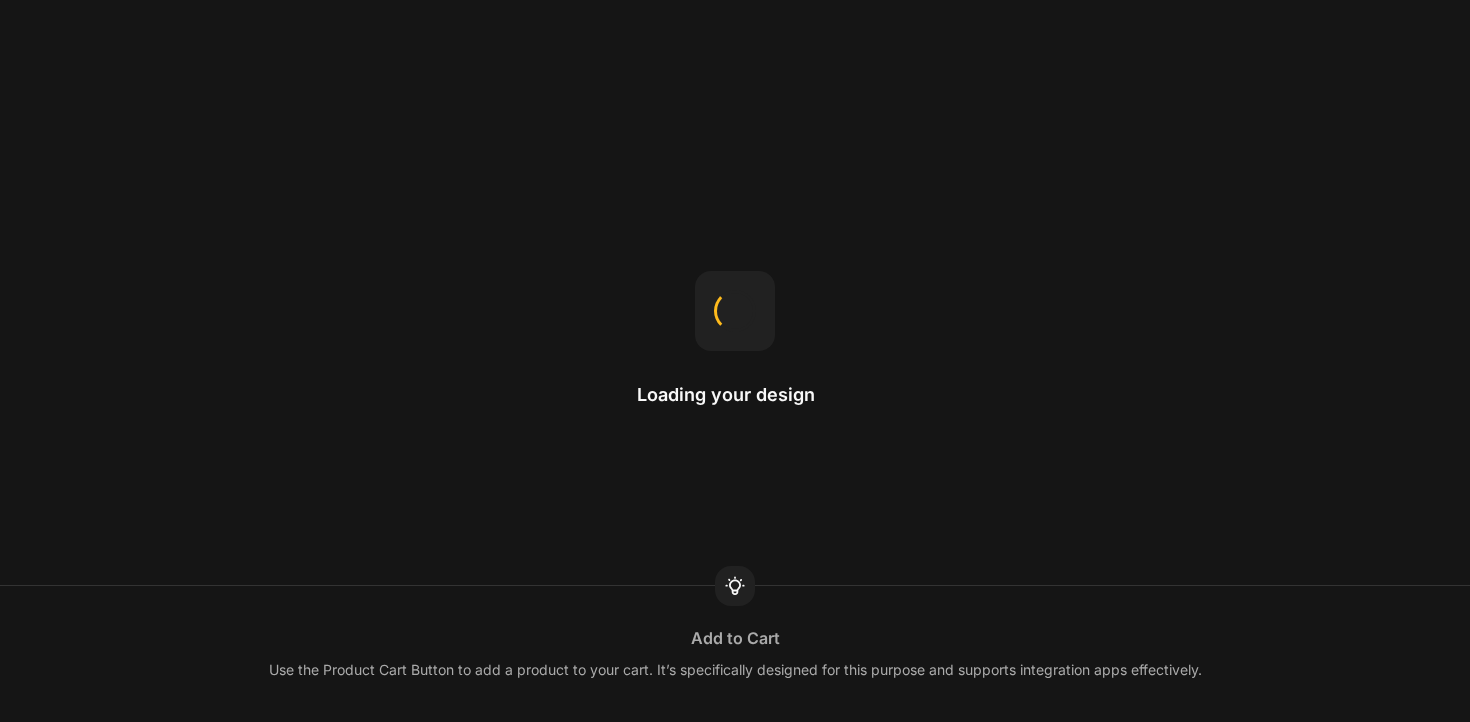 scroll, scrollTop: 0, scrollLeft: 0, axis: both 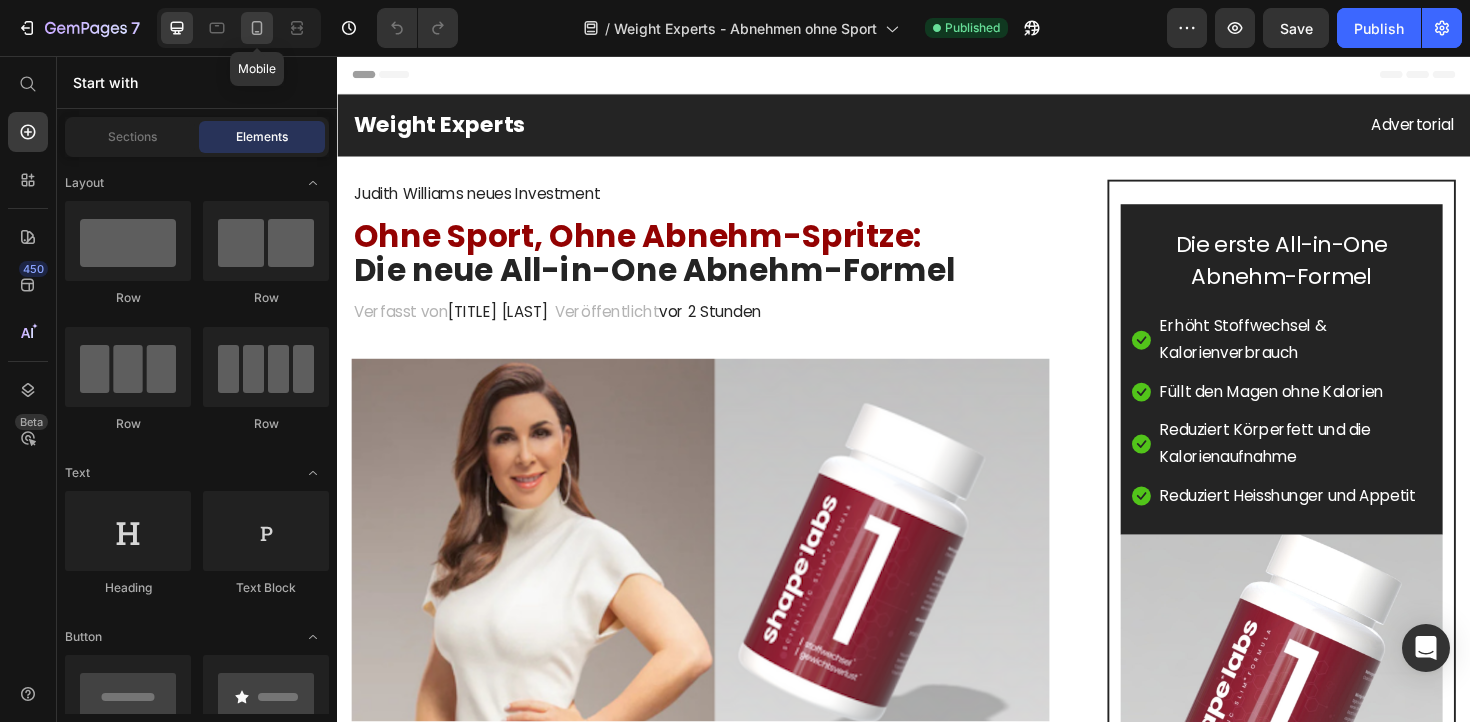click 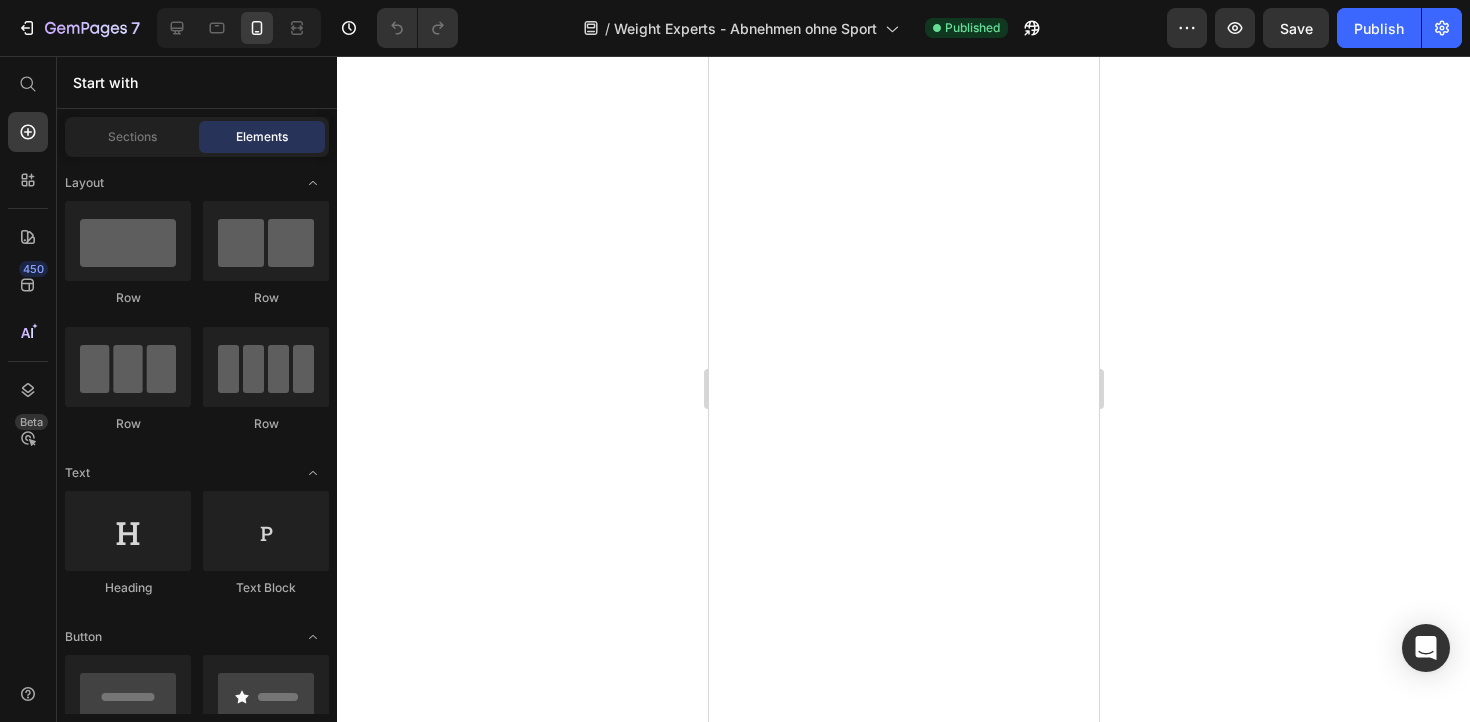 scroll, scrollTop: 8590, scrollLeft: 0, axis: vertical 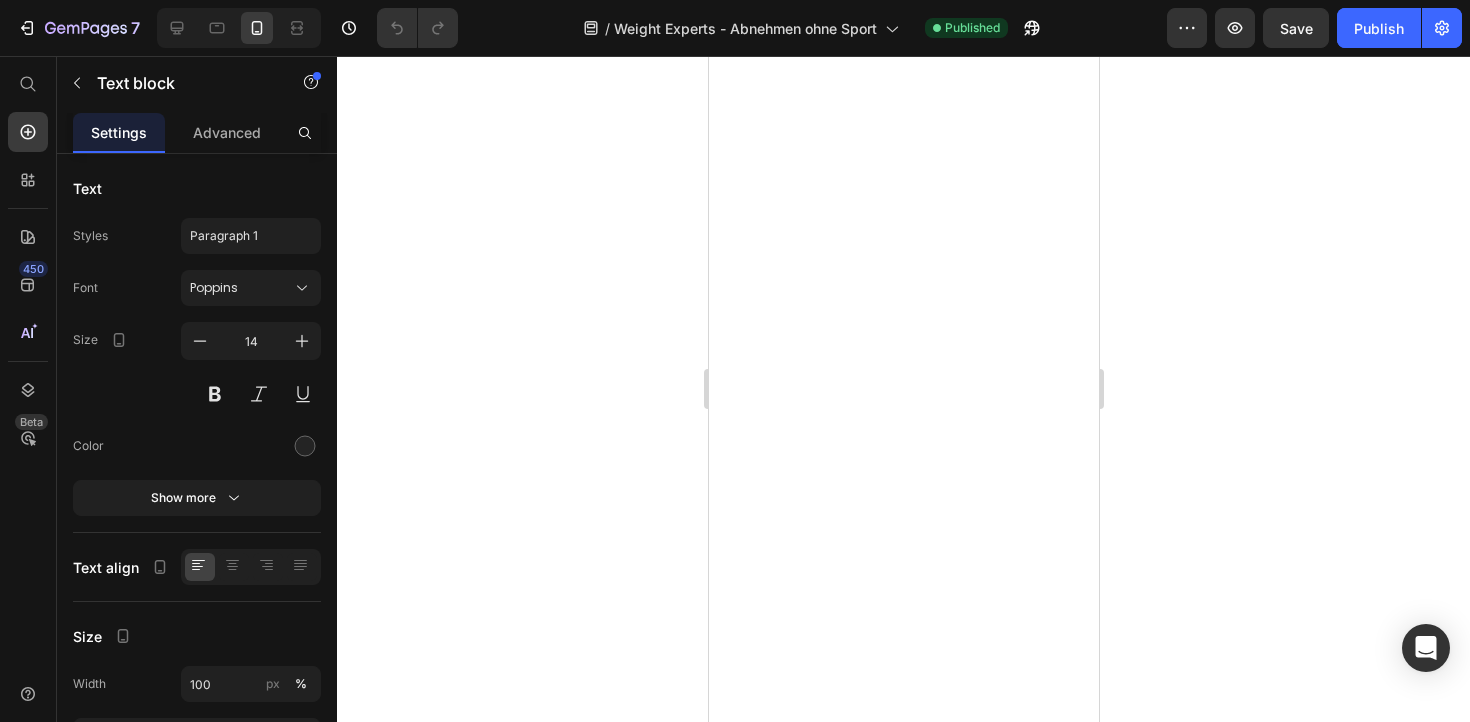 click 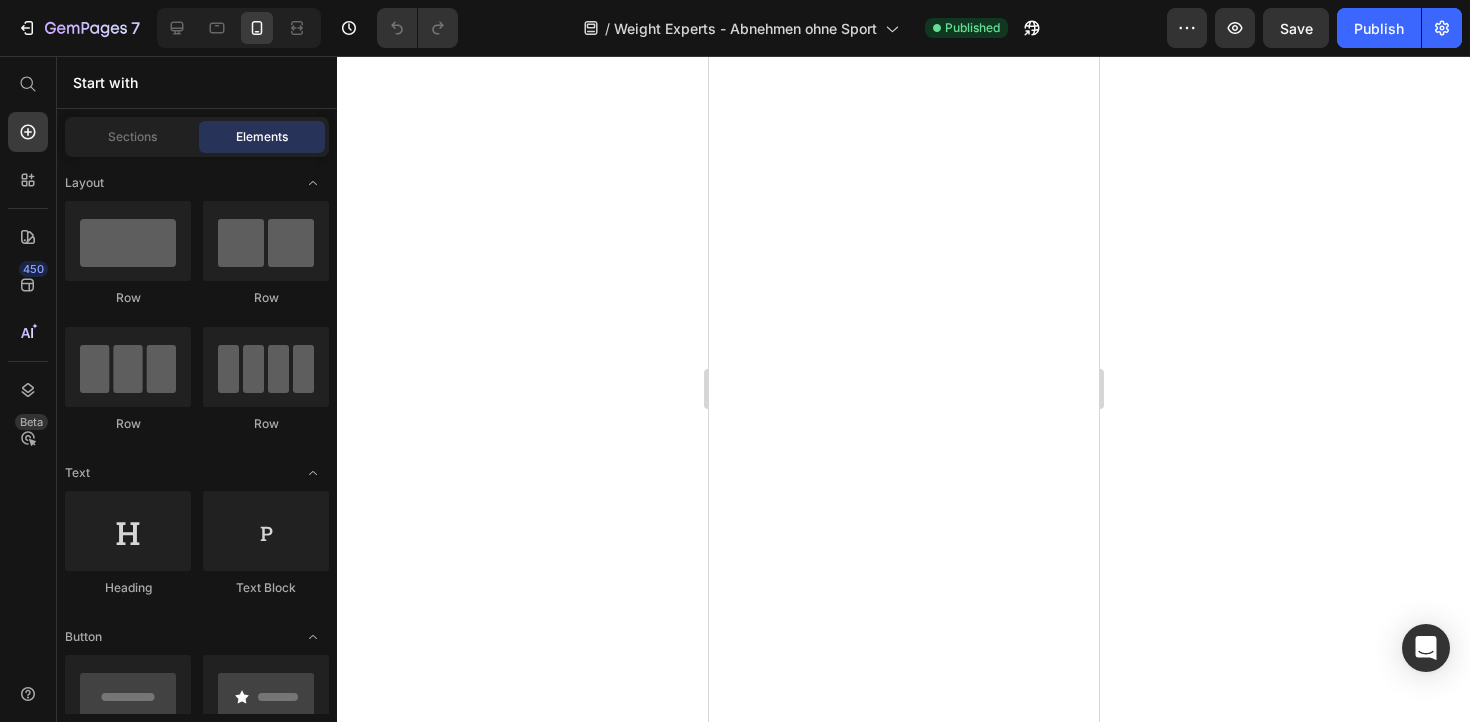scroll, scrollTop: 8627, scrollLeft: 0, axis: vertical 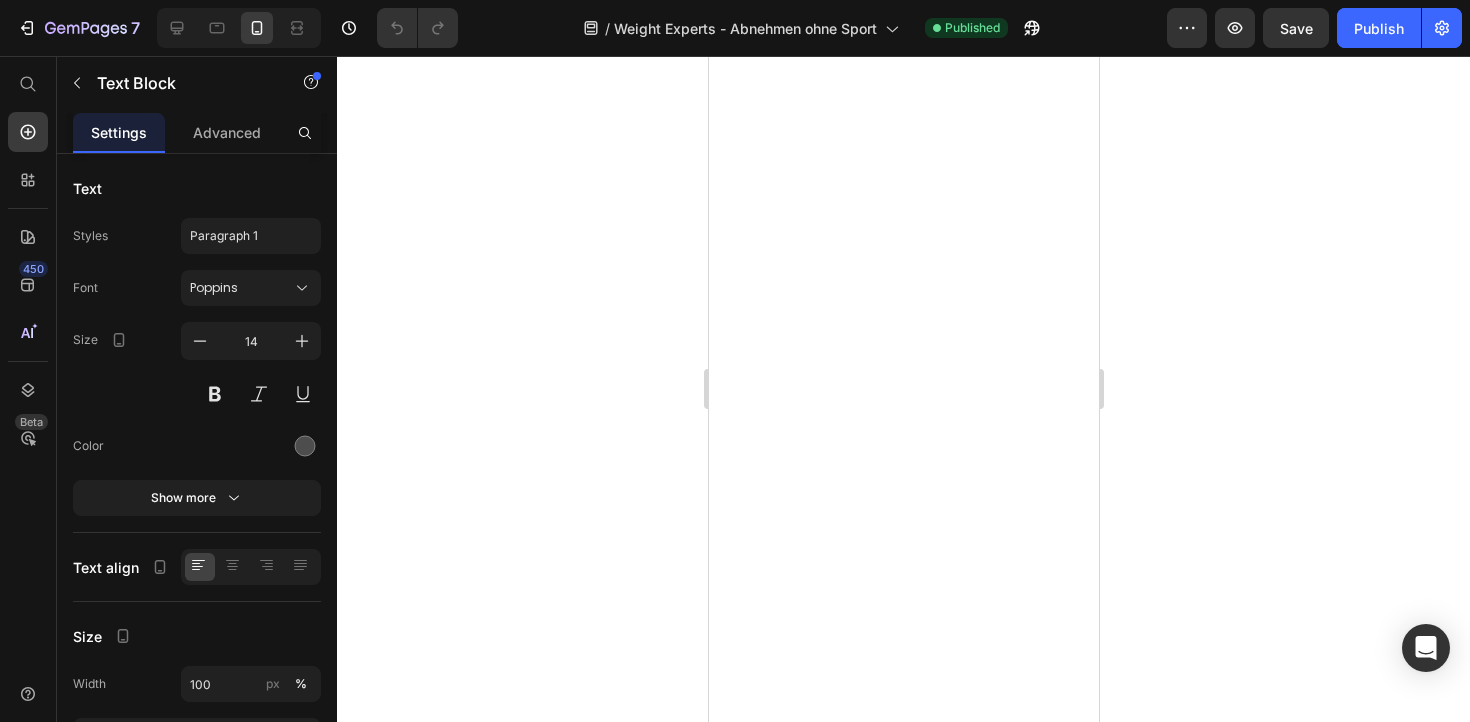 click on "Der innovative shape labs One Complex setzt unter anderem auf eine Kombination dieser Premium Wirkstoffe und ist patentiert." at bounding box center (903, -1368) 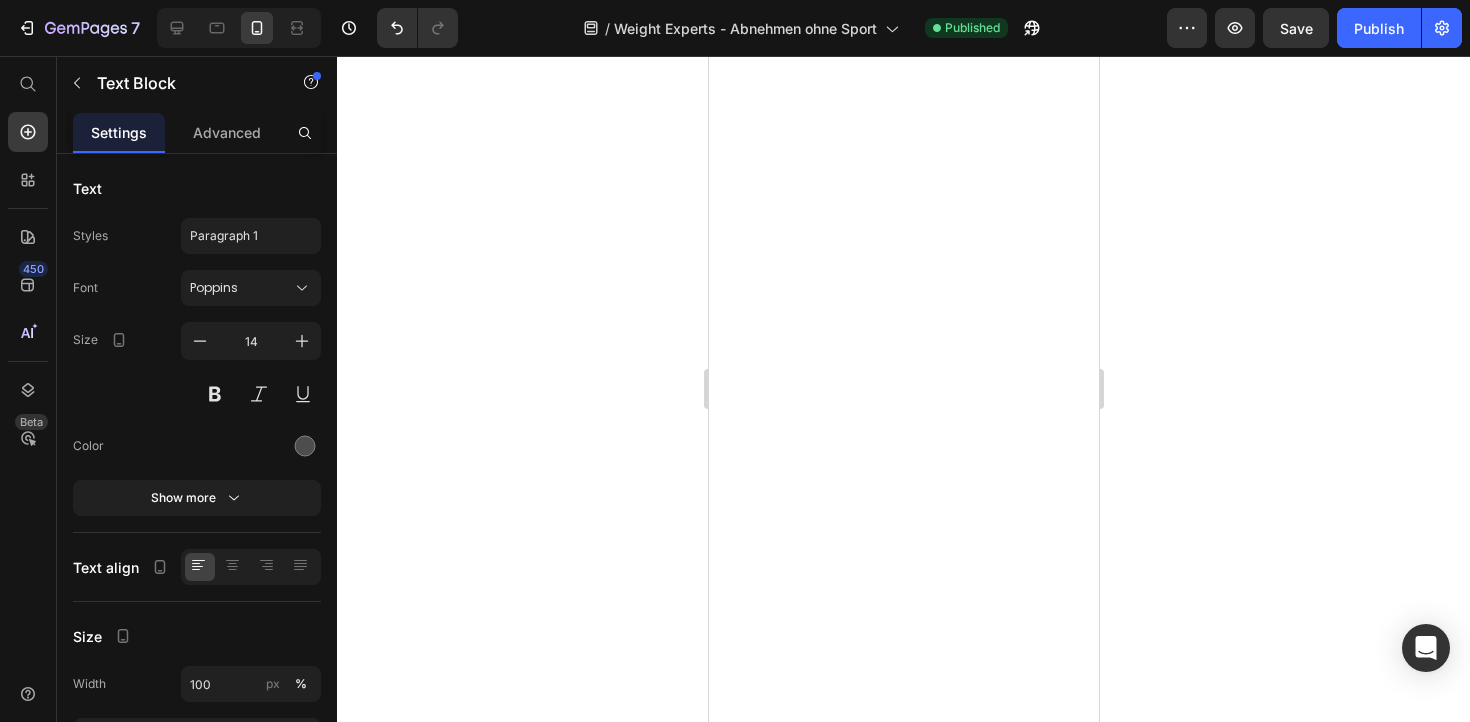 click on "Der innovative shape labs One Complex setzt unter anderem auf eine Kombination dieser Premium Wirkstoffe und ist patentiert und weltweit einzigartig." at bounding box center (903, -1356) 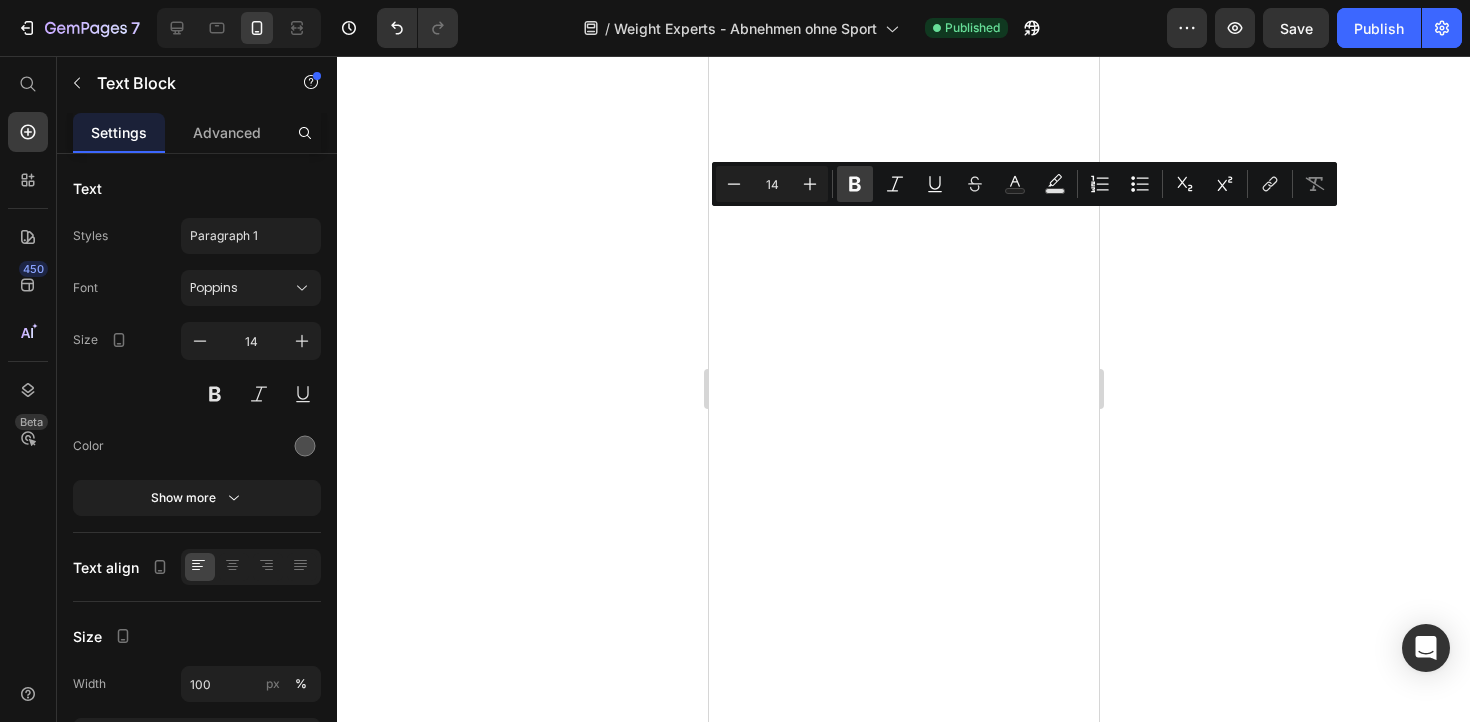 click 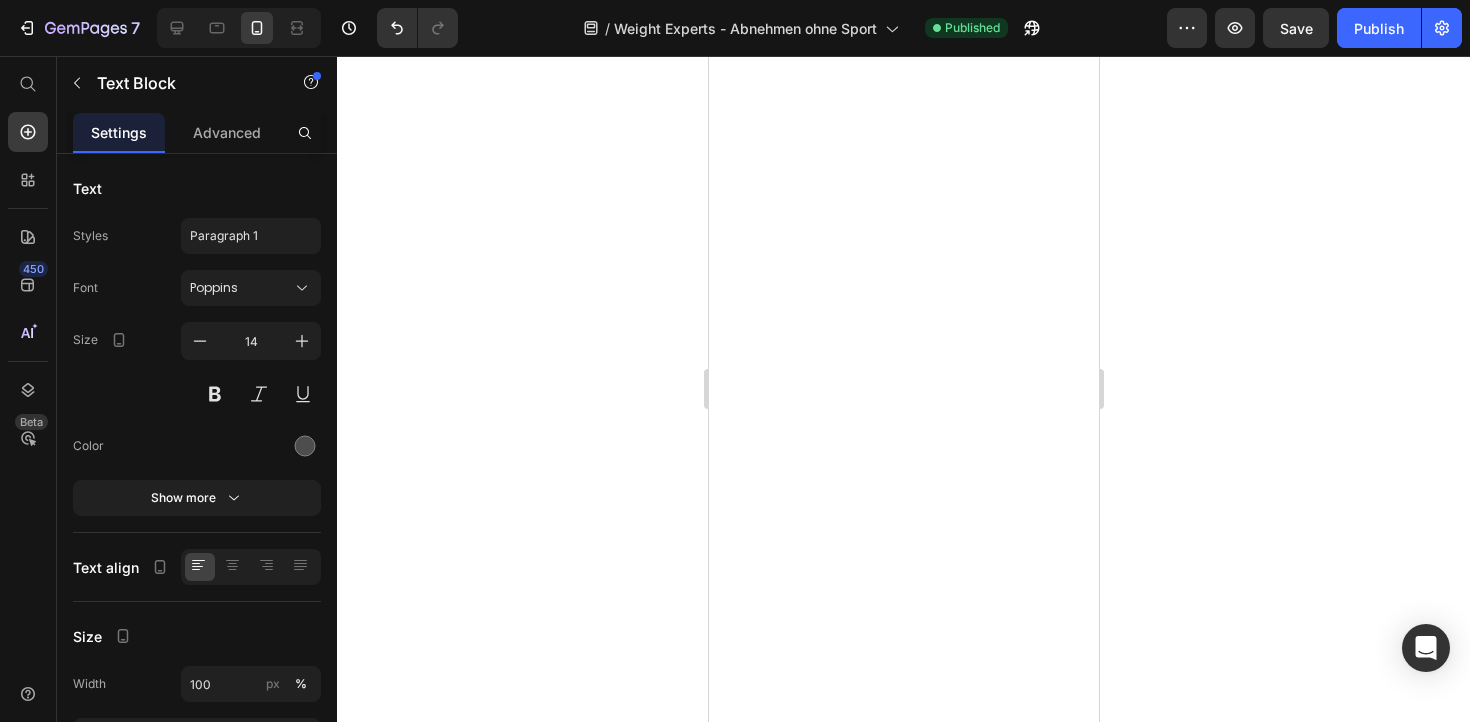 click on "Der innovative shape labs One Complex setzt unter anderem auf eine Kombination dieser Premium Wirkstoffe und ist  patentiert  und weltweit einzigartig." at bounding box center [903, -1356] 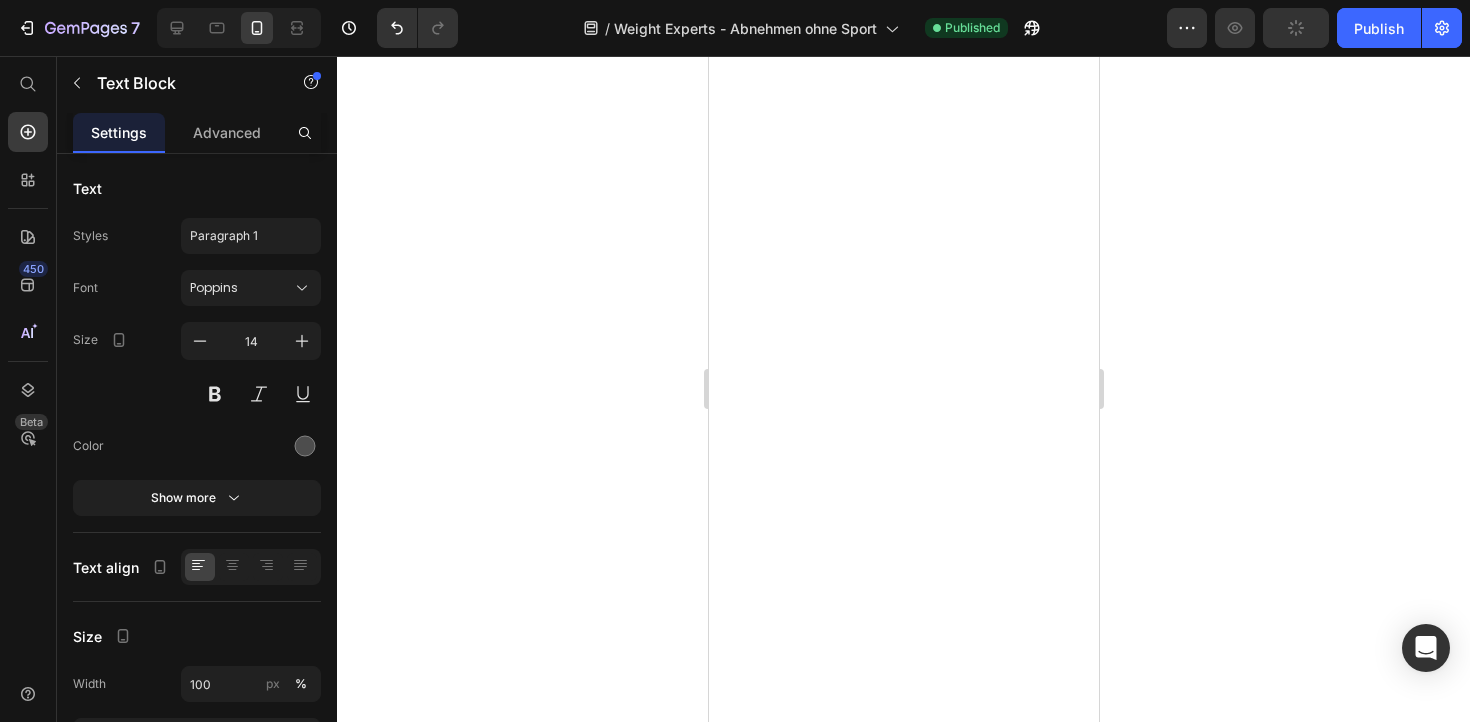 click on "Der innovative shape labs One Complex setzt unter anderem auf eine Kombination dieser Premium Wirkstoffe und ist  patentiert  und weltweit einzigartig." at bounding box center (903, -1356) 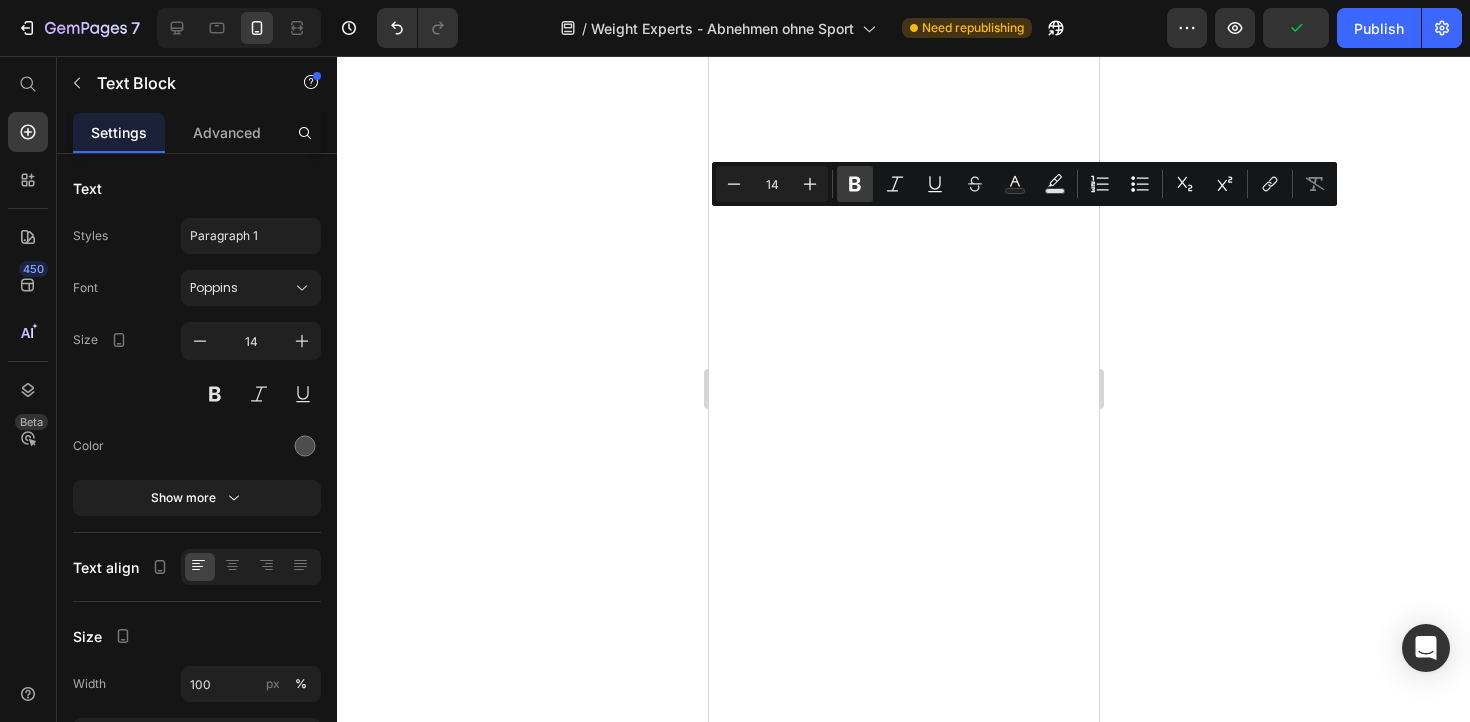 click 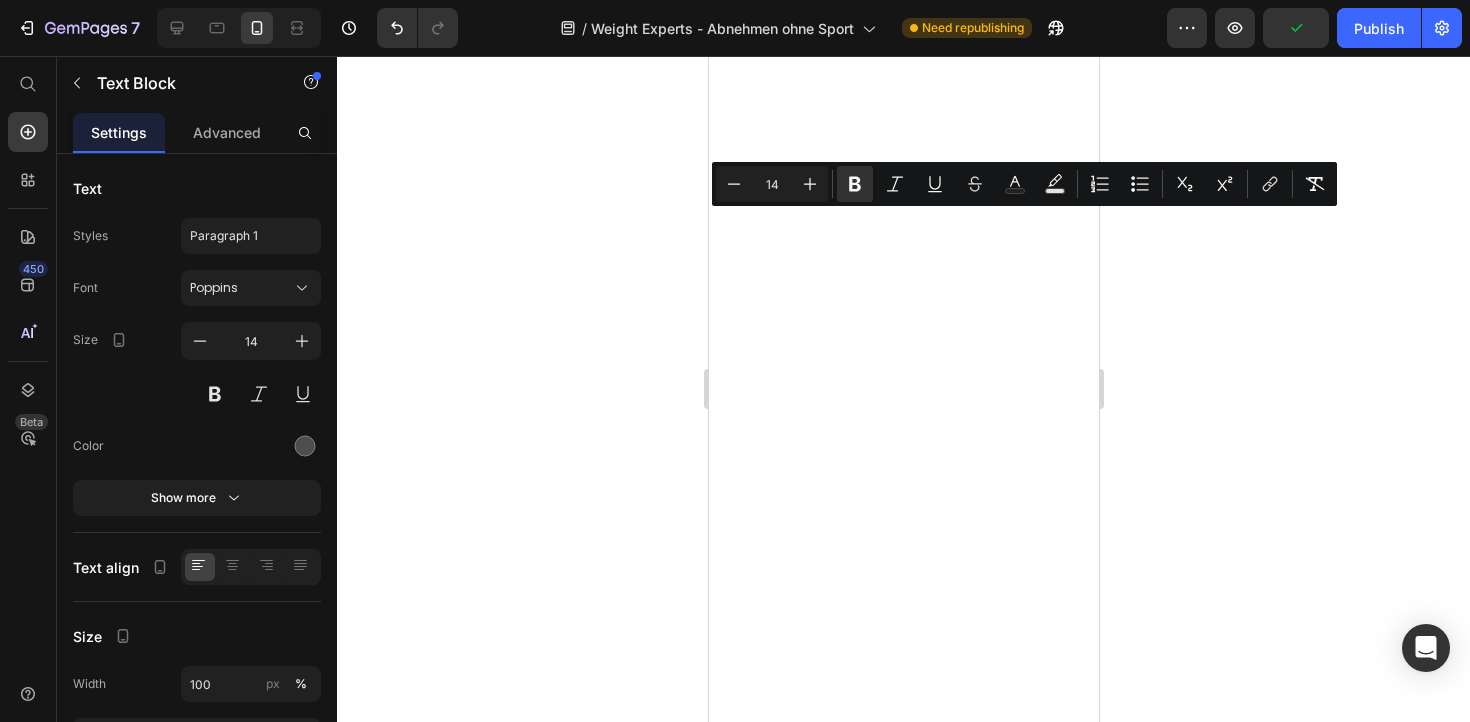 click 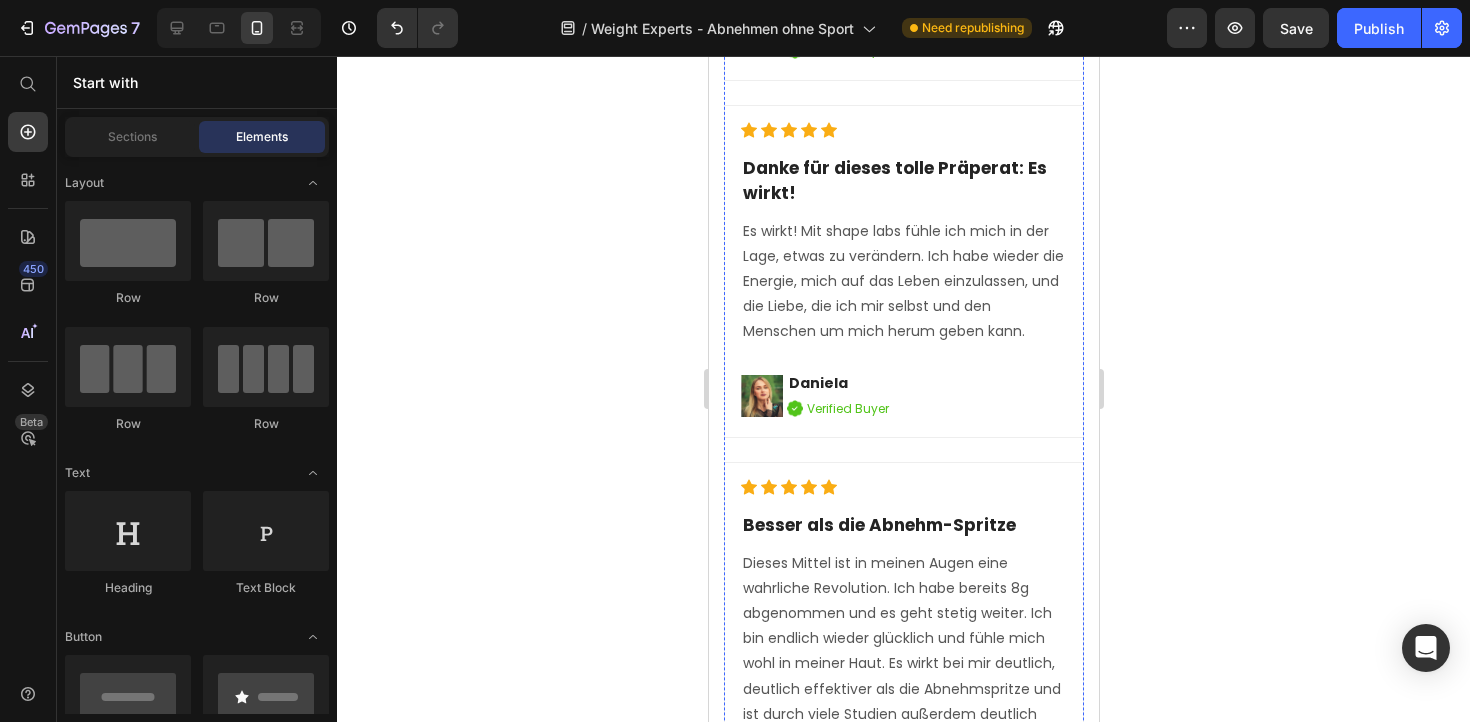 scroll, scrollTop: 11209, scrollLeft: 0, axis: vertical 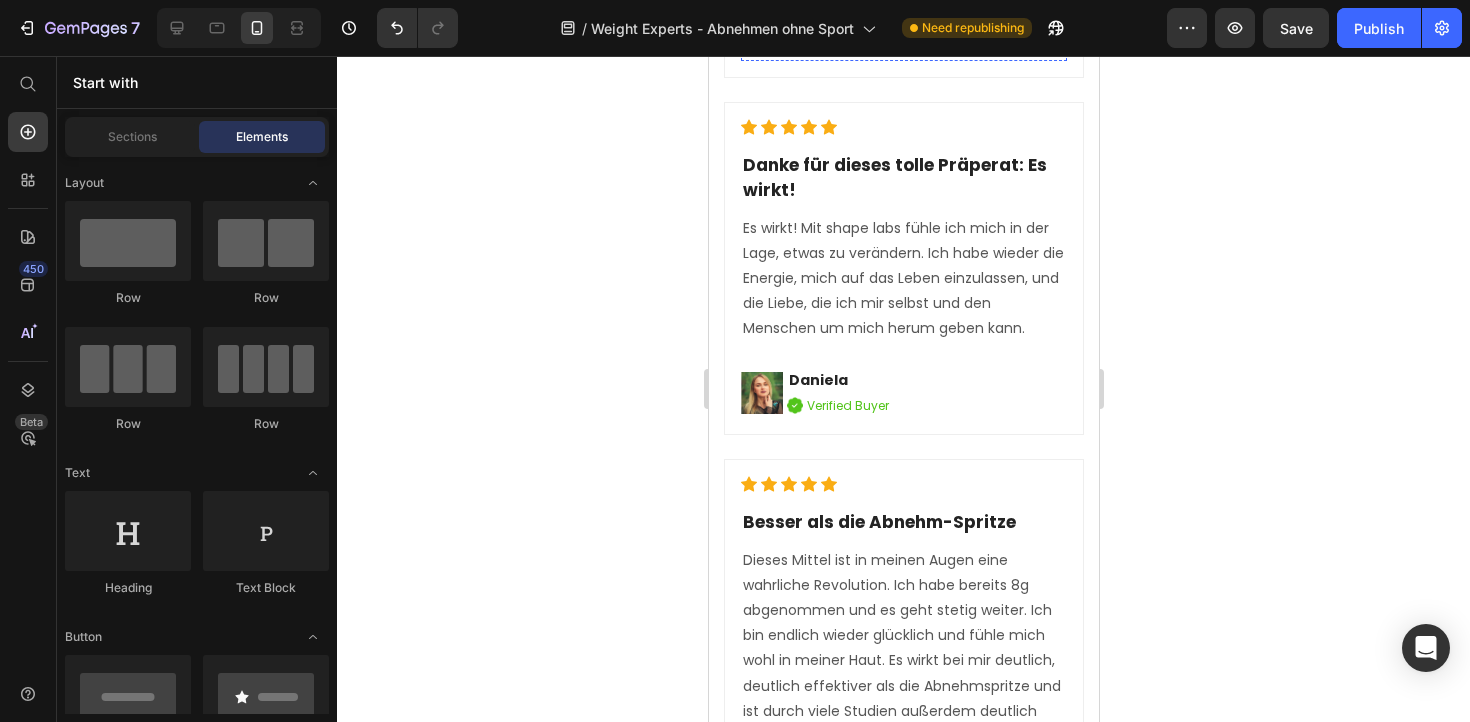 click at bounding box center (761, 35) 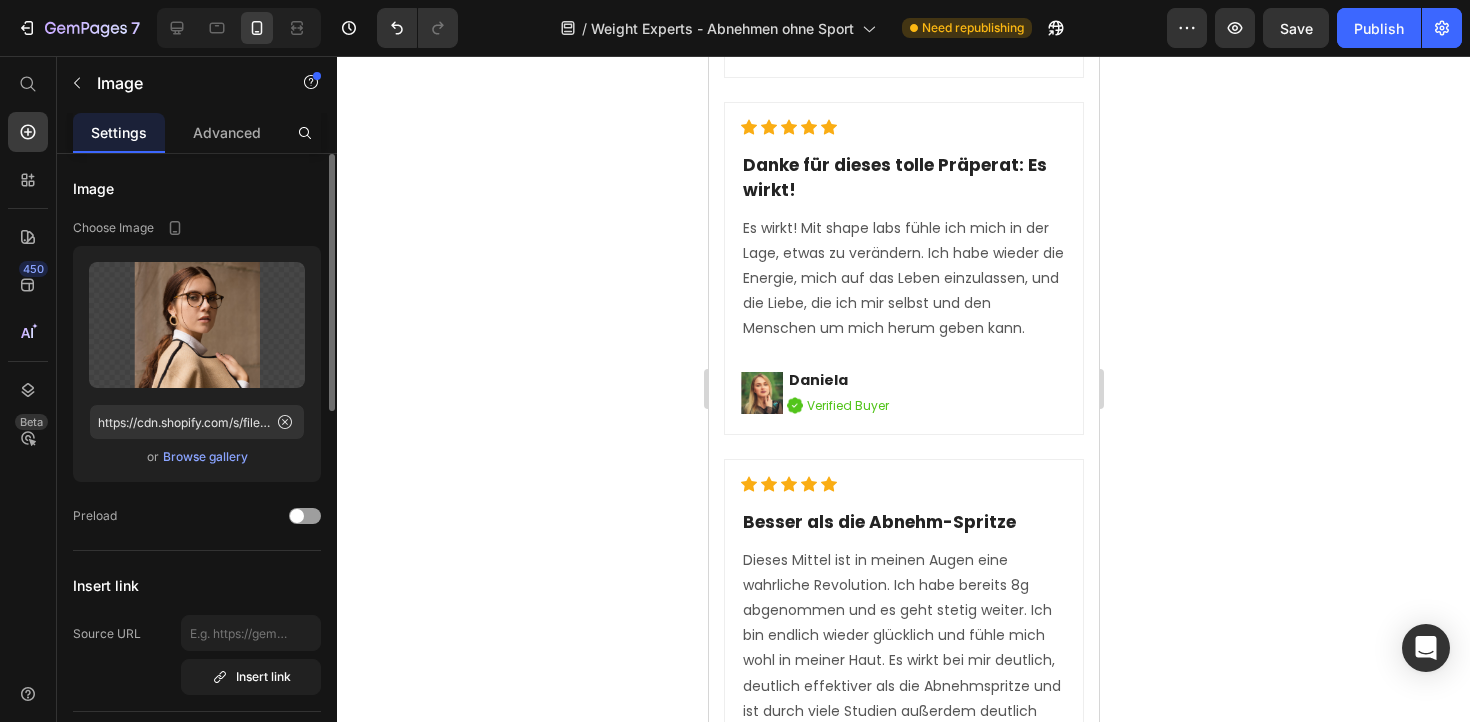 click on "Browse gallery" at bounding box center (205, 457) 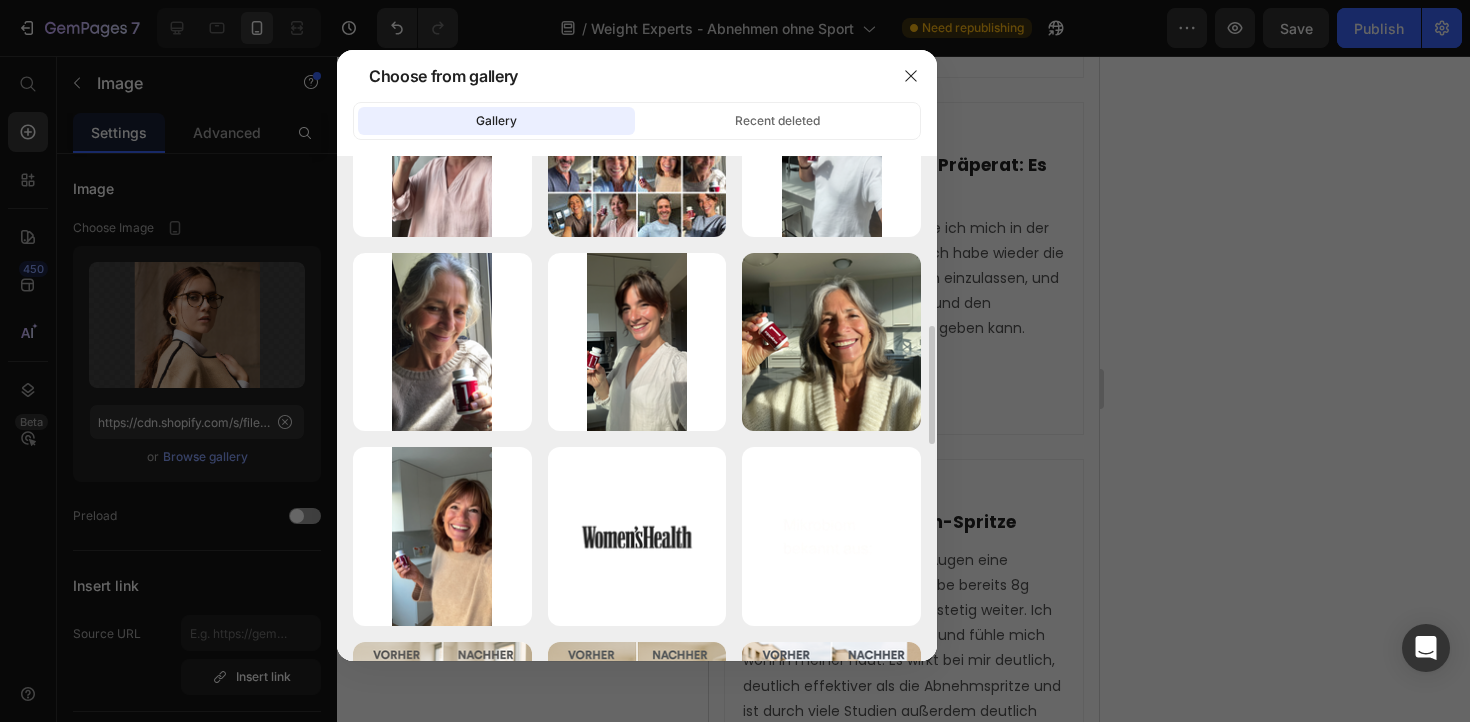 scroll, scrollTop: 705, scrollLeft: 0, axis: vertical 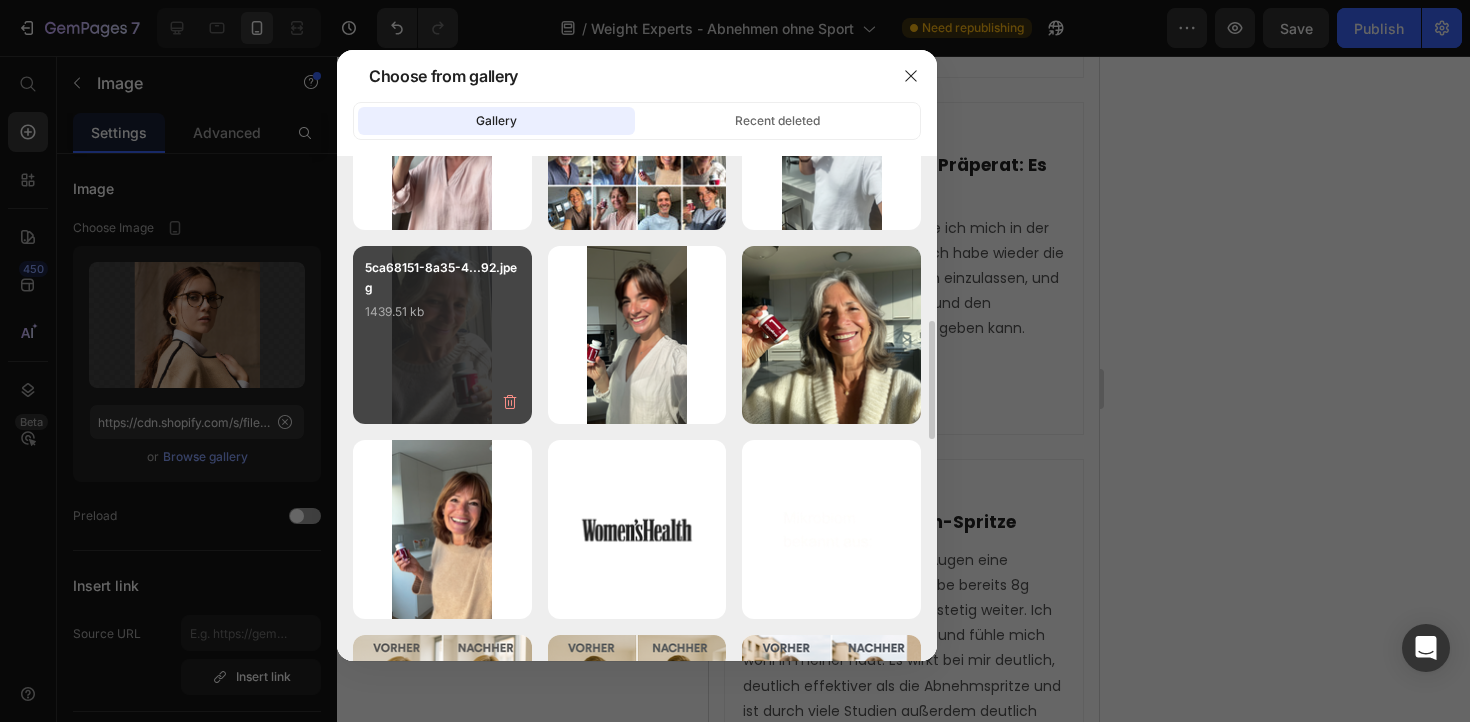 click on "5ca68151-8a35-4...92.jpeg 1439.51 kb" at bounding box center (442, 335) 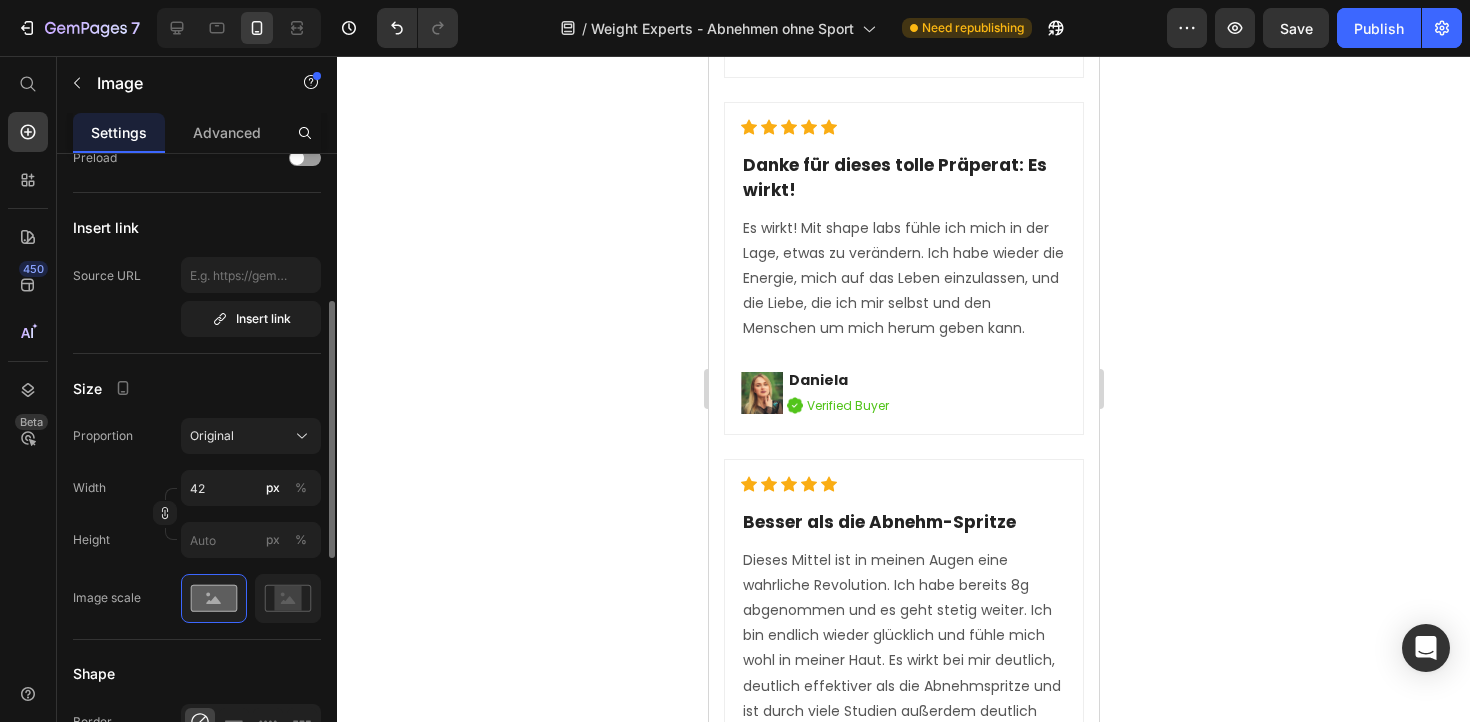 scroll, scrollTop: 375, scrollLeft: 0, axis: vertical 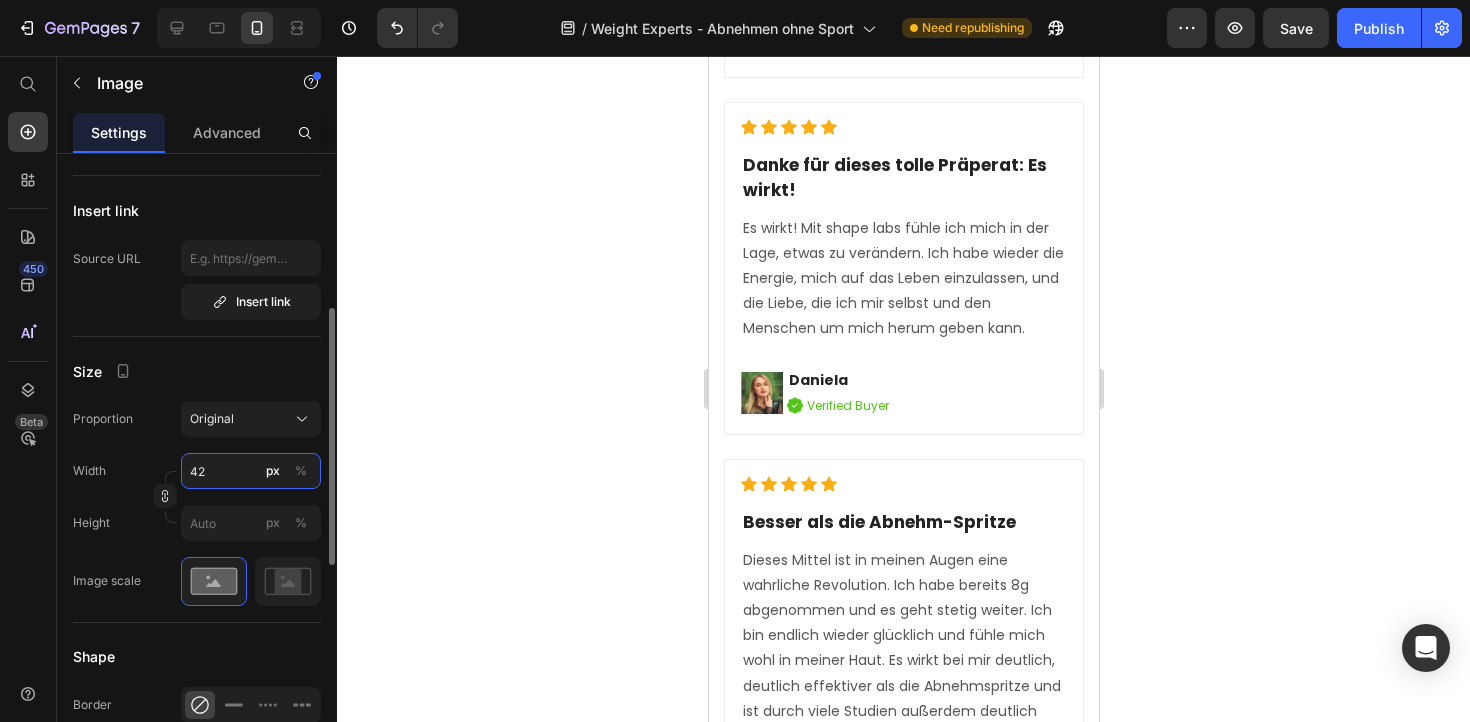 drag, startPoint x: 217, startPoint y: 471, endPoint x: 188, endPoint y: 471, distance: 29 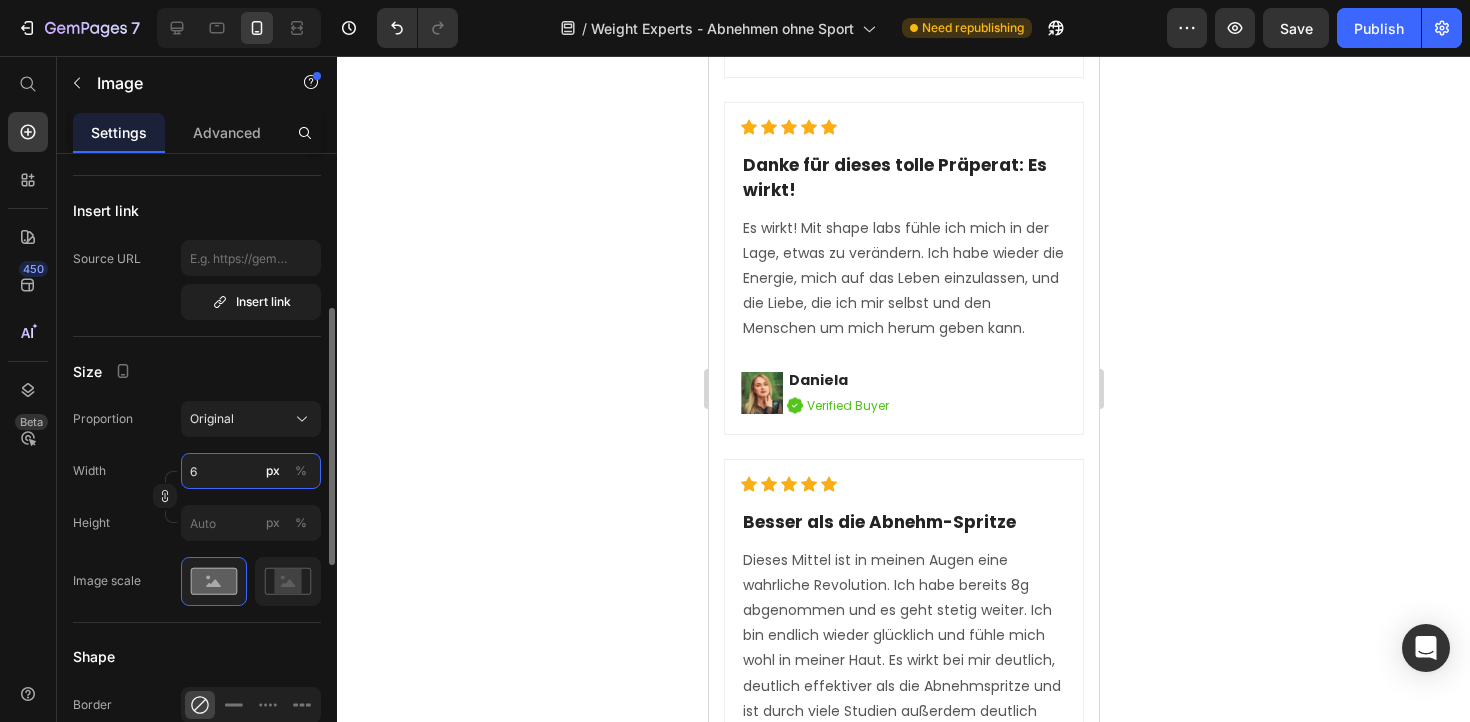 type on "60" 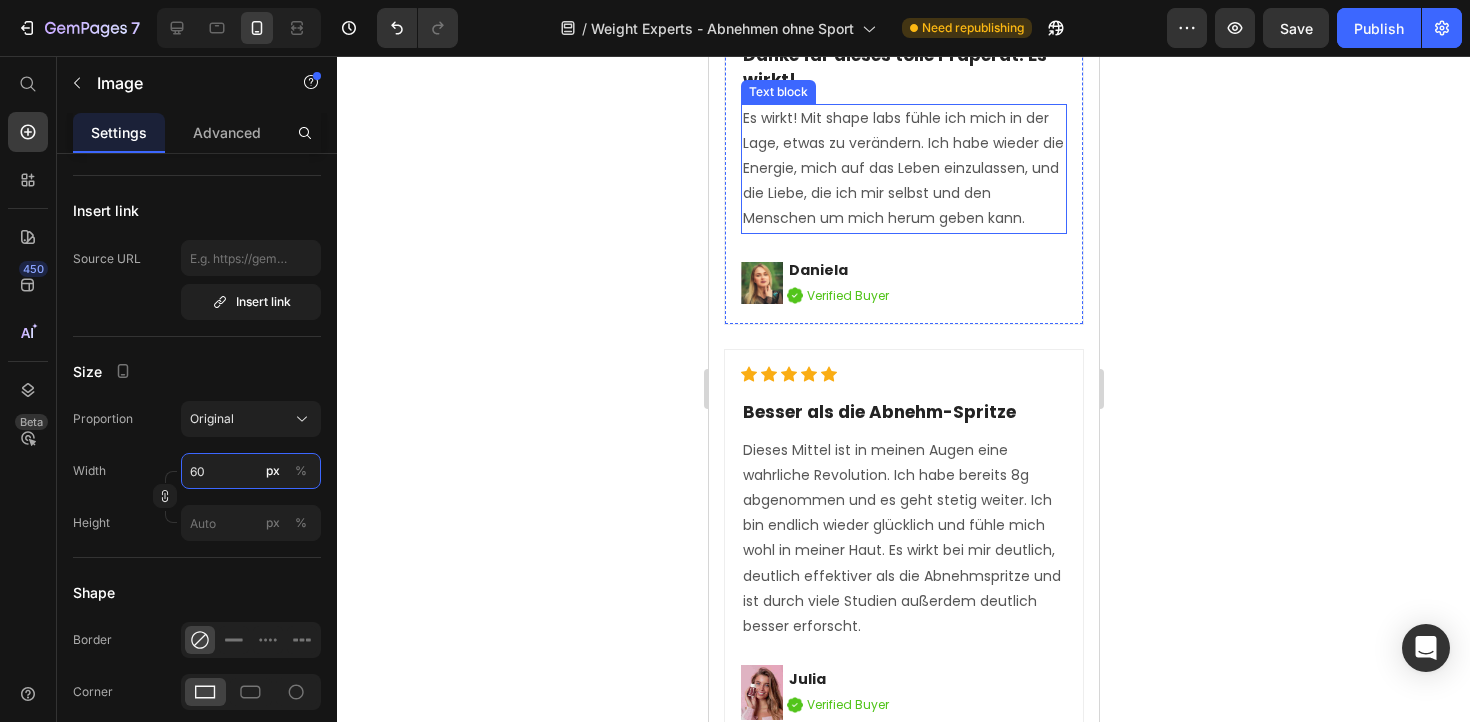 scroll, scrollTop: 11340, scrollLeft: 0, axis: vertical 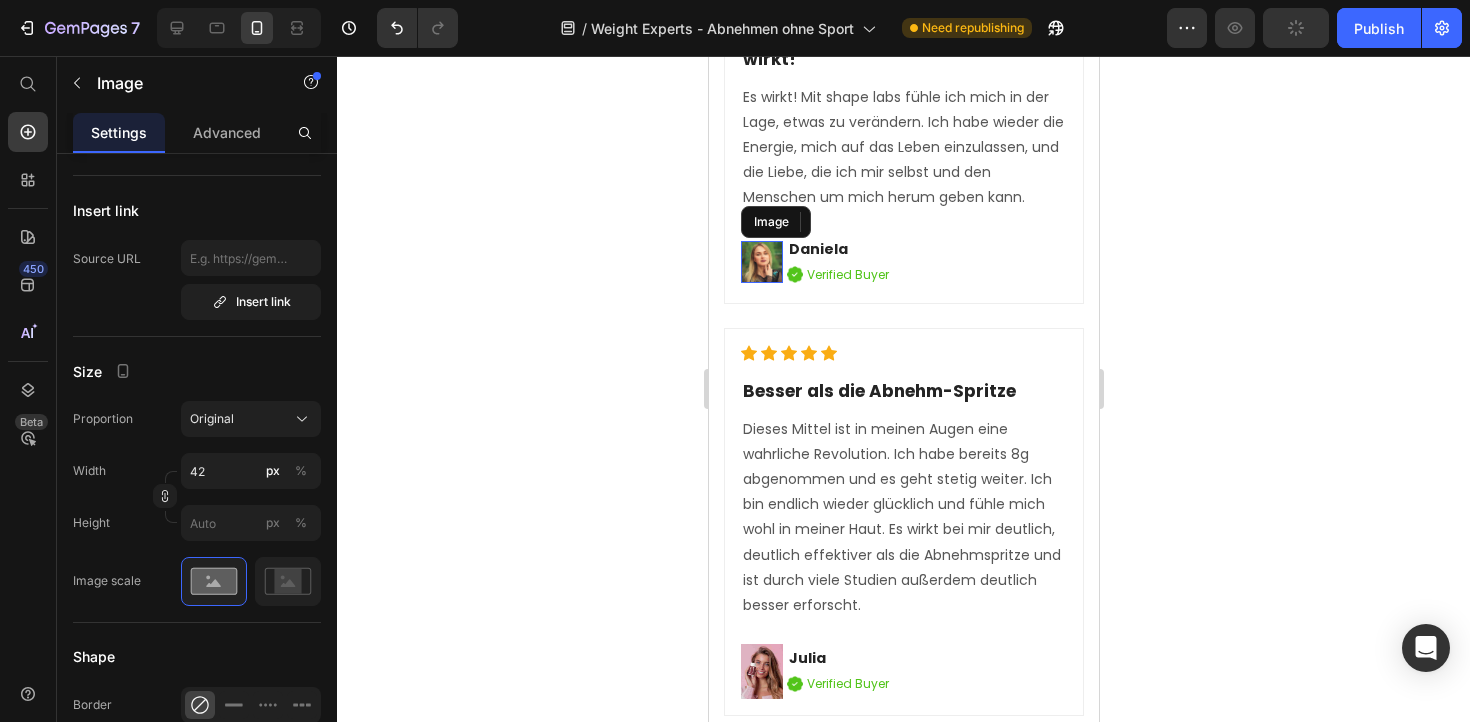 click at bounding box center [761, 262] 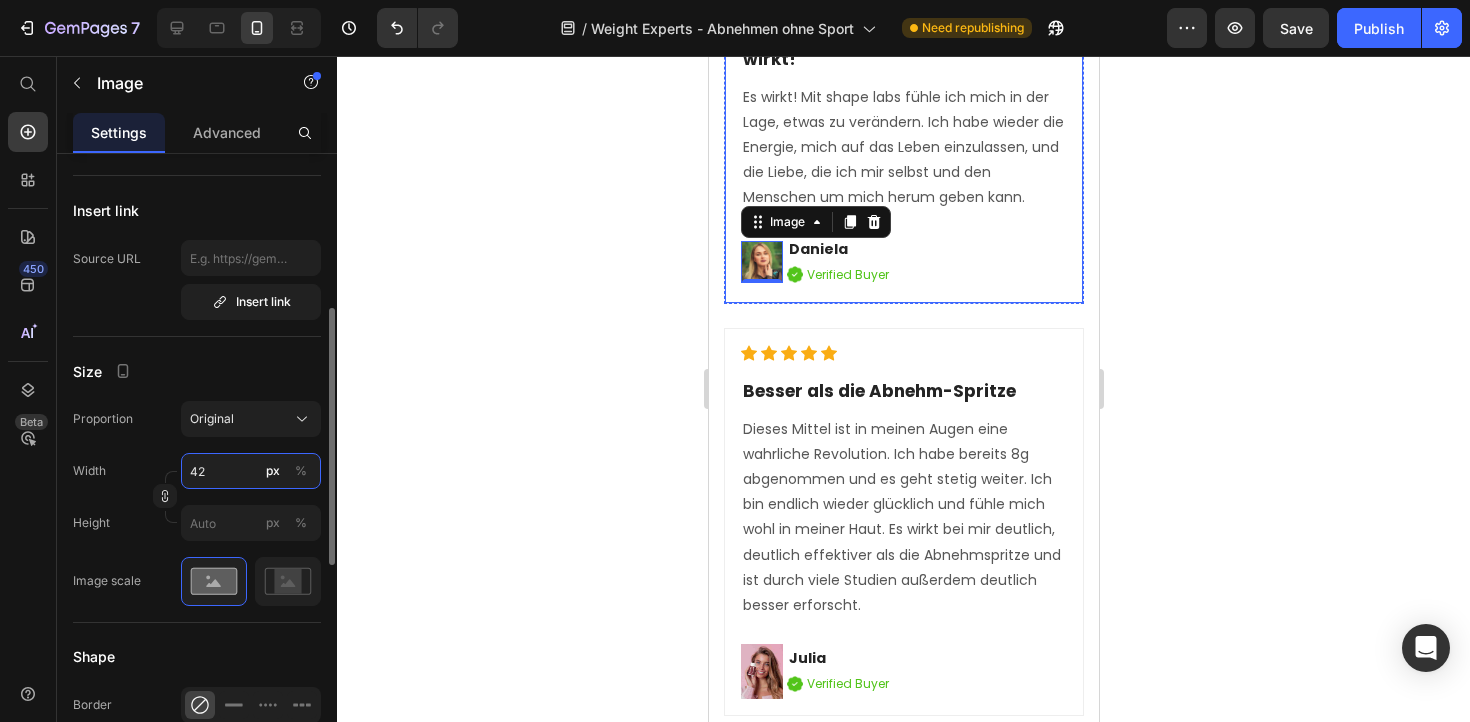 drag, startPoint x: 219, startPoint y: 471, endPoint x: 178, endPoint y: 471, distance: 41 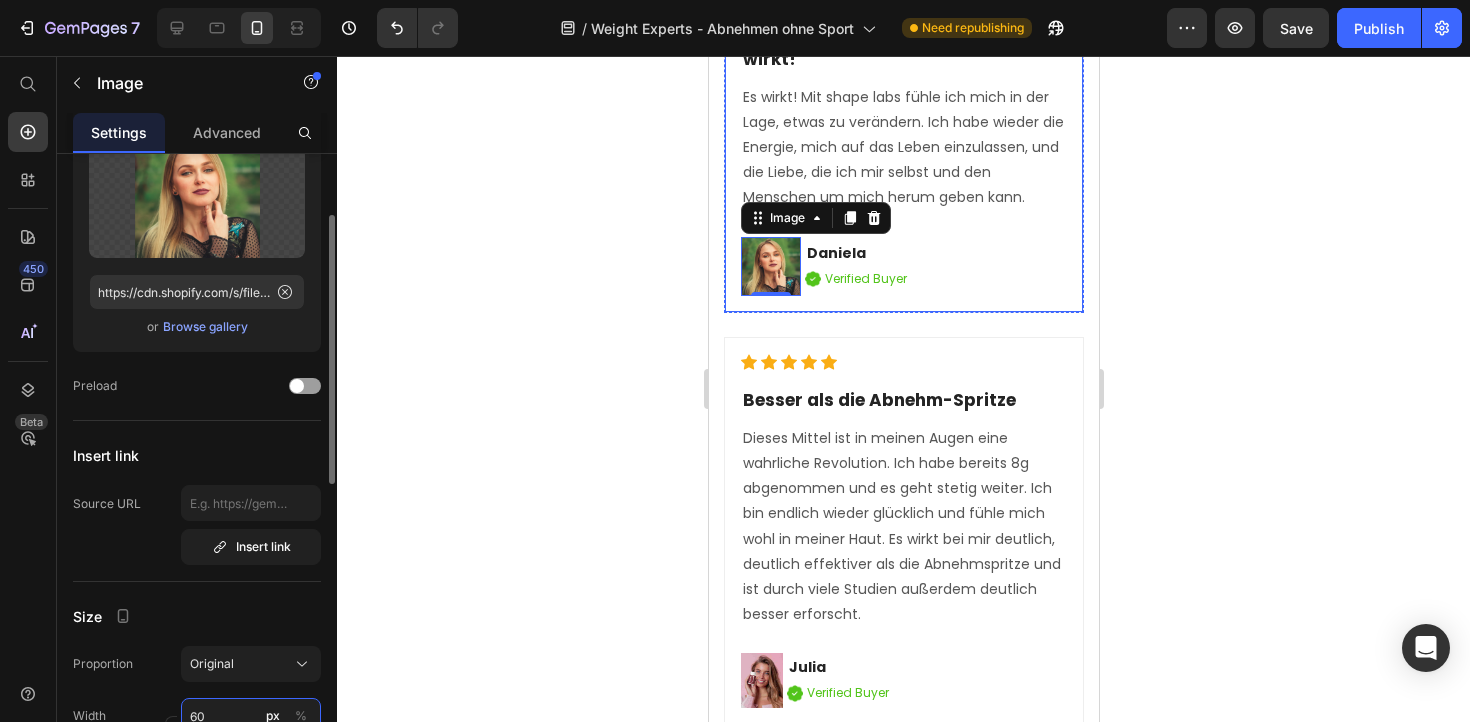 scroll, scrollTop: 126, scrollLeft: 0, axis: vertical 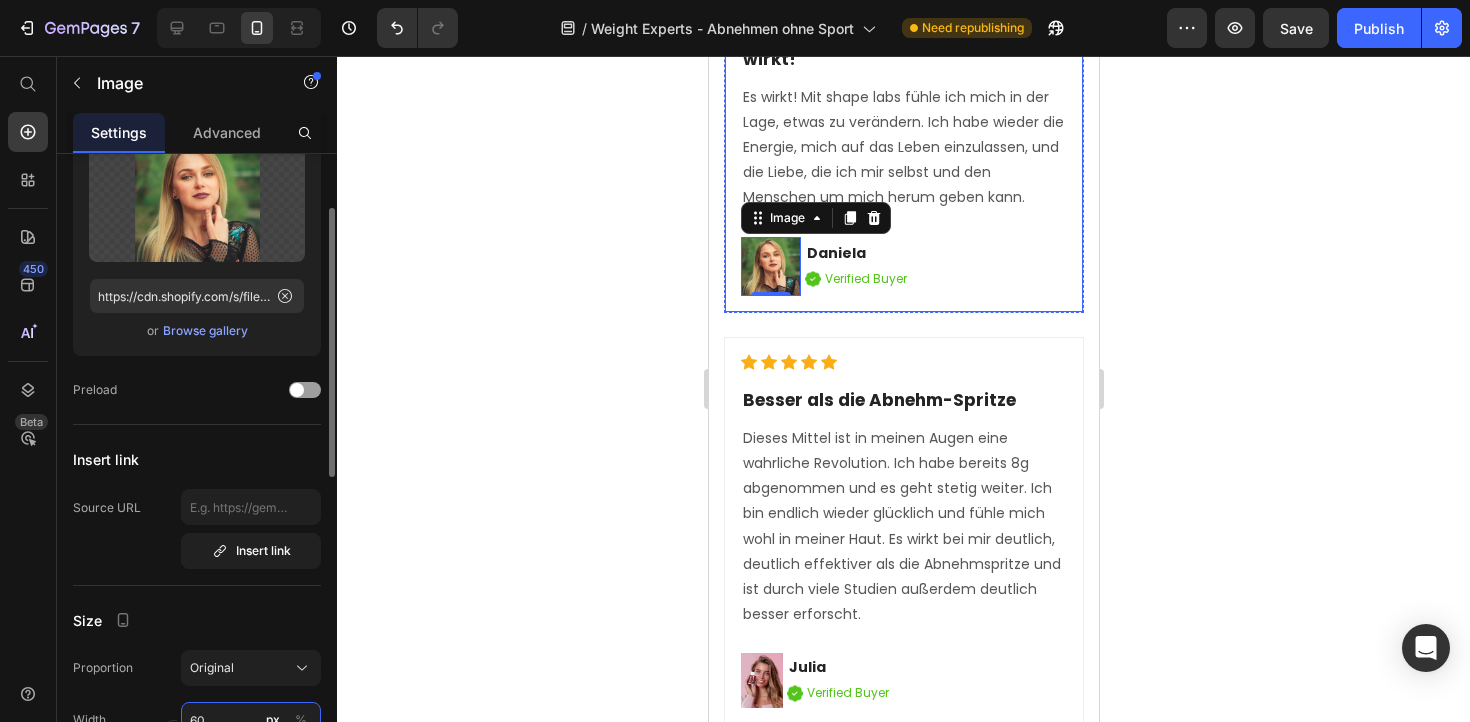 type on "60" 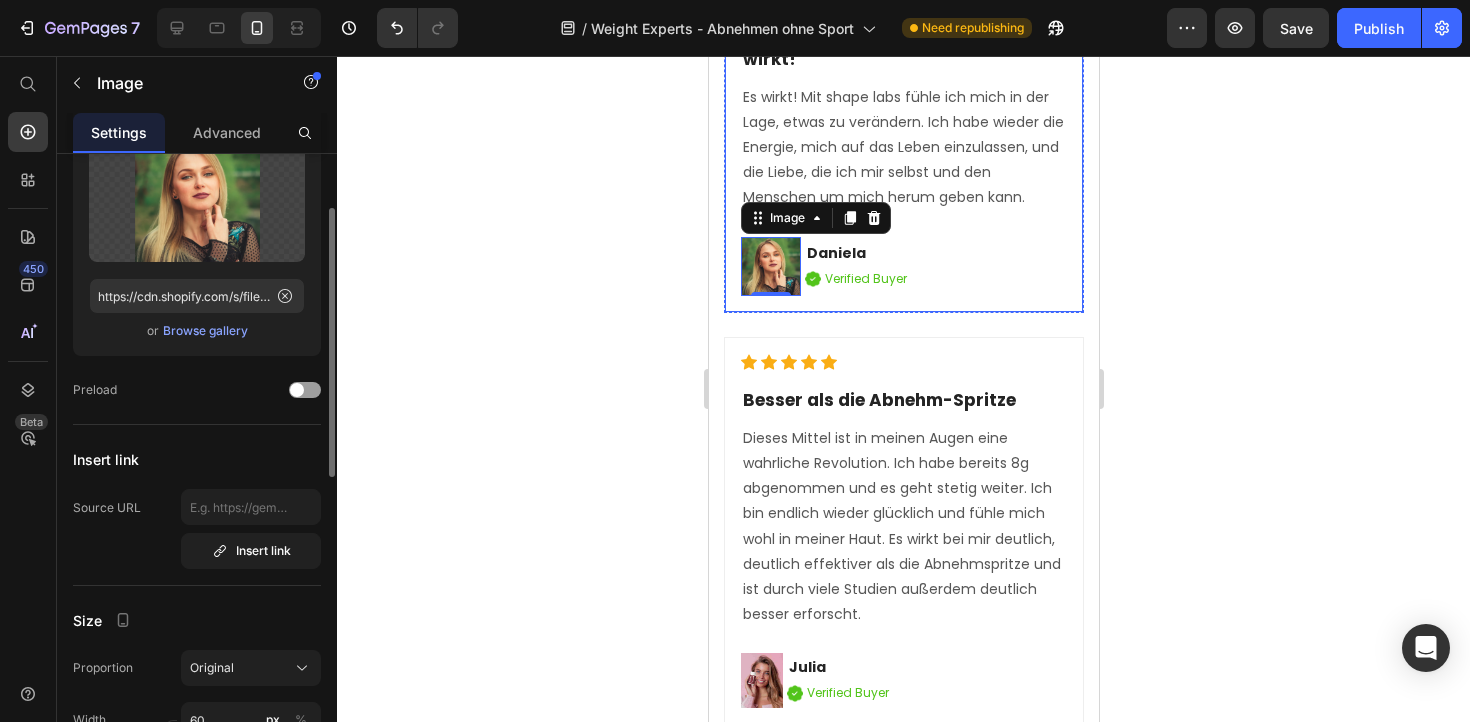 click on "Browse gallery" at bounding box center [205, 331] 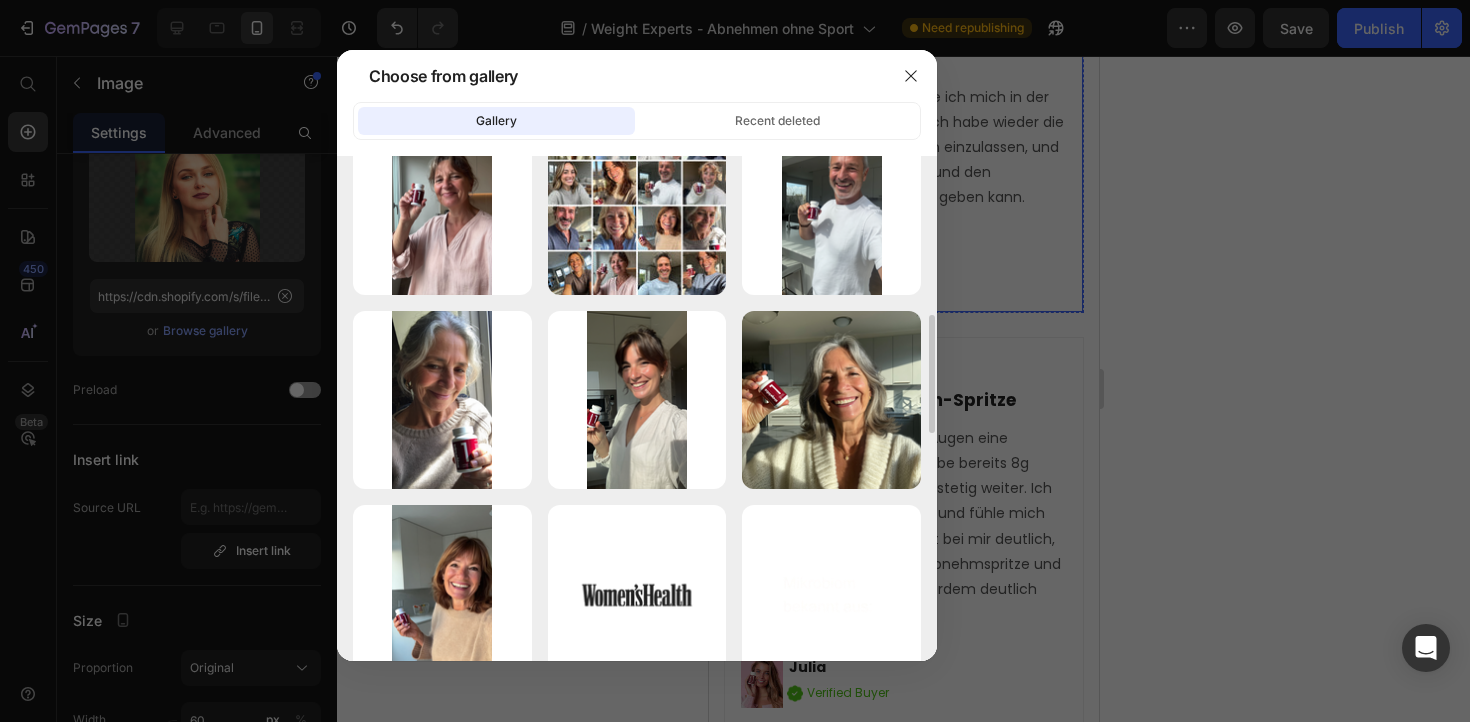 scroll, scrollTop: 665, scrollLeft: 0, axis: vertical 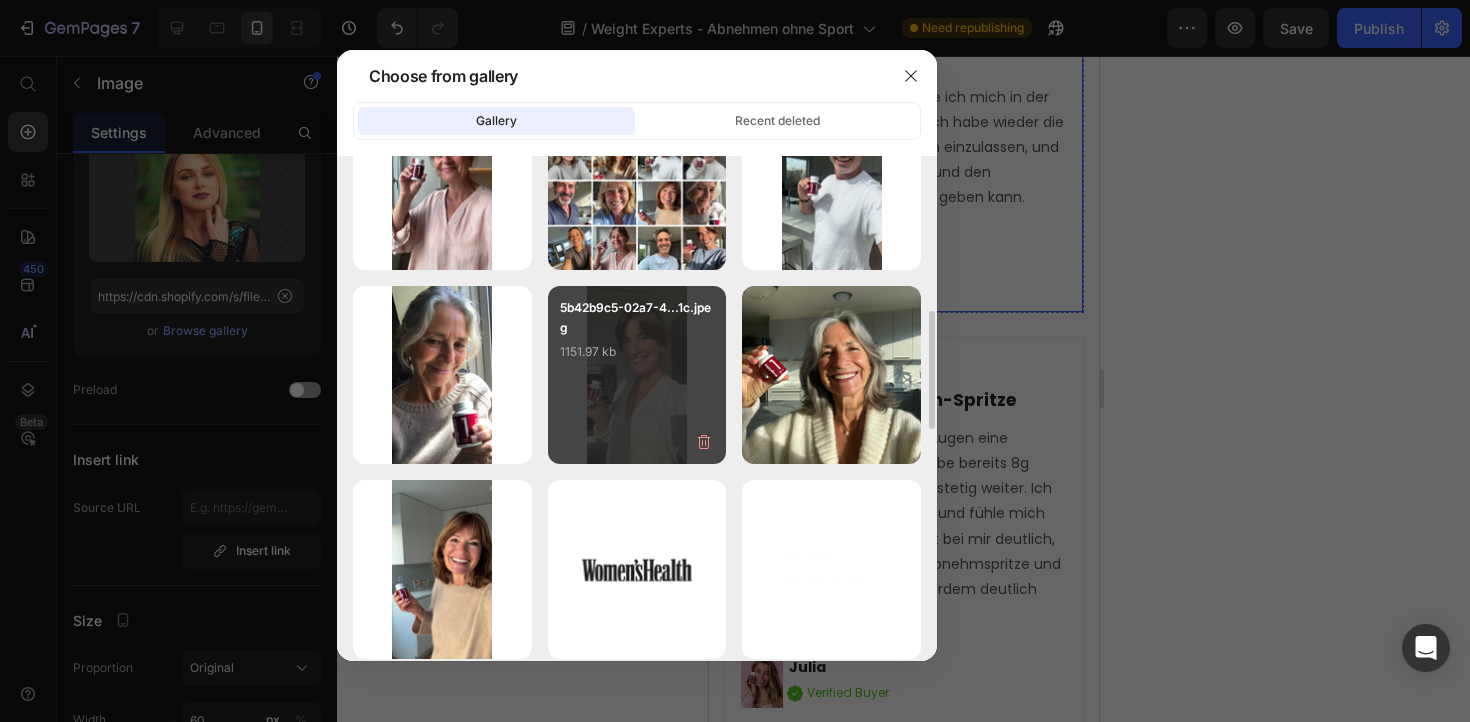 click on "5b42b9c5-02a7-4...1c.jpeg 1151.97 kb" at bounding box center [637, 375] 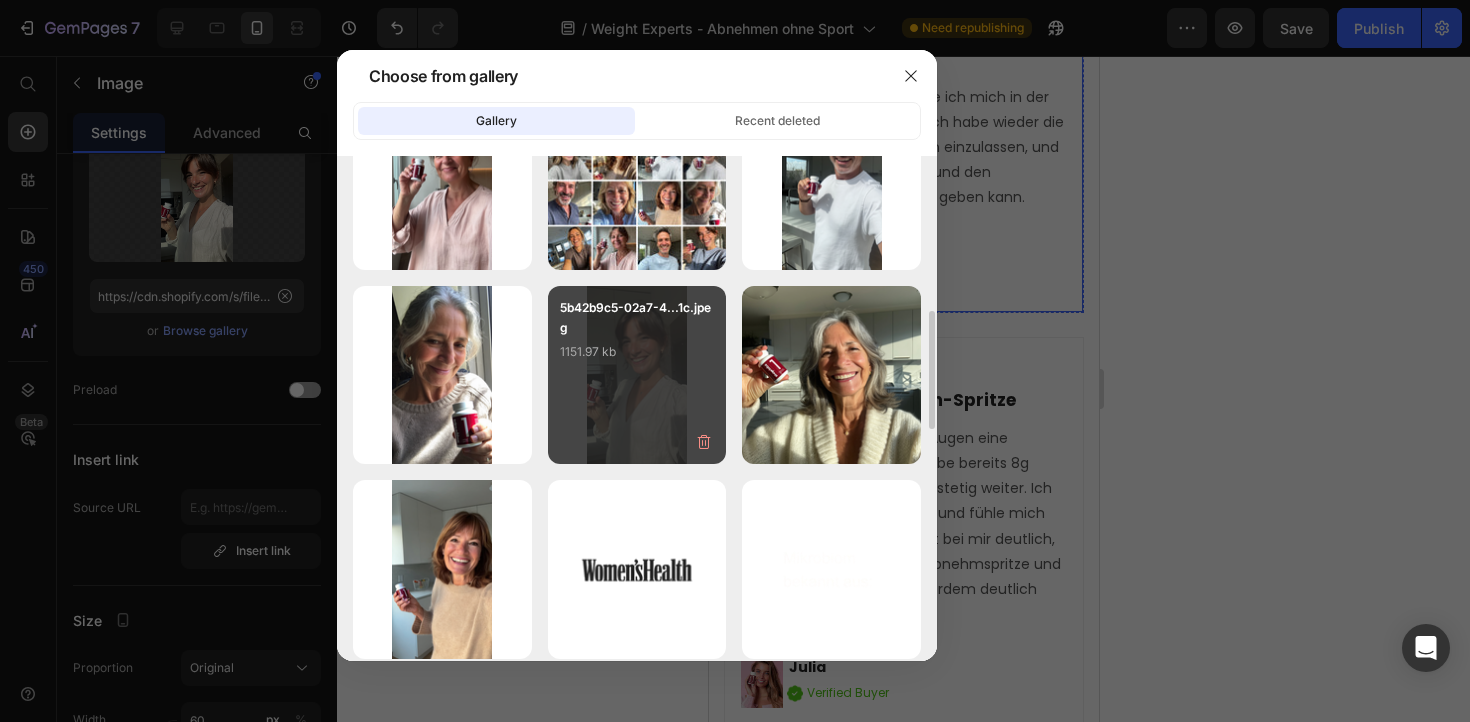 type on "https://cdn.shopify.com/s/files/1/0933/2523/0420/files/gempages_547010314898506571-4759c31e-4c0d-4636-8ea1-d210d7a7b978.png" 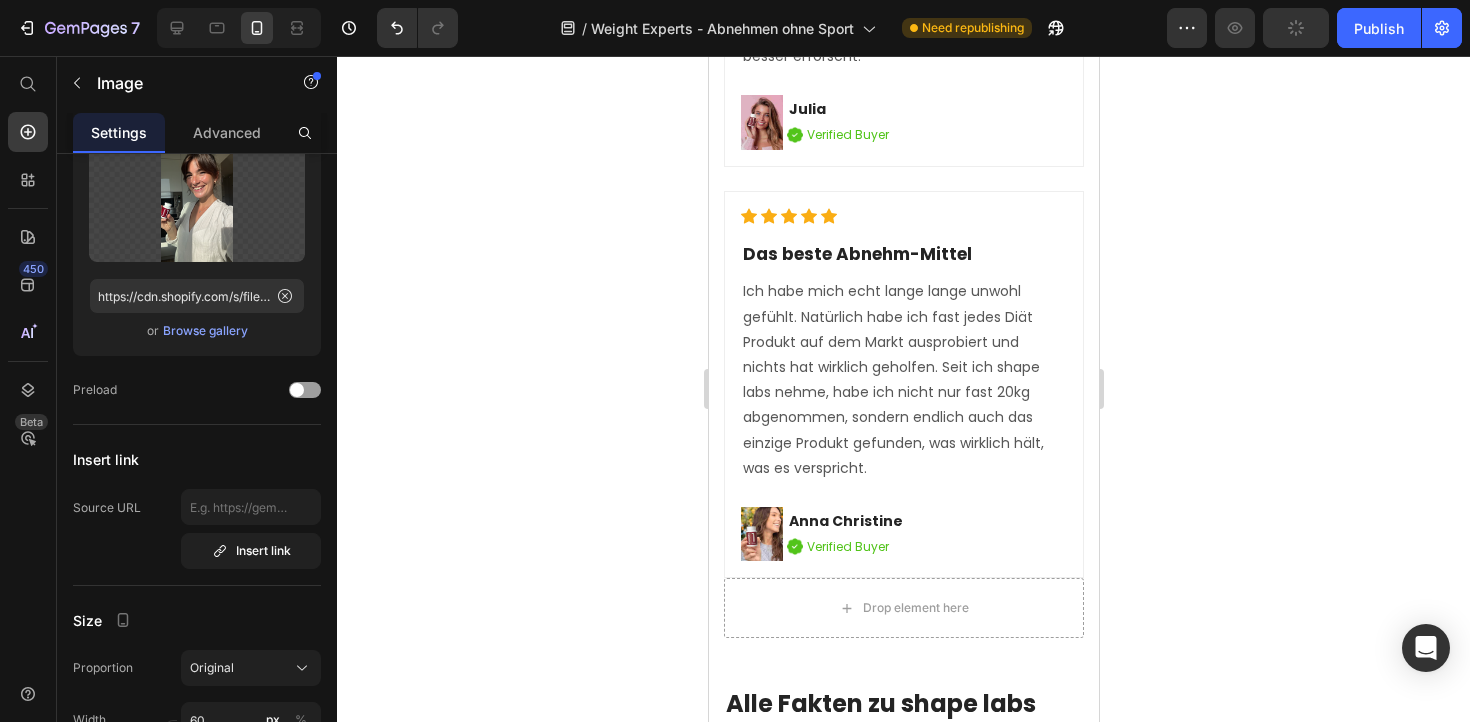 scroll, scrollTop: 11958, scrollLeft: 0, axis: vertical 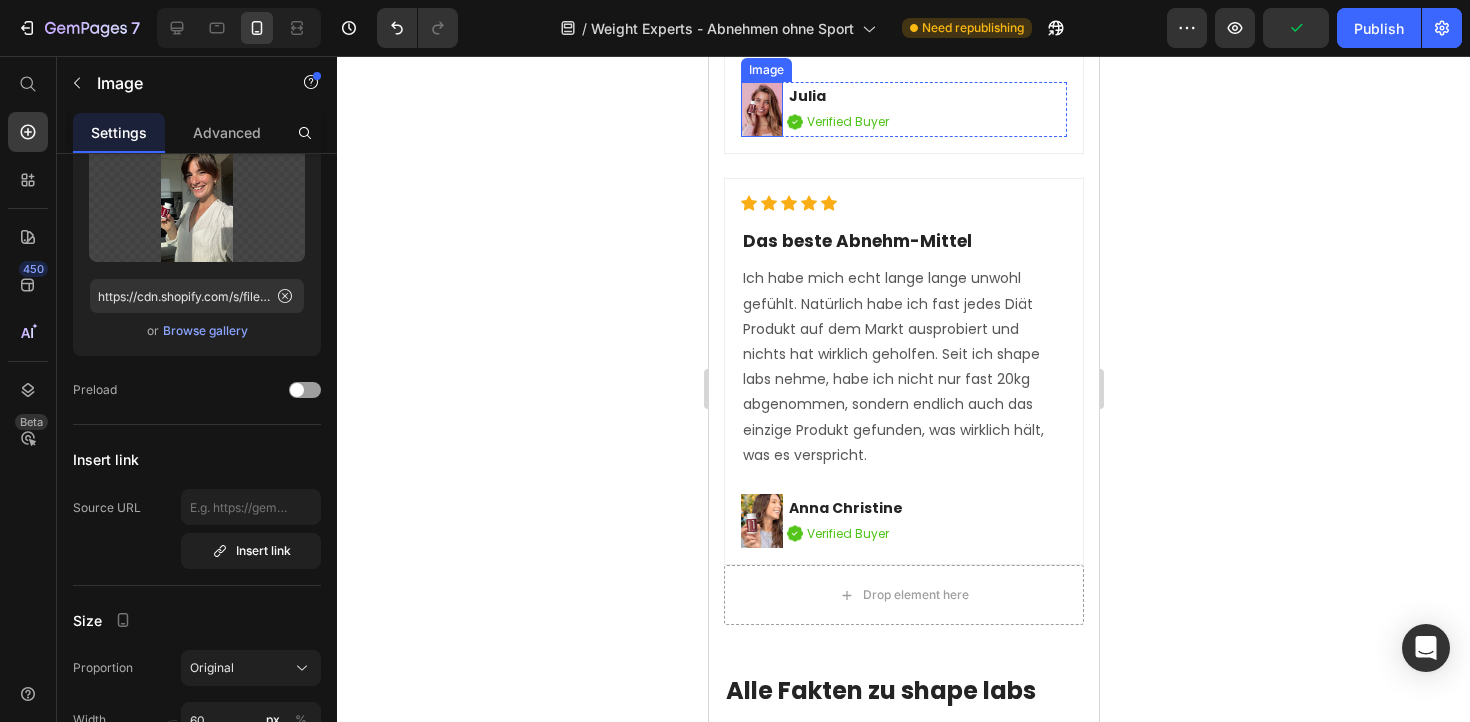 click at bounding box center (761, 109) 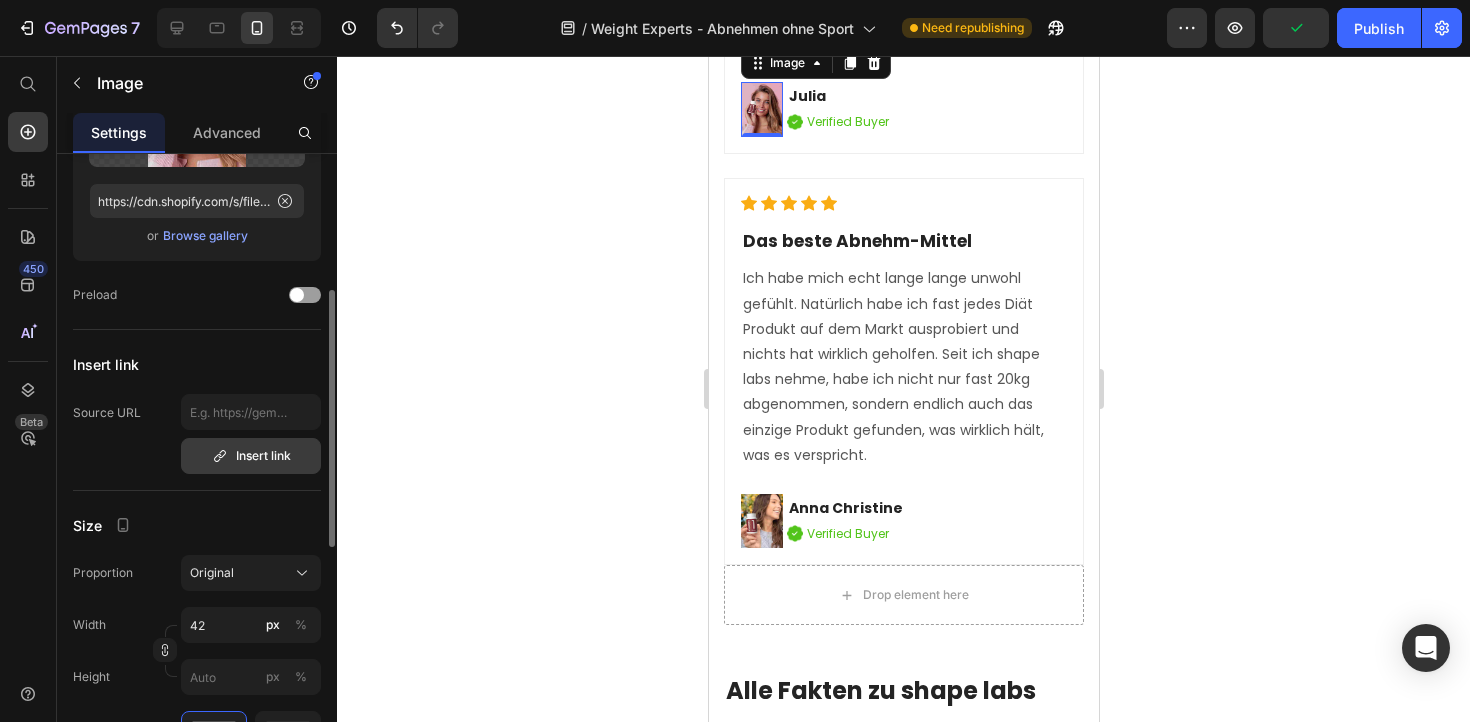 scroll, scrollTop: 263, scrollLeft: 0, axis: vertical 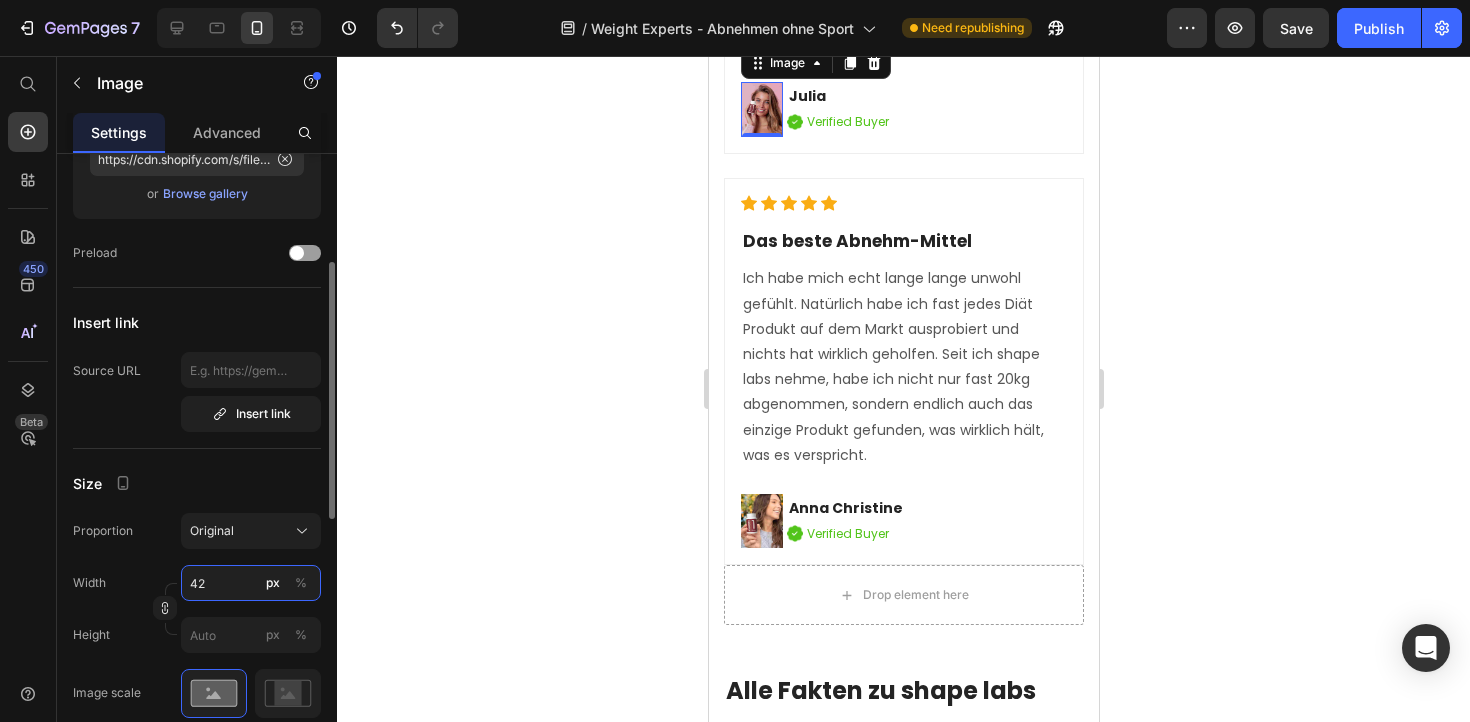 drag, startPoint x: 221, startPoint y: 582, endPoint x: 181, endPoint y: 583, distance: 40.012497 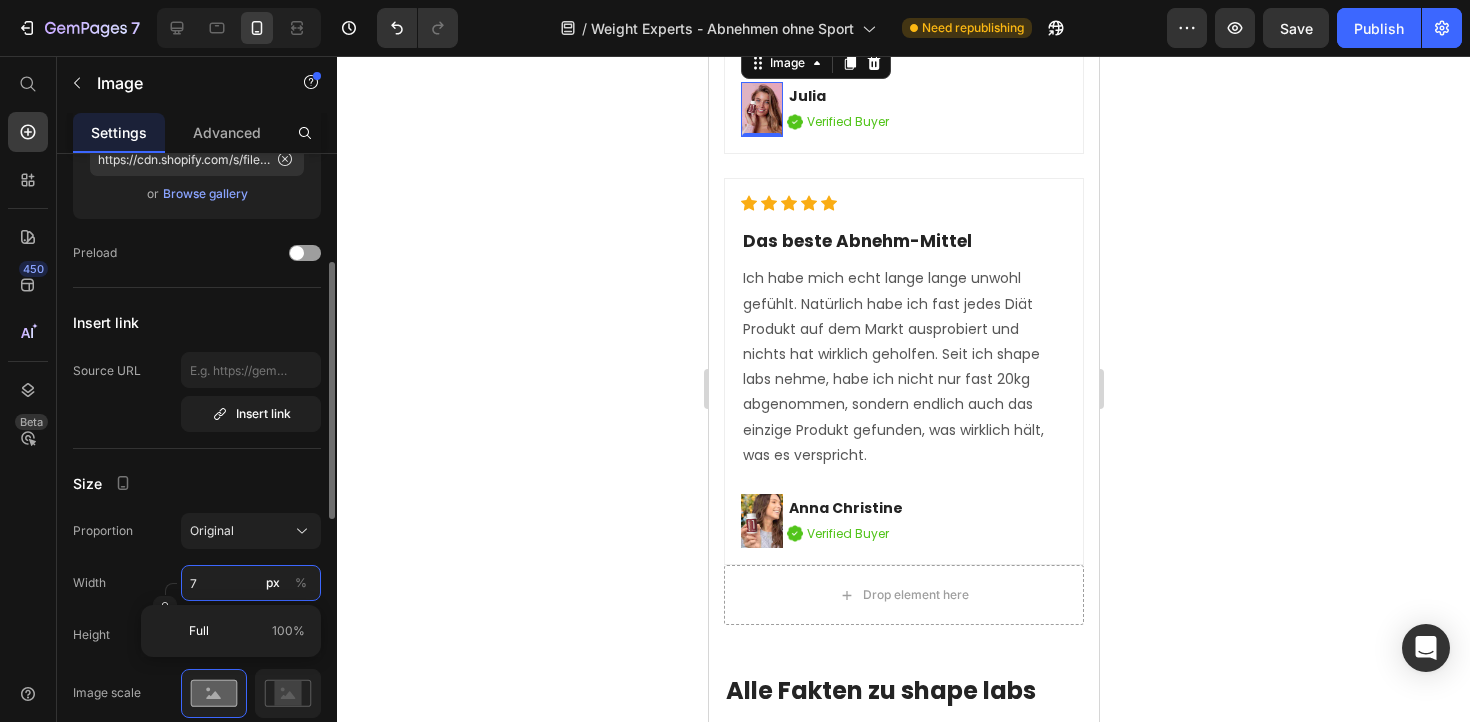 type on "70" 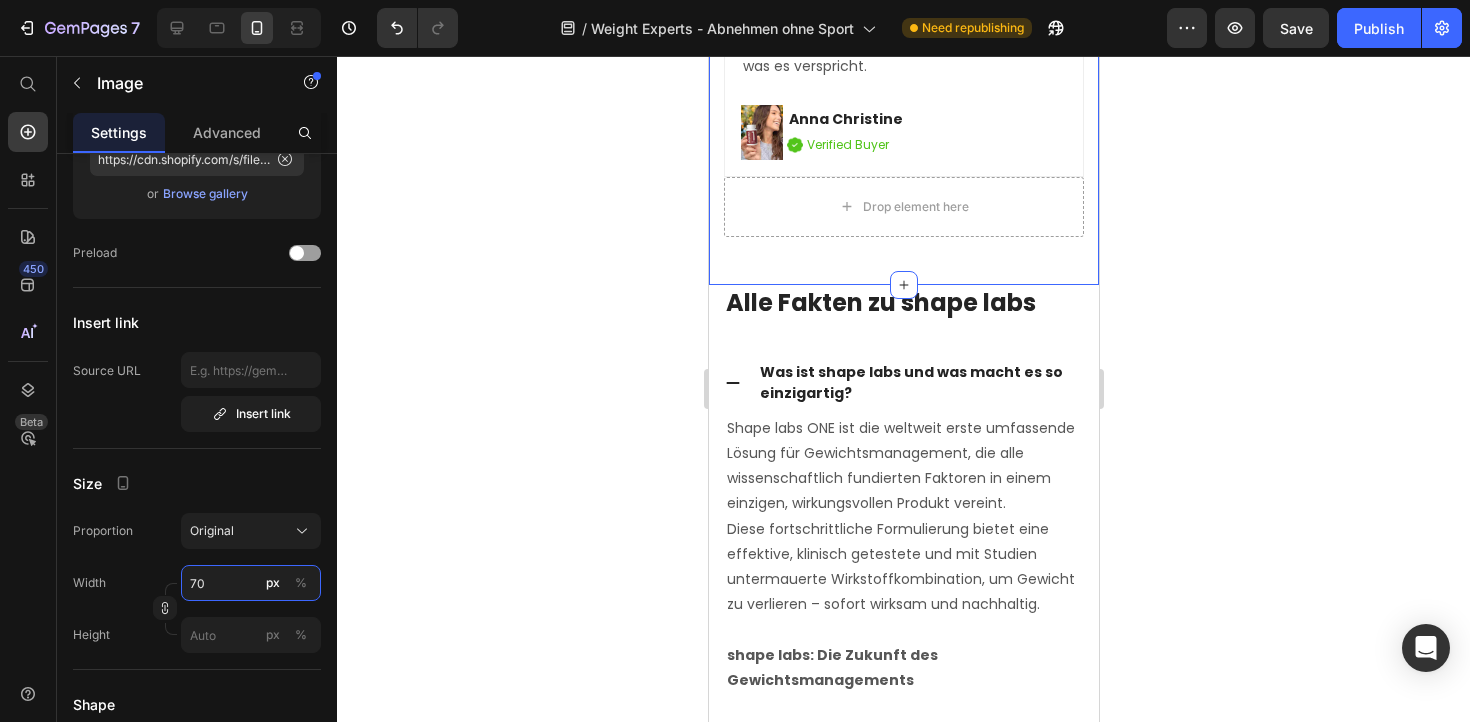 scroll, scrollTop: 12391, scrollLeft: 0, axis: vertical 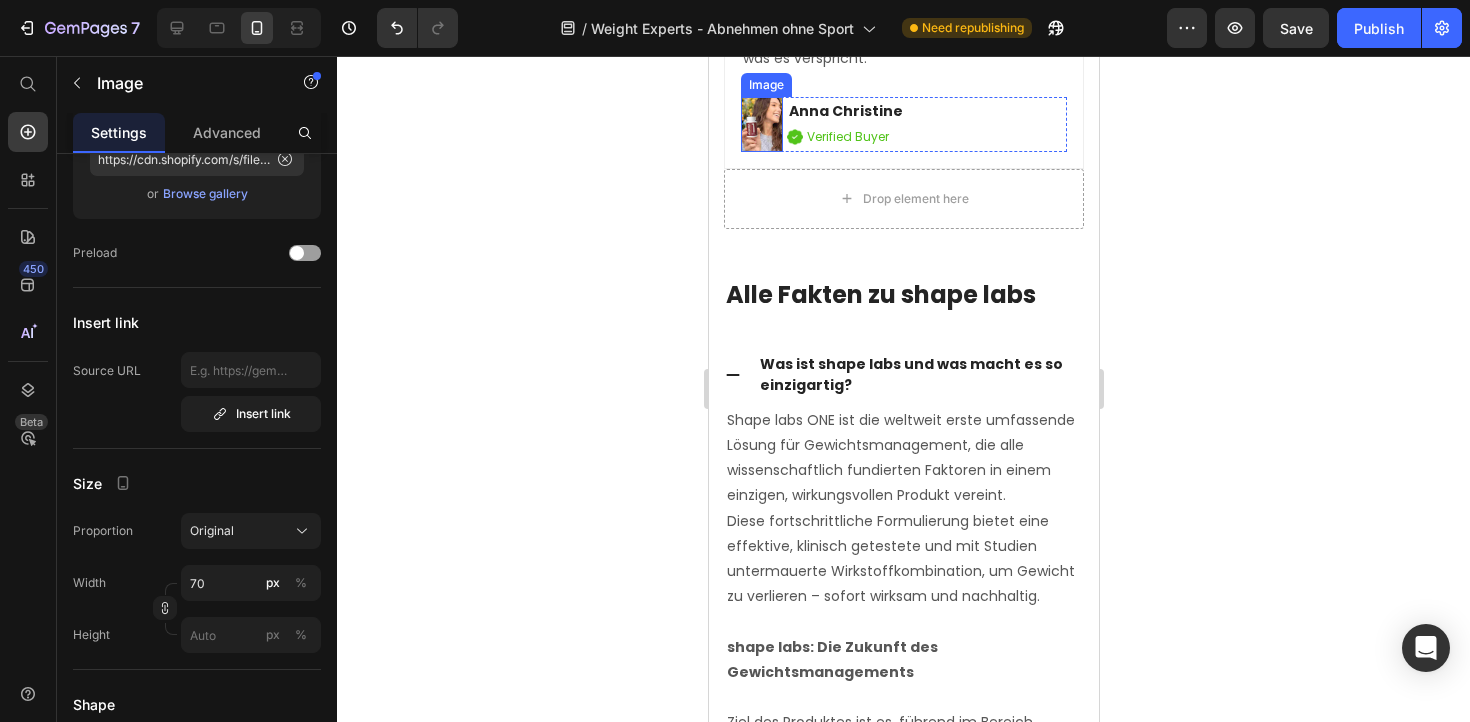click at bounding box center (761, 124) 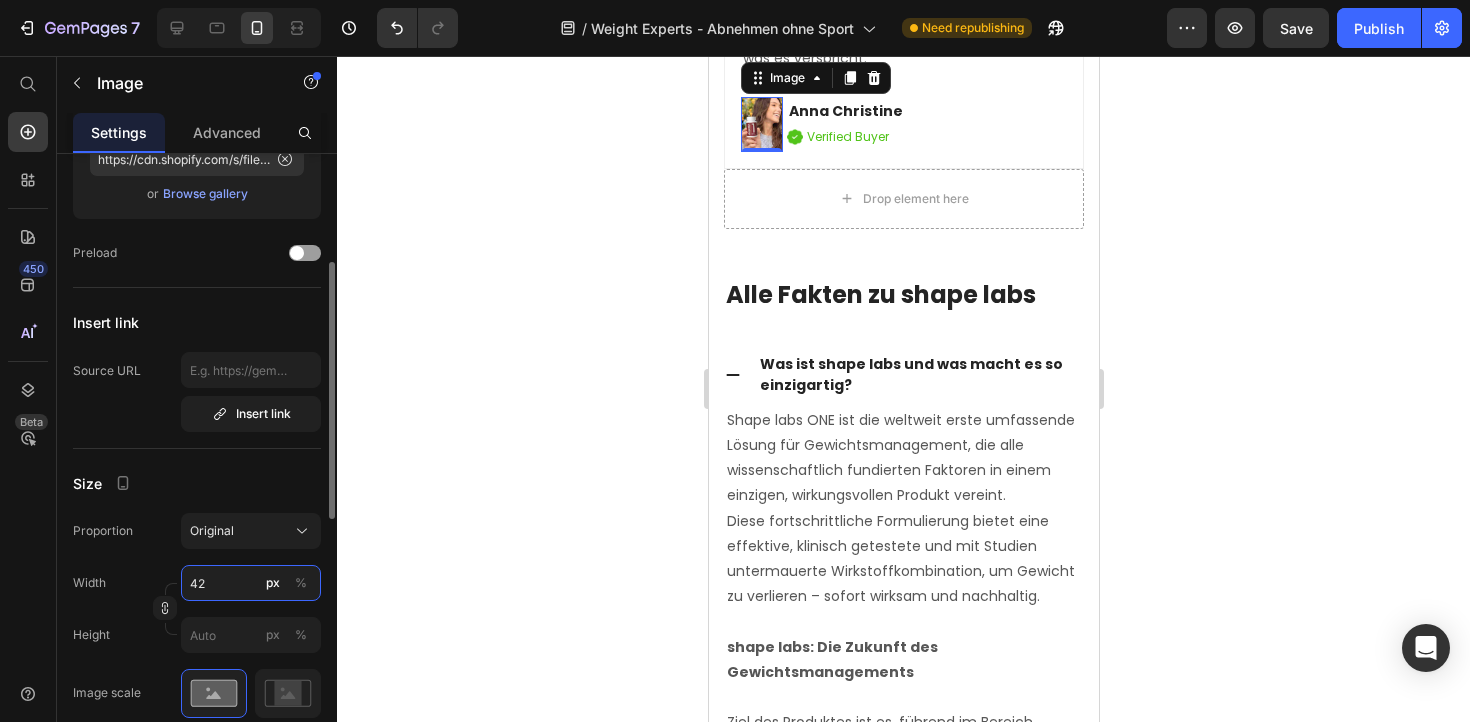 drag, startPoint x: 216, startPoint y: 586, endPoint x: 171, endPoint y: 586, distance: 45 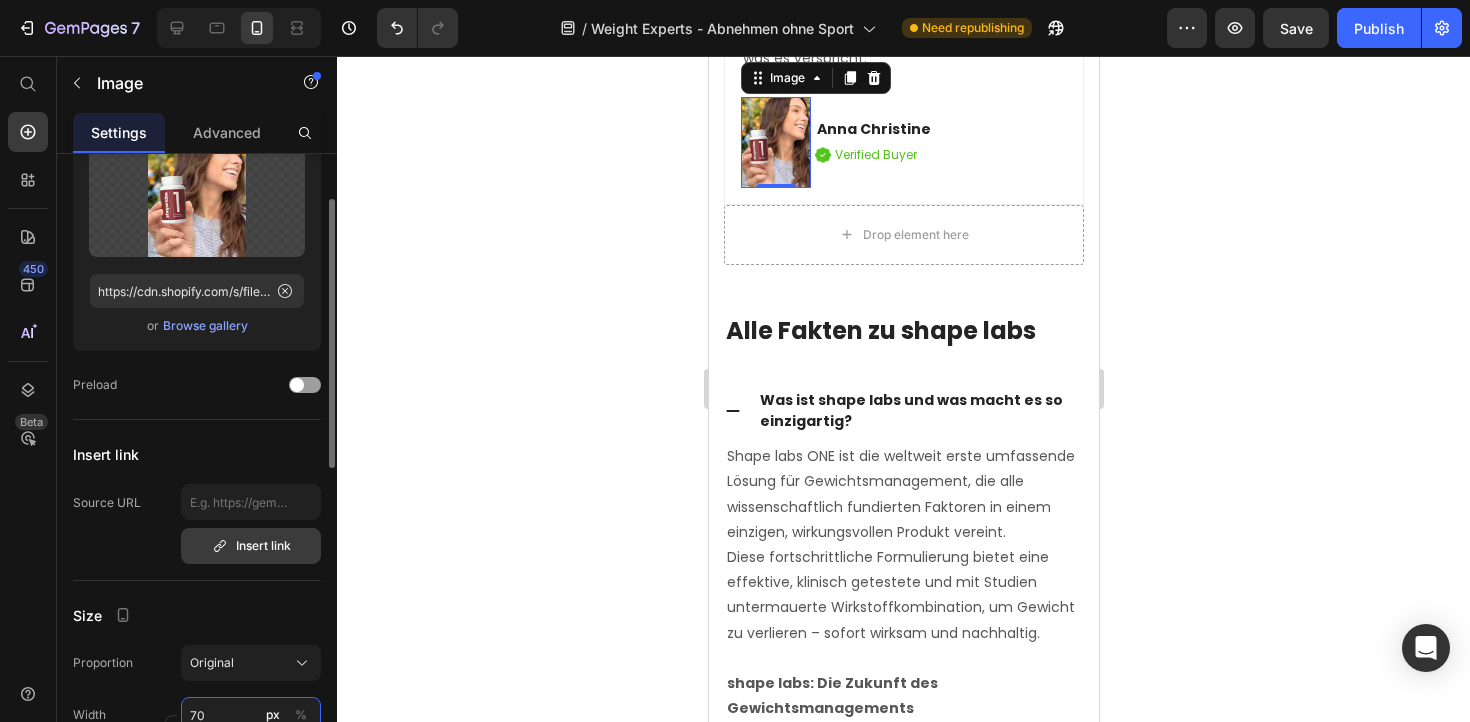 scroll, scrollTop: 90, scrollLeft: 0, axis: vertical 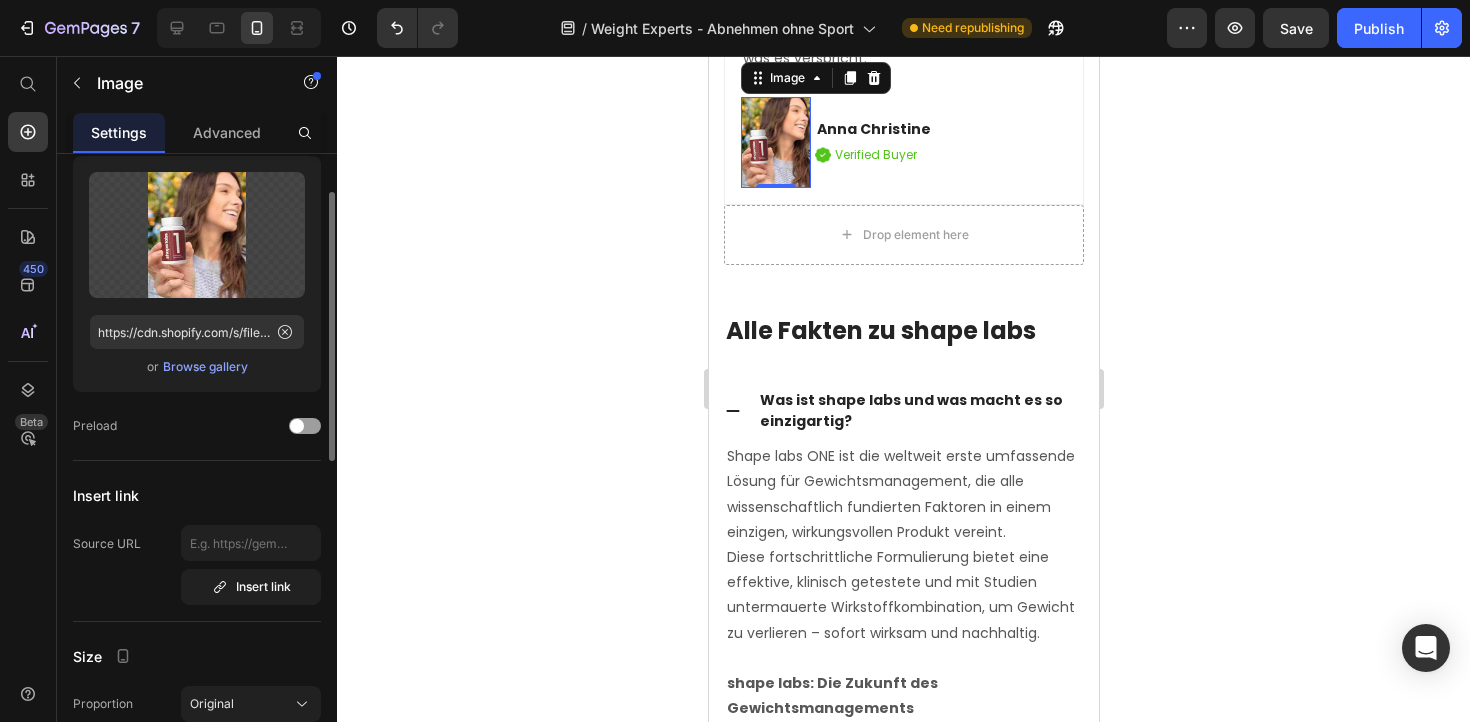 type on "70" 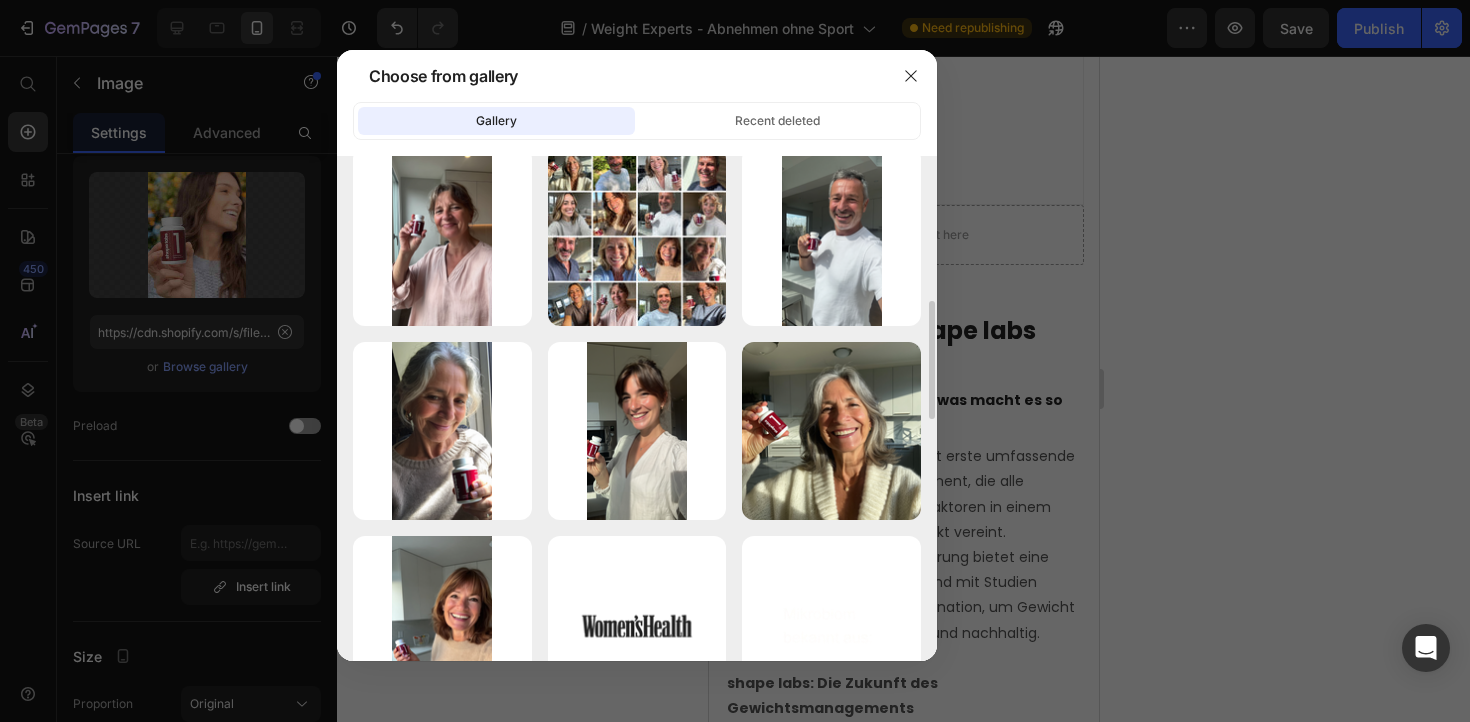 scroll, scrollTop: 607, scrollLeft: 0, axis: vertical 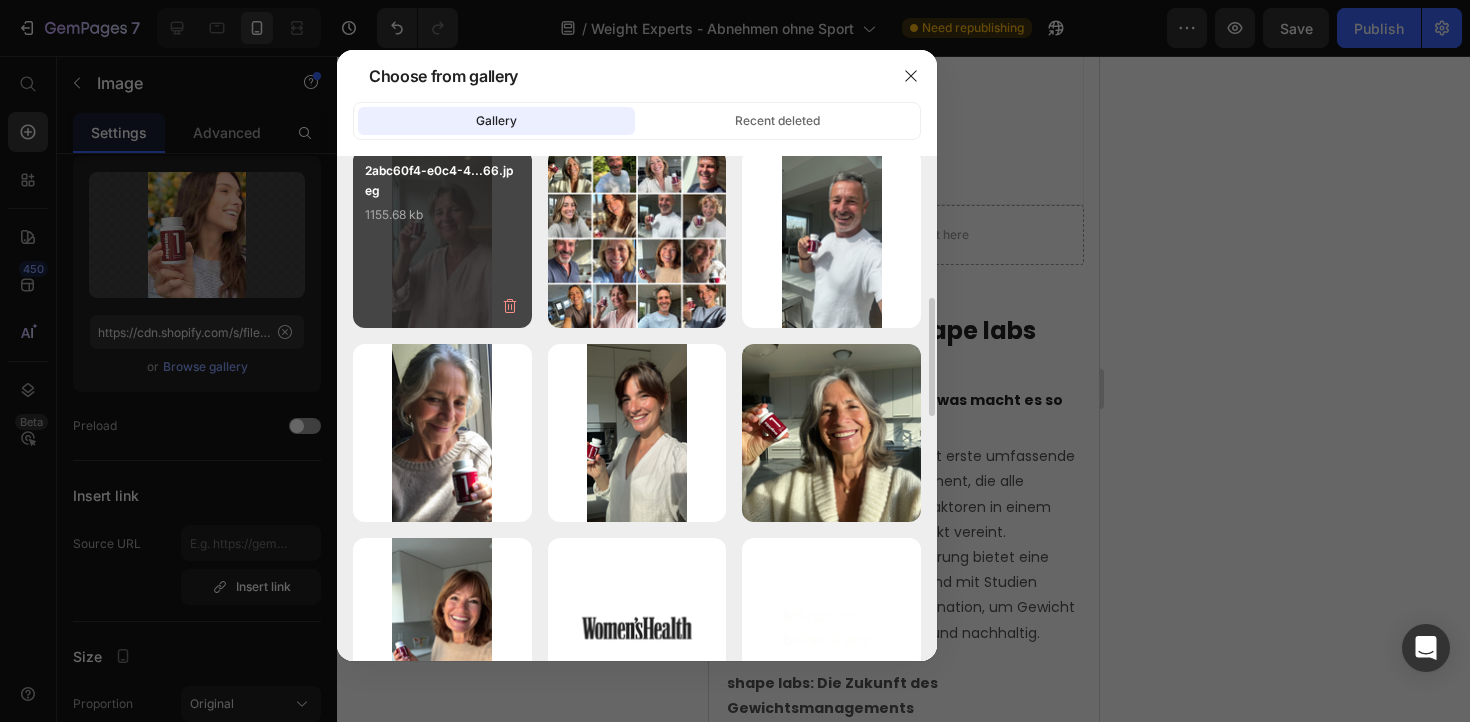 click on "2abc60f4-e0c4-4...66.jpeg 1155.68 kb" at bounding box center [442, 238] 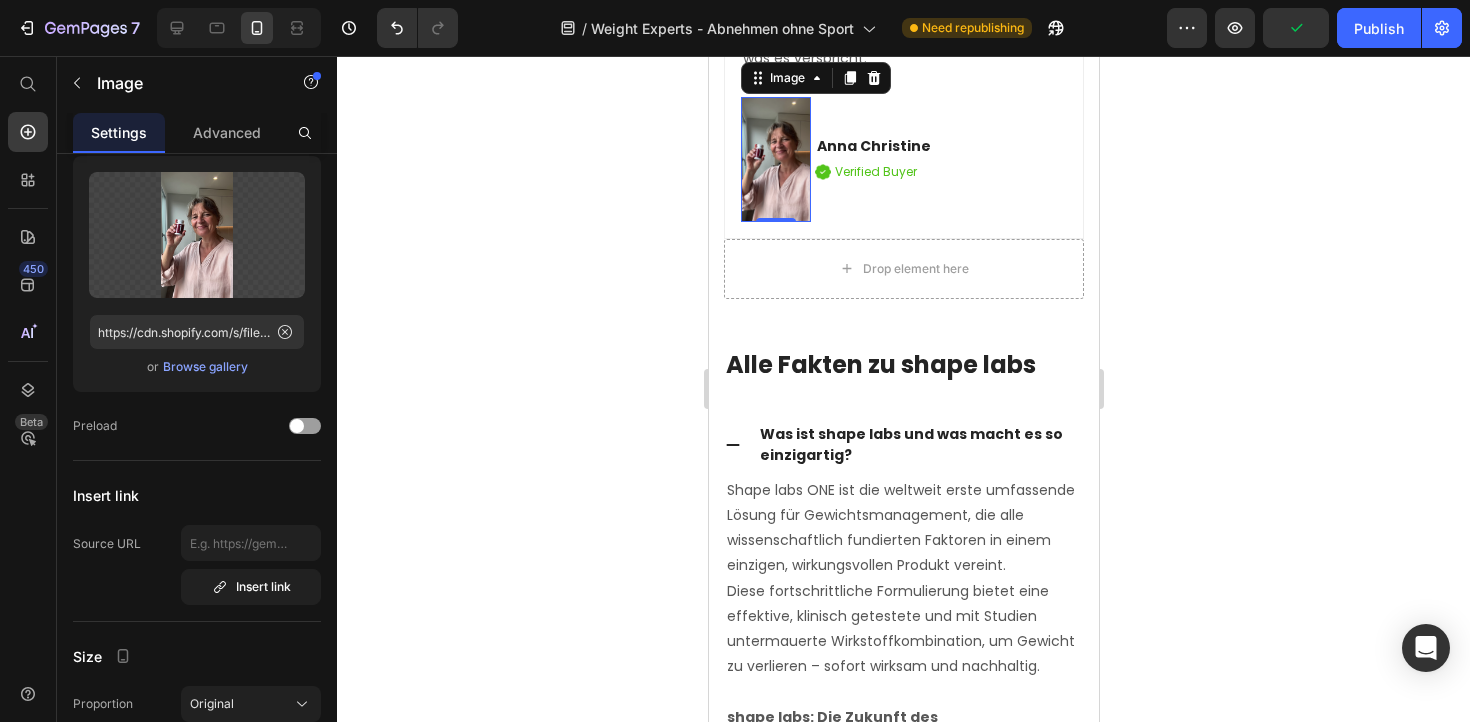 click 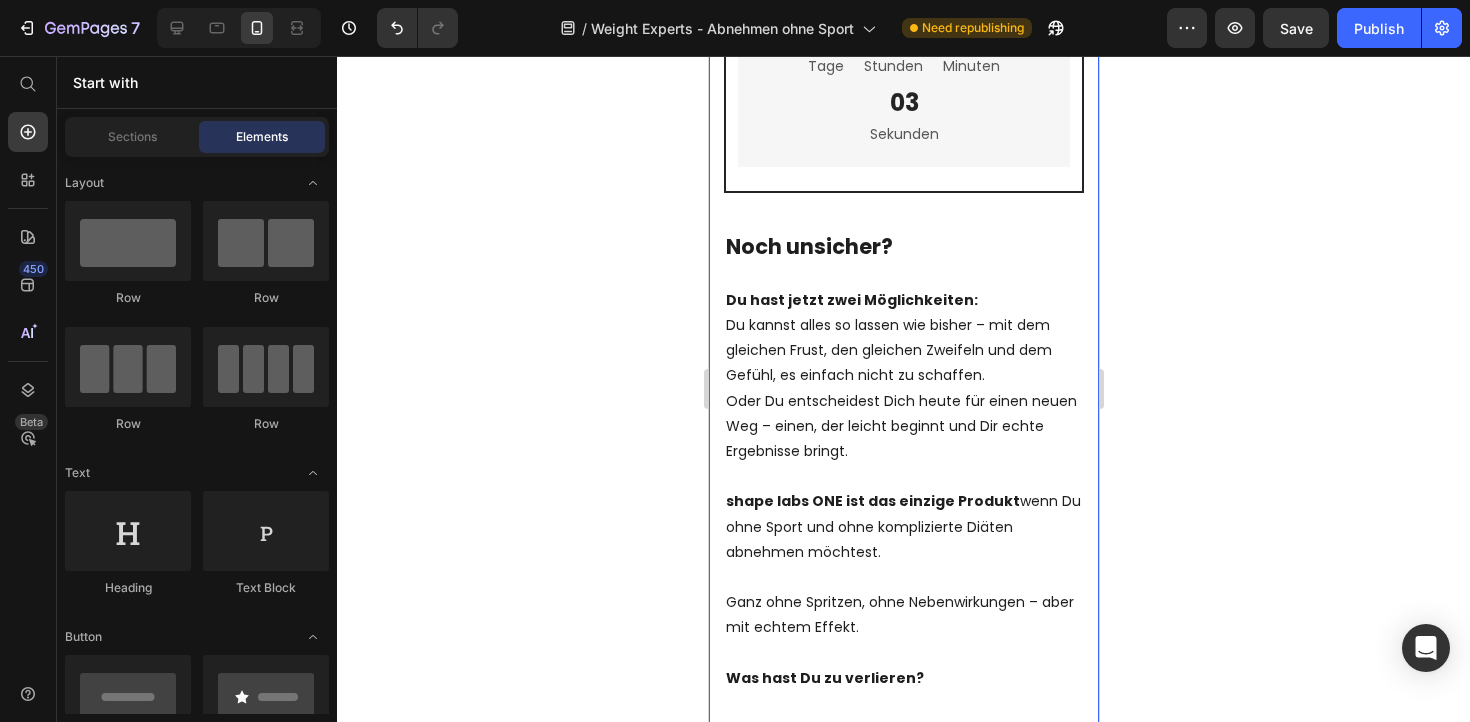 scroll, scrollTop: 15087, scrollLeft: 0, axis: vertical 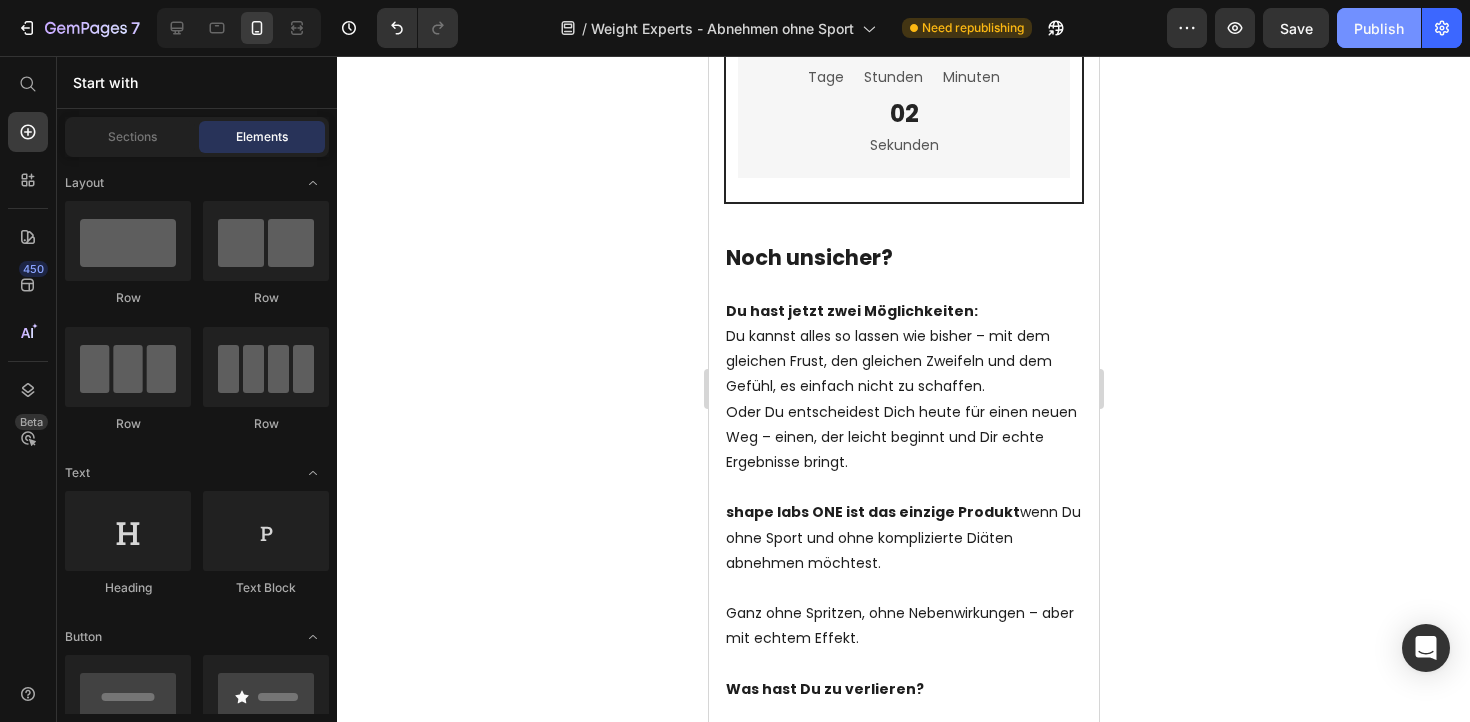 click on "Publish" at bounding box center [1379, 28] 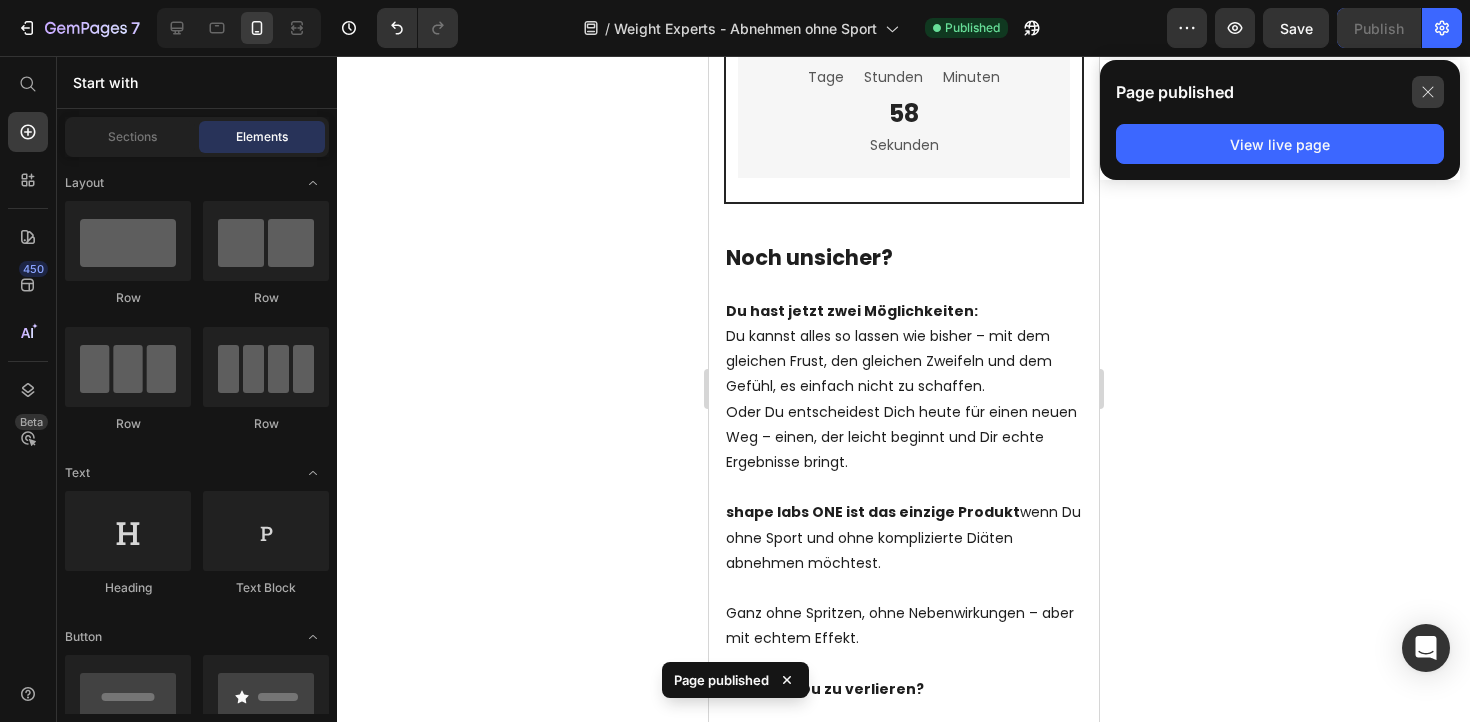 click 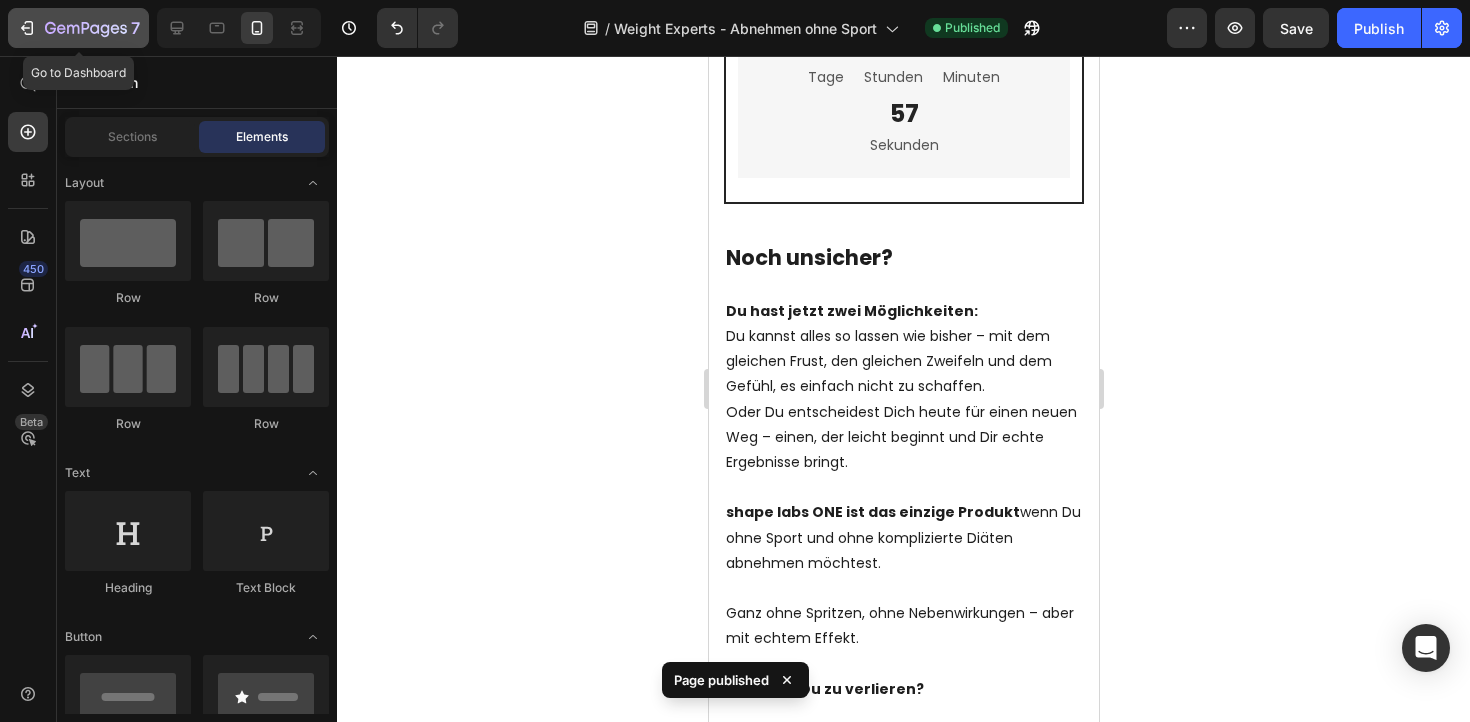 click 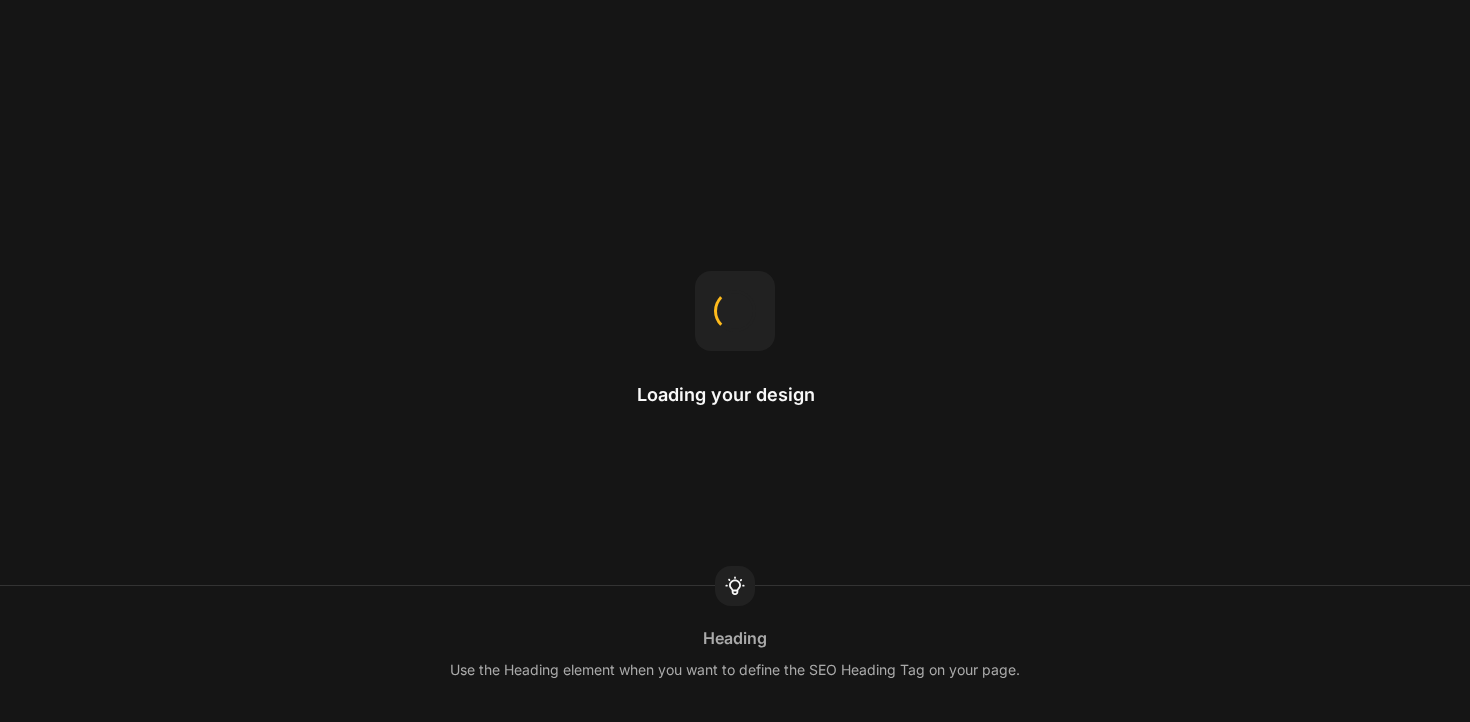 scroll, scrollTop: 0, scrollLeft: 0, axis: both 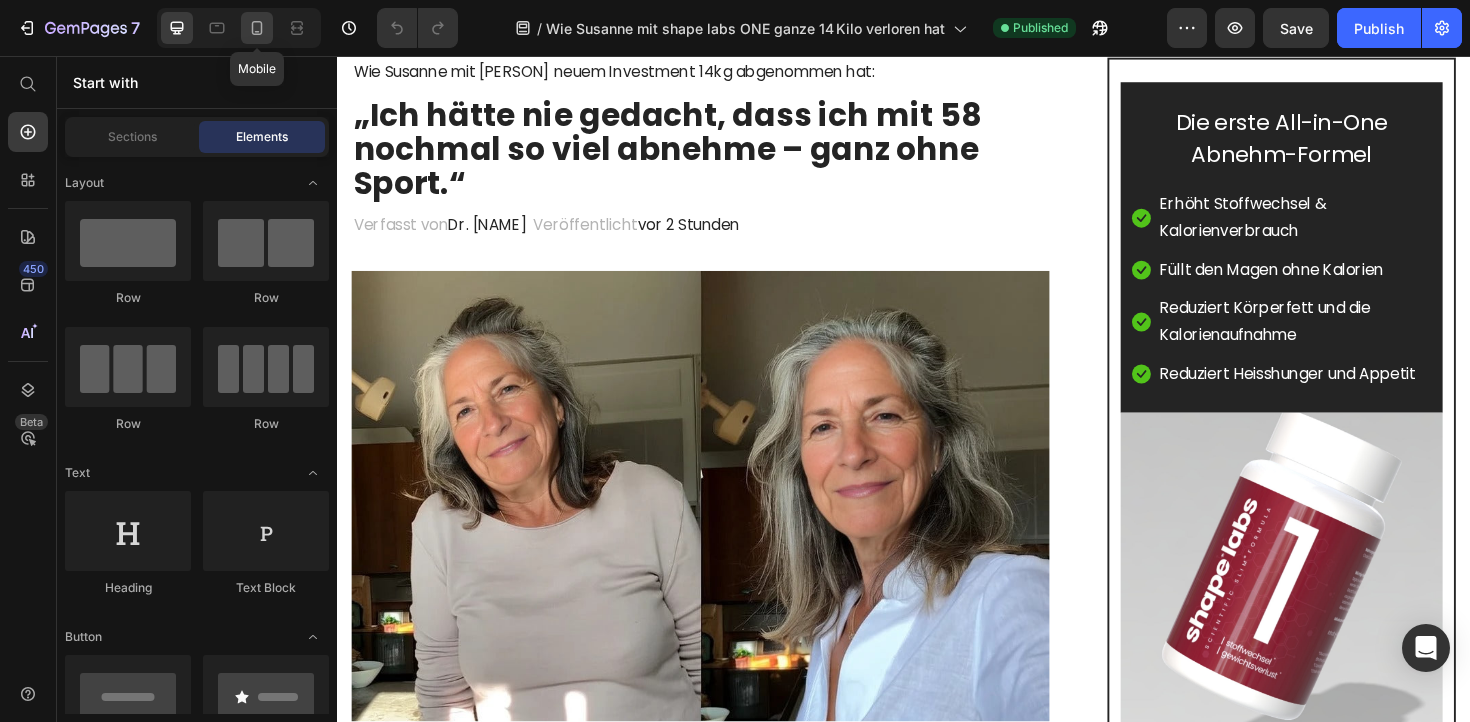 click 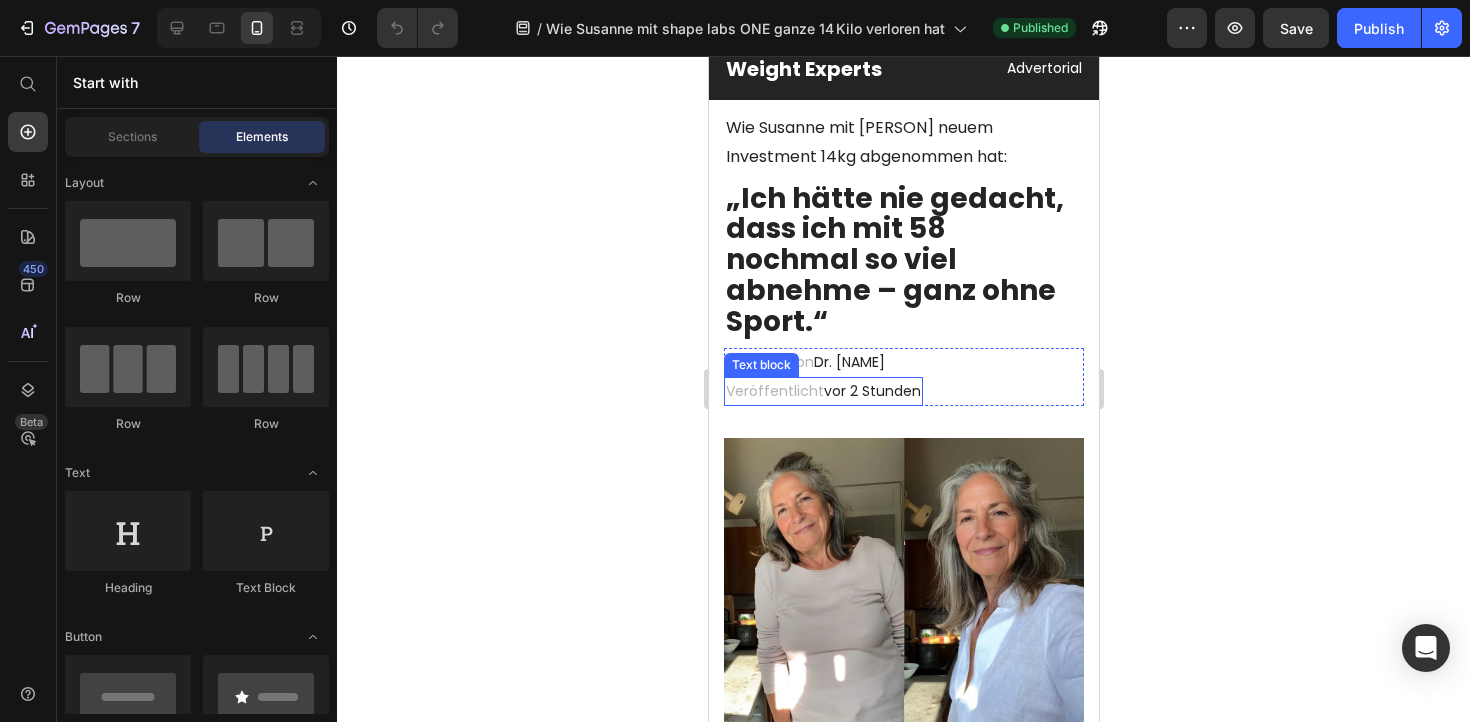 scroll, scrollTop: 57, scrollLeft: 0, axis: vertical 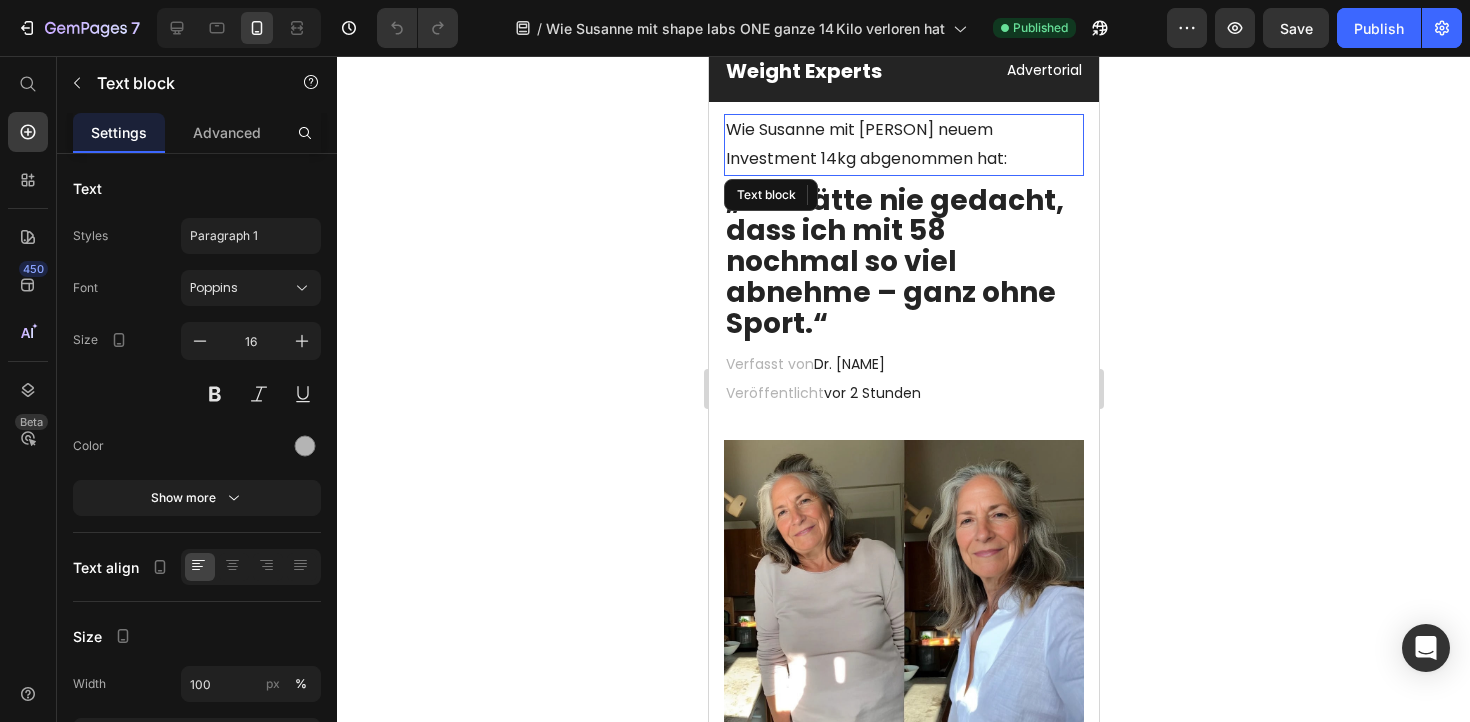 click on "Wie Susanne mit [PERSON] neuem Investment 14kg abgenommen hat:" at bounding box center [865, 144] 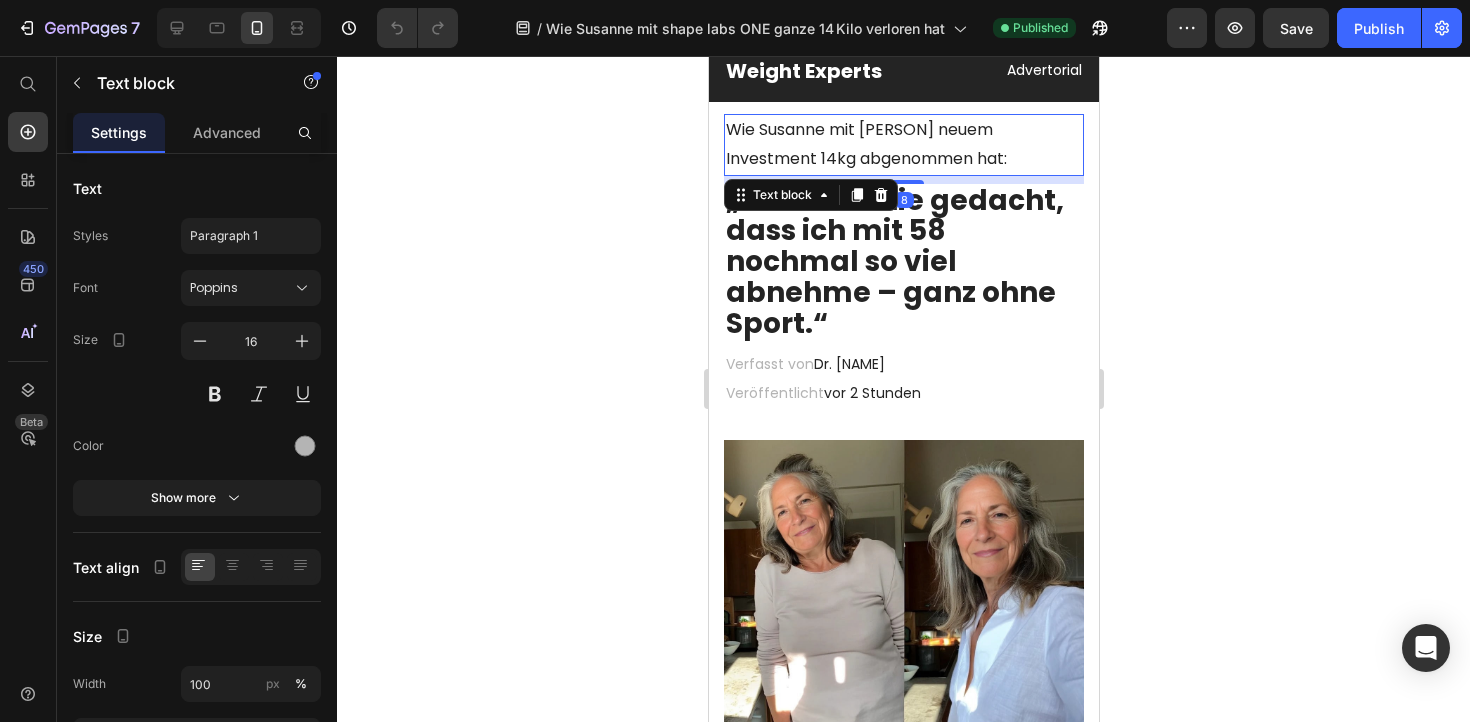 click on "Wie Susanne mit [PERSON] neuem Investment 14kg abgenommen hat:" at bounding box center [865, 144] 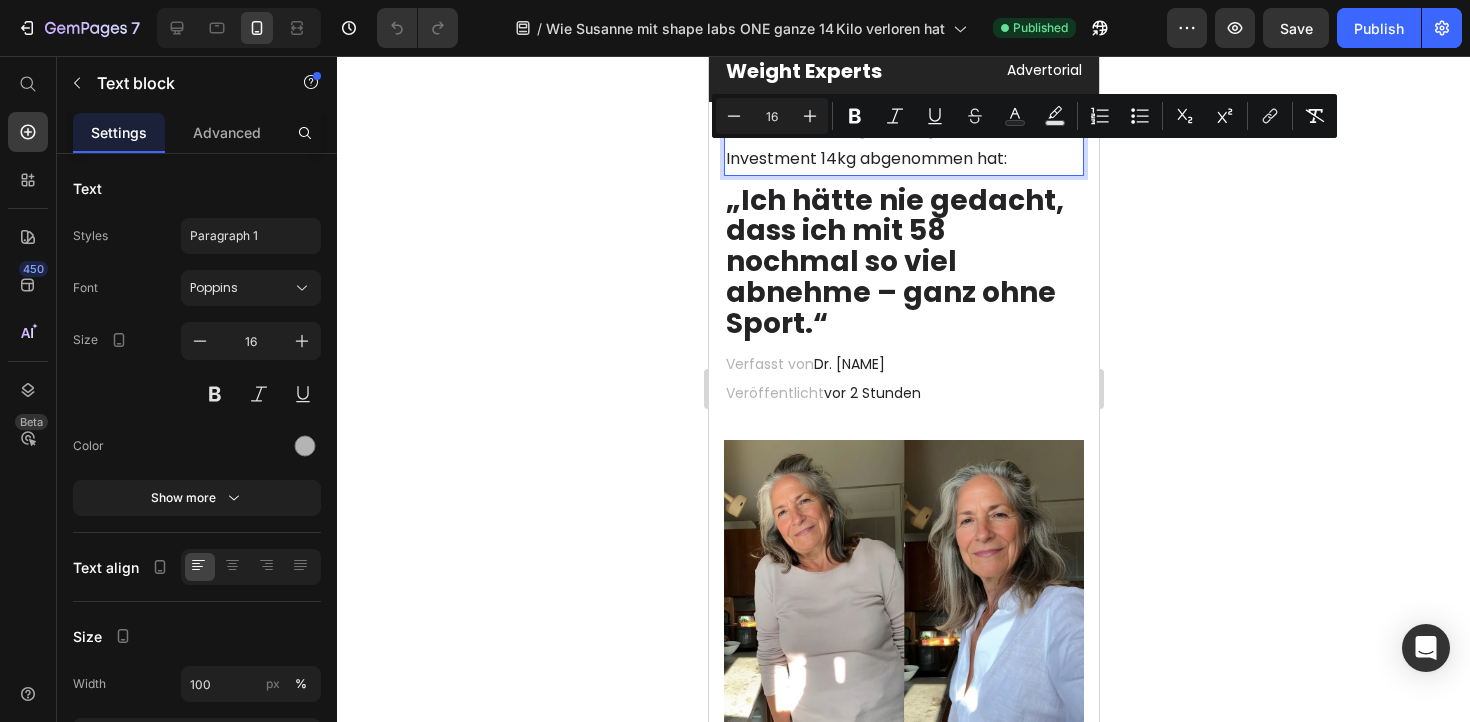 click on "Wie Susanne mit [PERSON] neuem Investment 14kg abgenommen hat:" at bounding box center (865, 144) 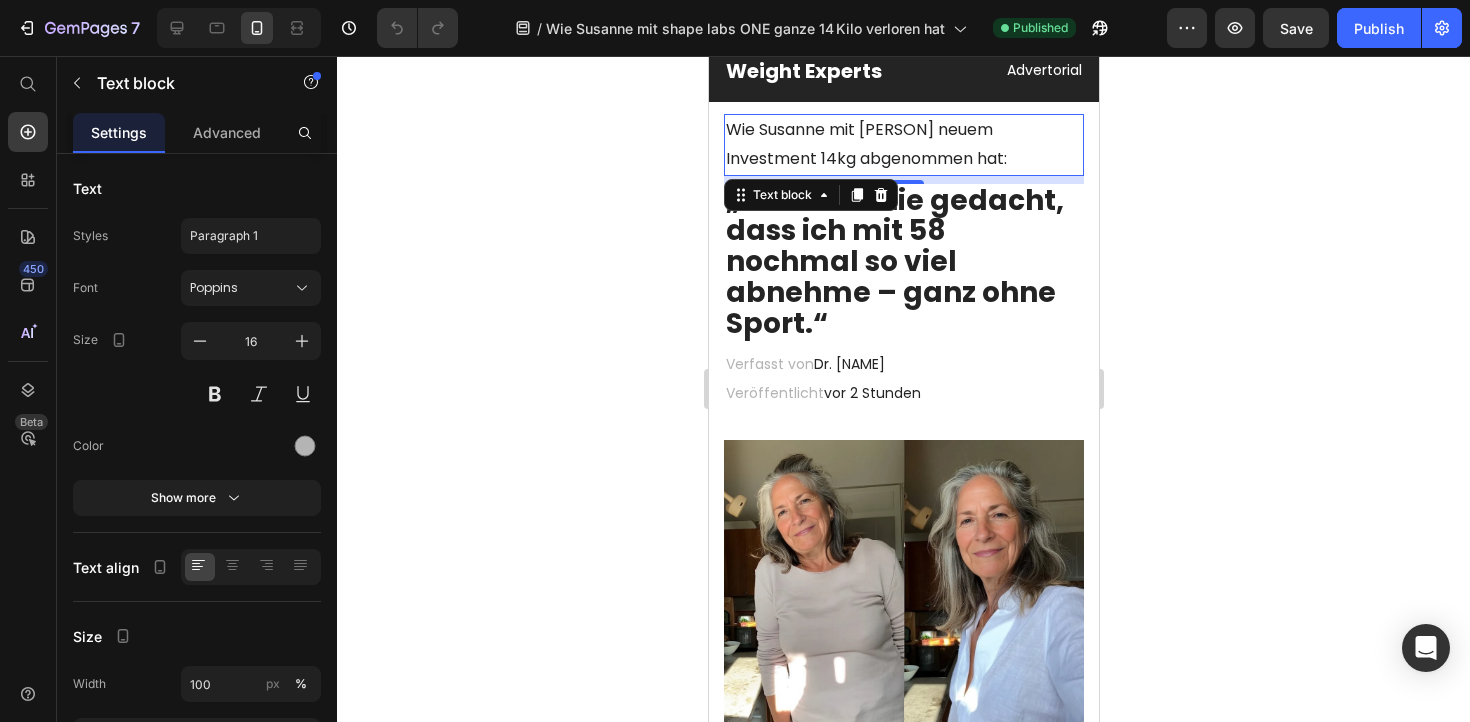 click 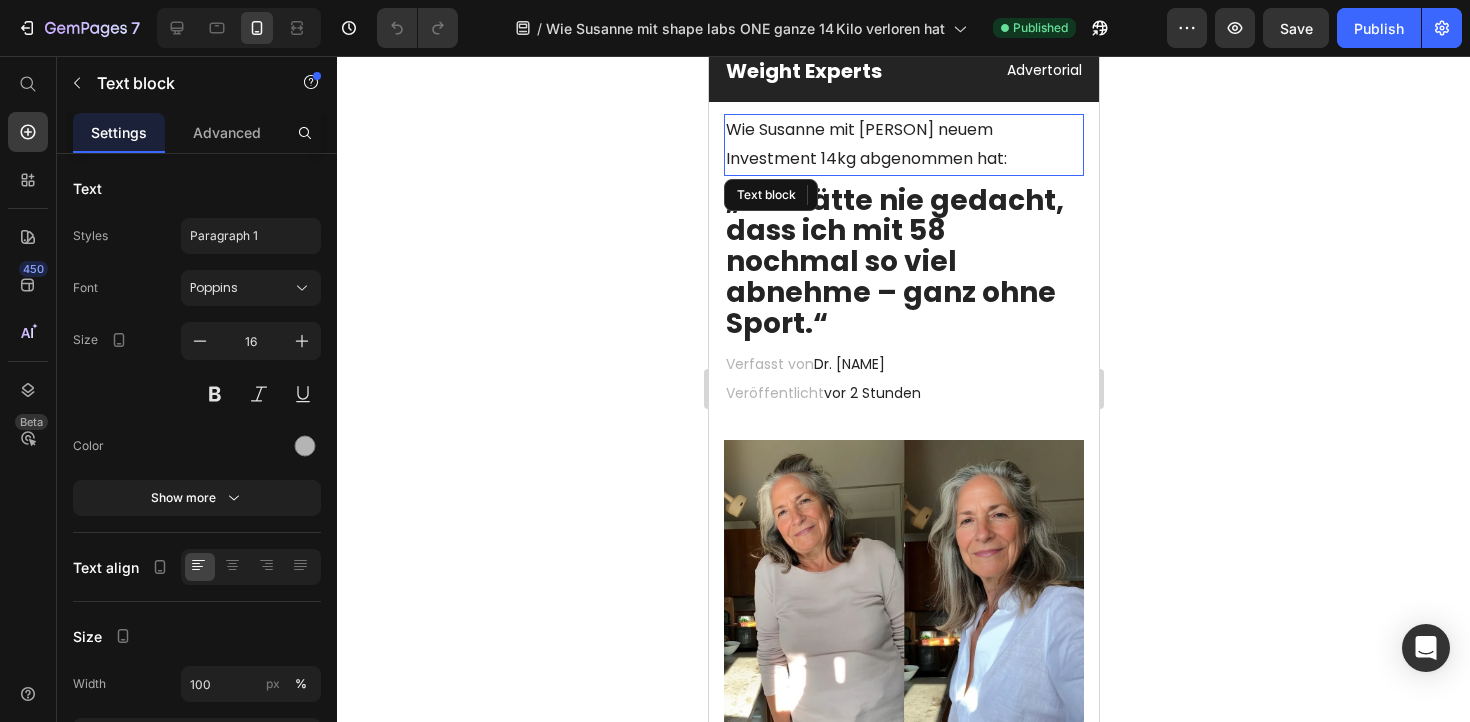 click on "Wie Susanne mit [PERSON] neuem Investment 14kg abgenommen hat:" at bounding box center (865, 144) 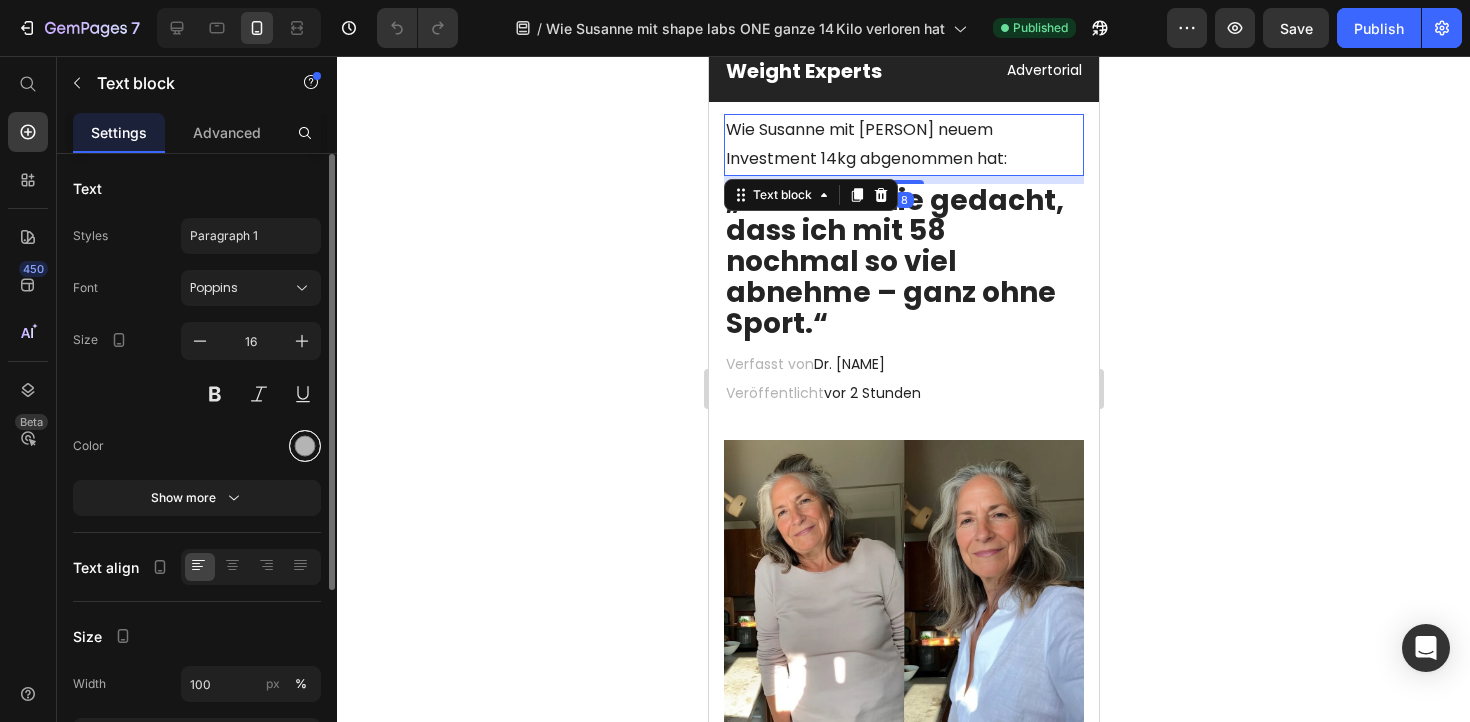click at bounding box center (305, 446) 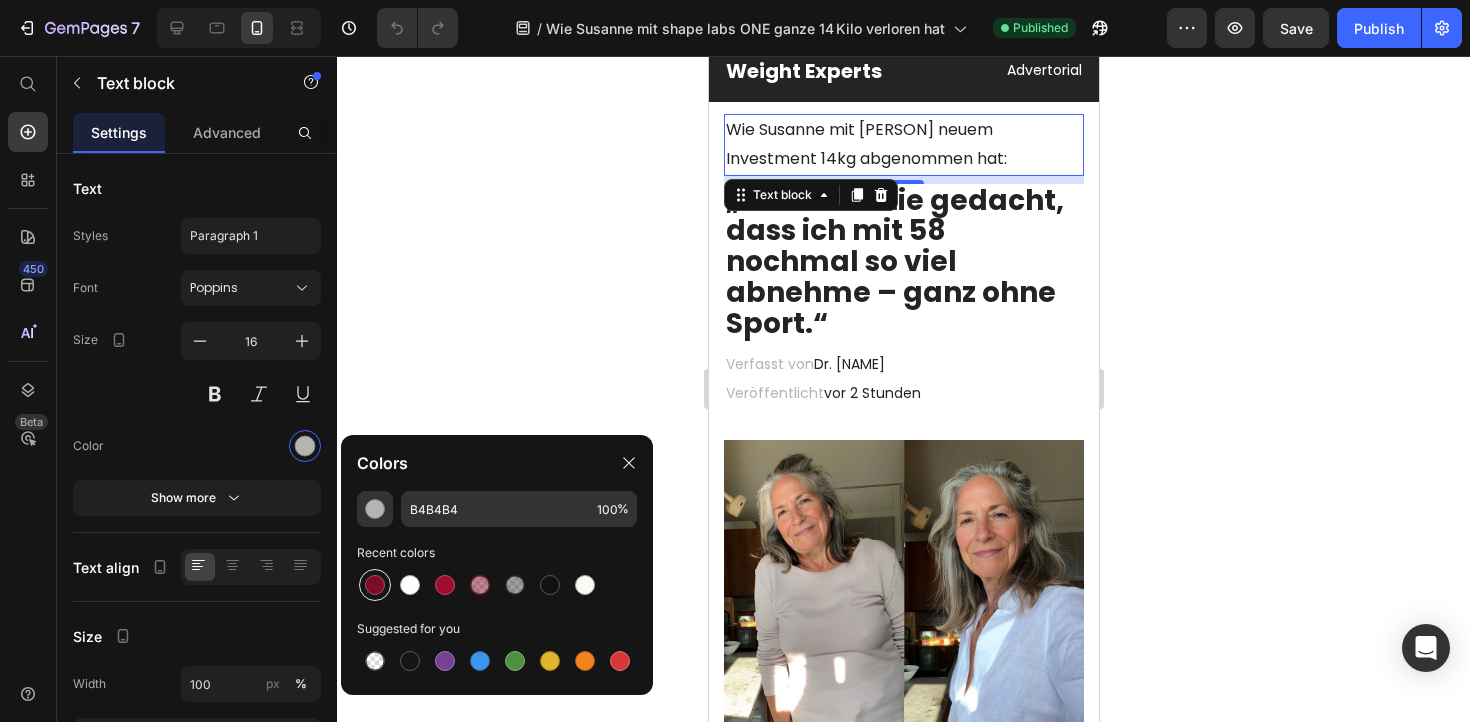 click at bounding box center (375, 585) 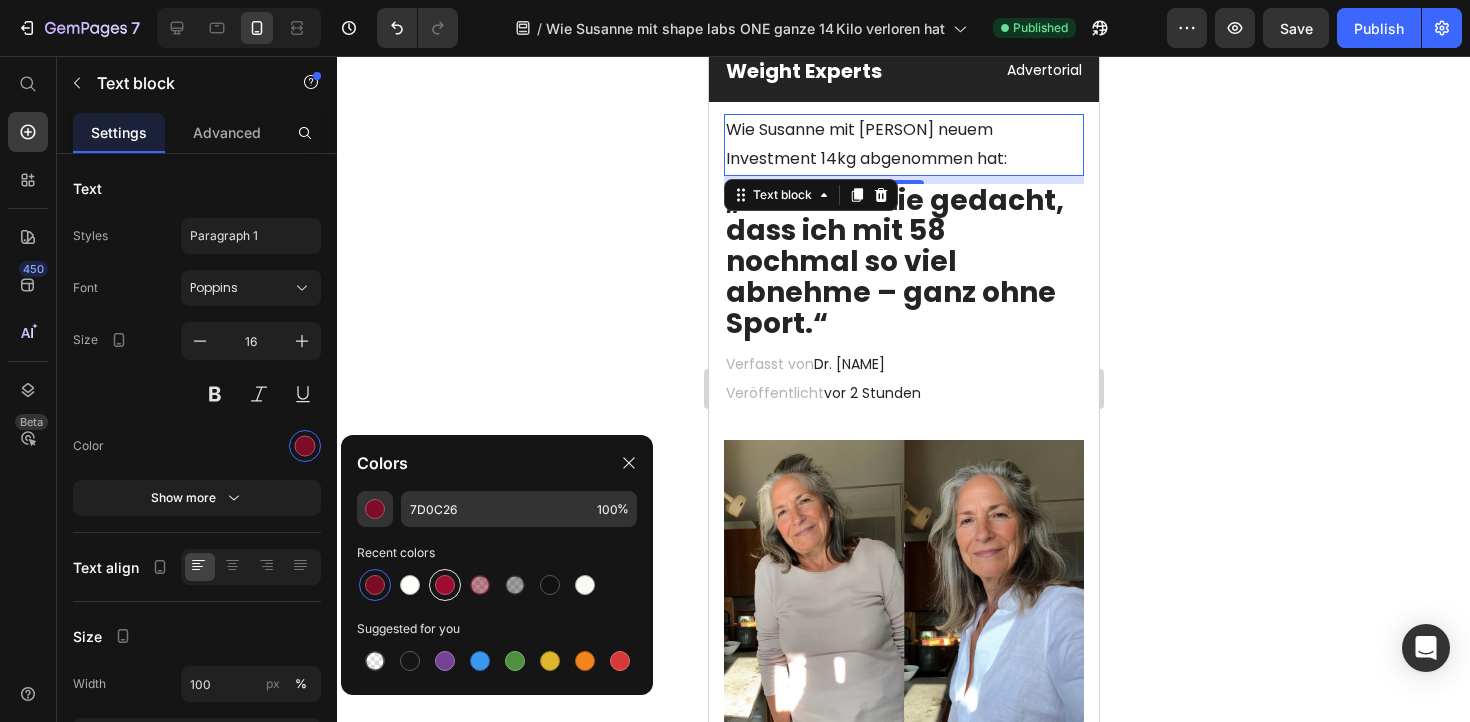click at bounding box center (445, 585) 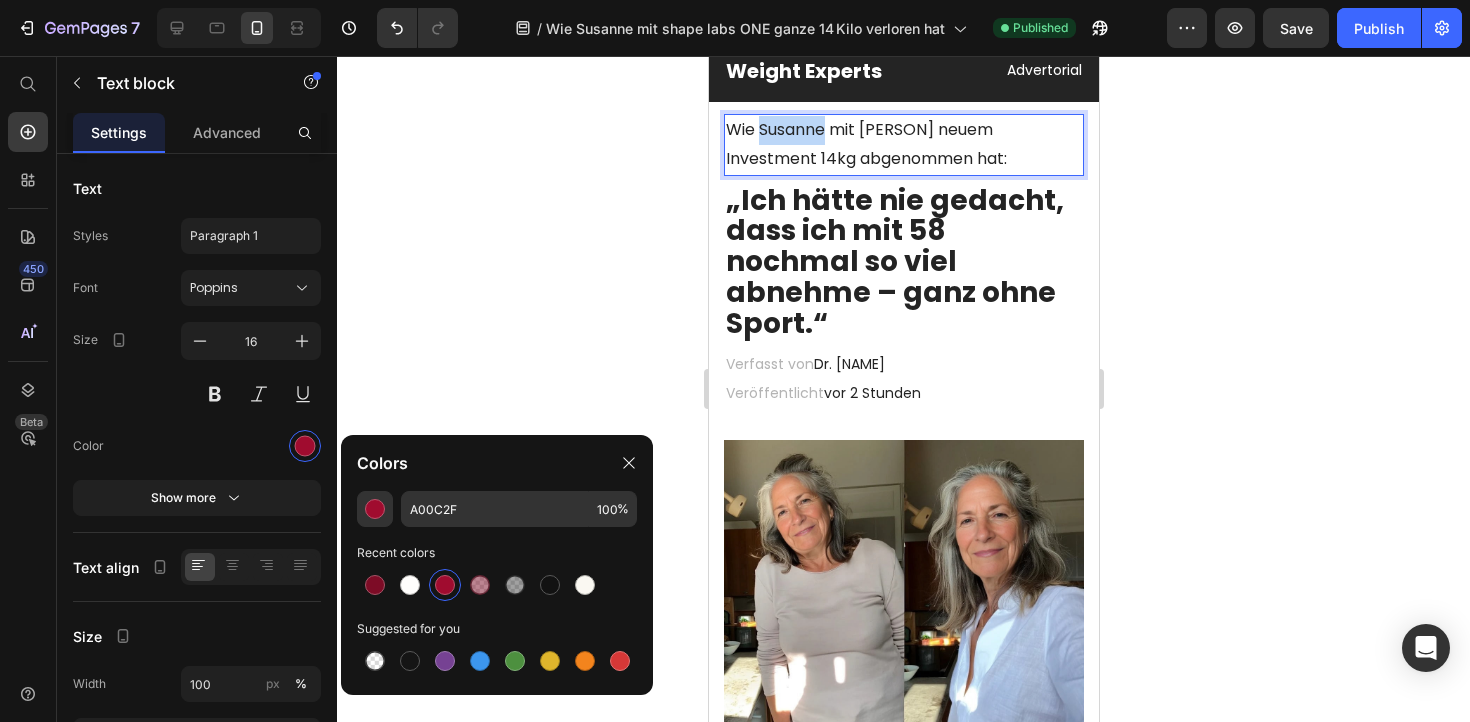 click on "Wie Susanne mit [PERSON] neuem Investment 14kg abgenommen hat:" at bounding box center (865, 144) 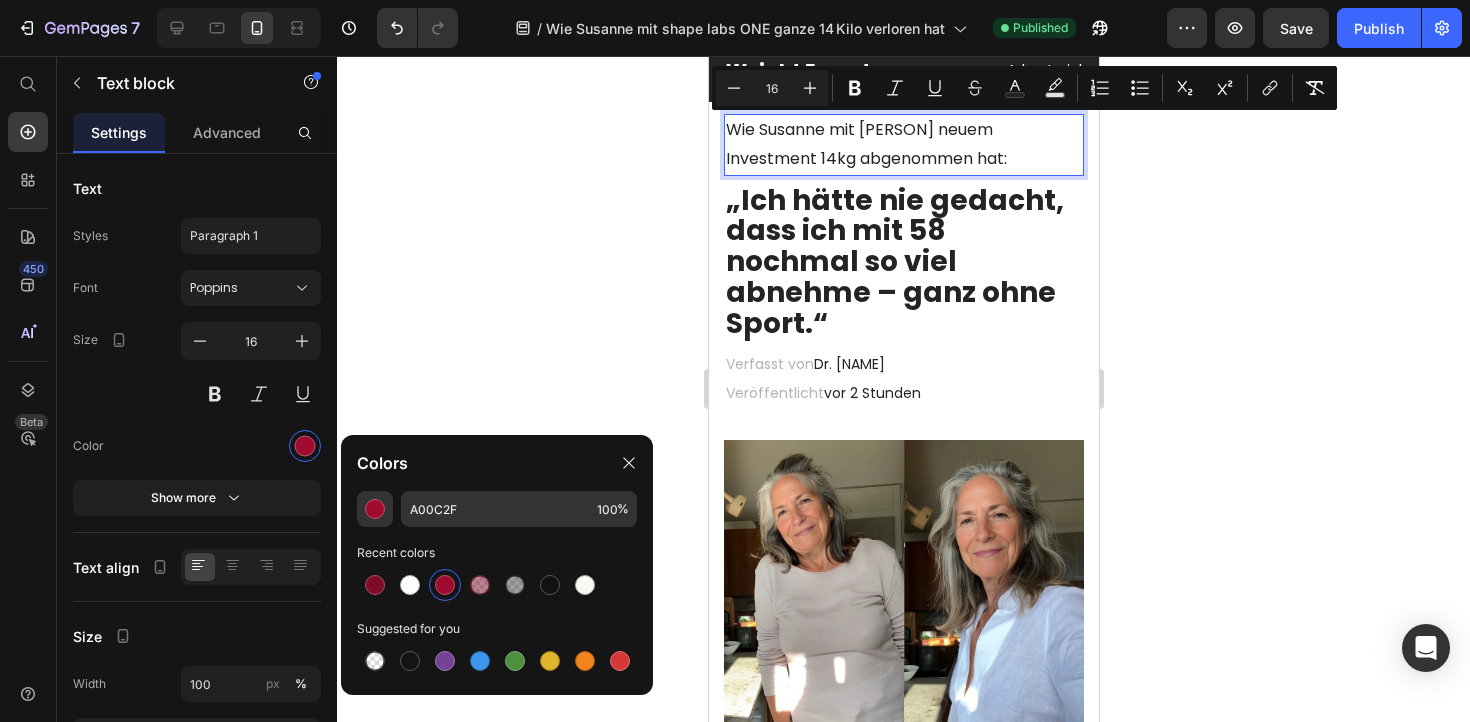 click on "Wie Susanne mit [PERSON] neuem Investment 14kg abgenommen hat:" at bounding box center [865, 144] 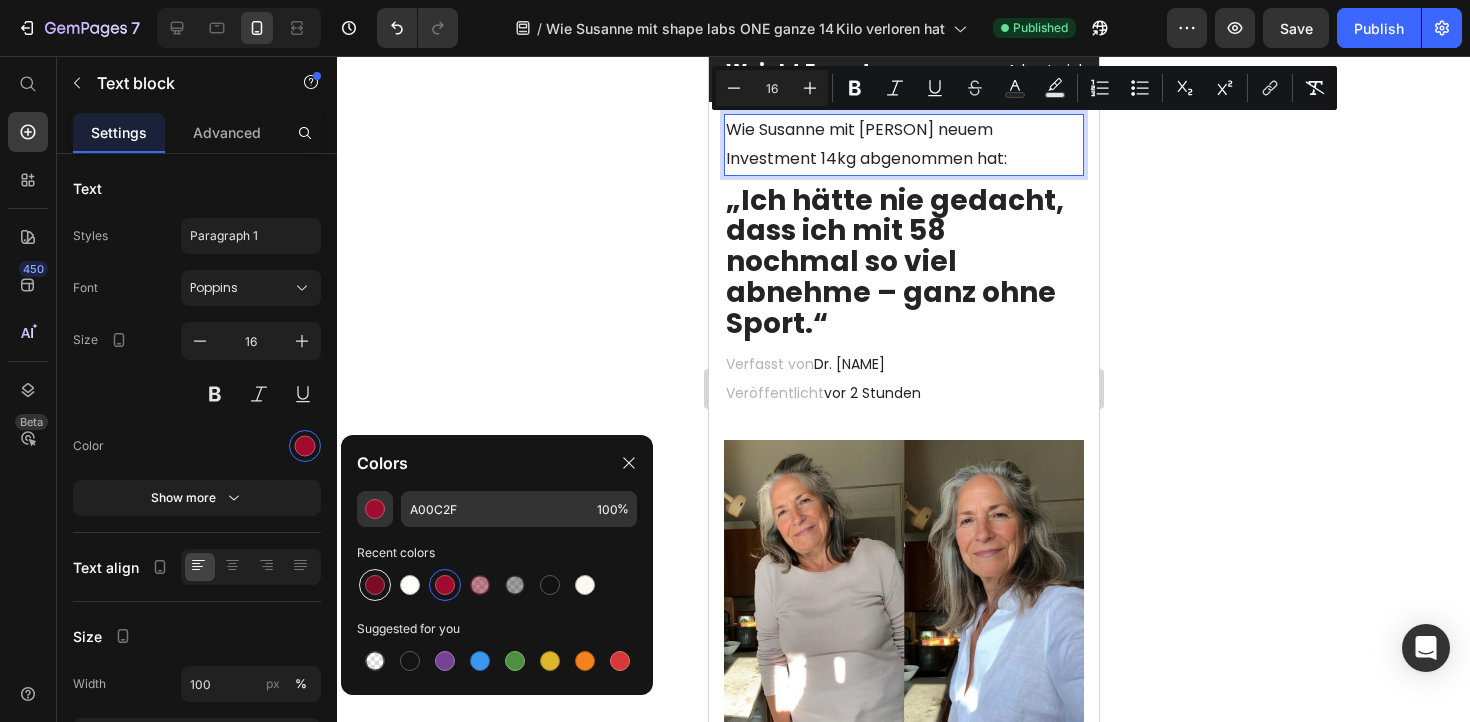 click at bounding box center [375, 585] 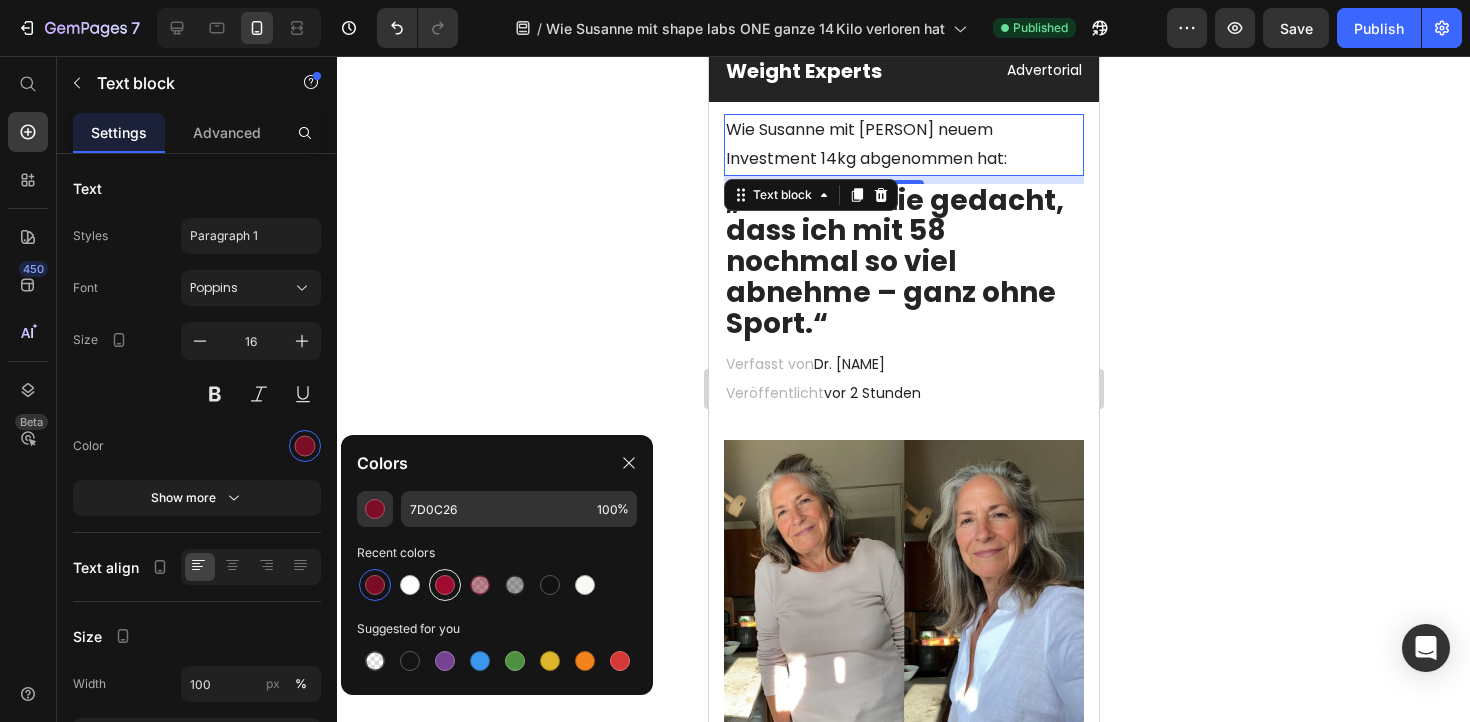 click at bounding box center (445, 585) 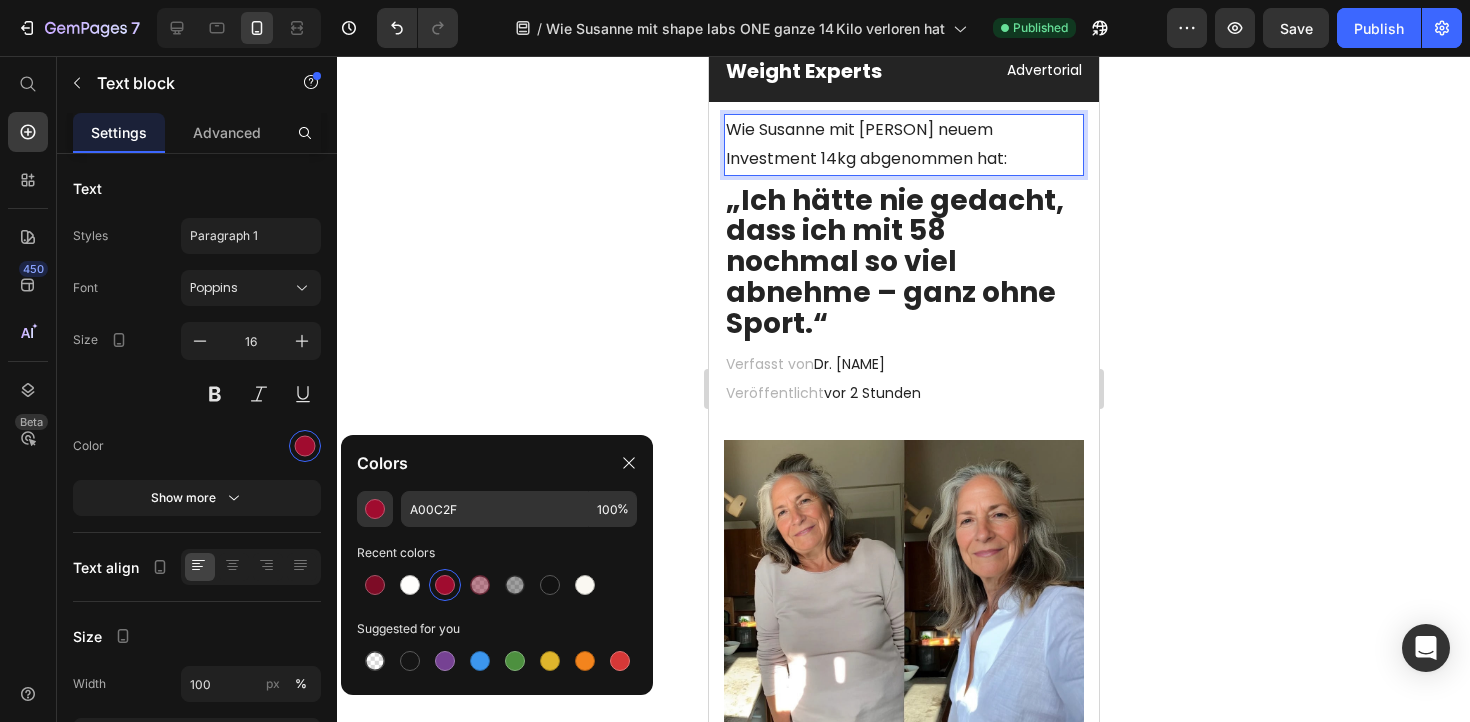 click on "Wie Susanne mit [PERSON] neuem Investment 14kg abgenommen hat:" at bounding box center (865, 144) 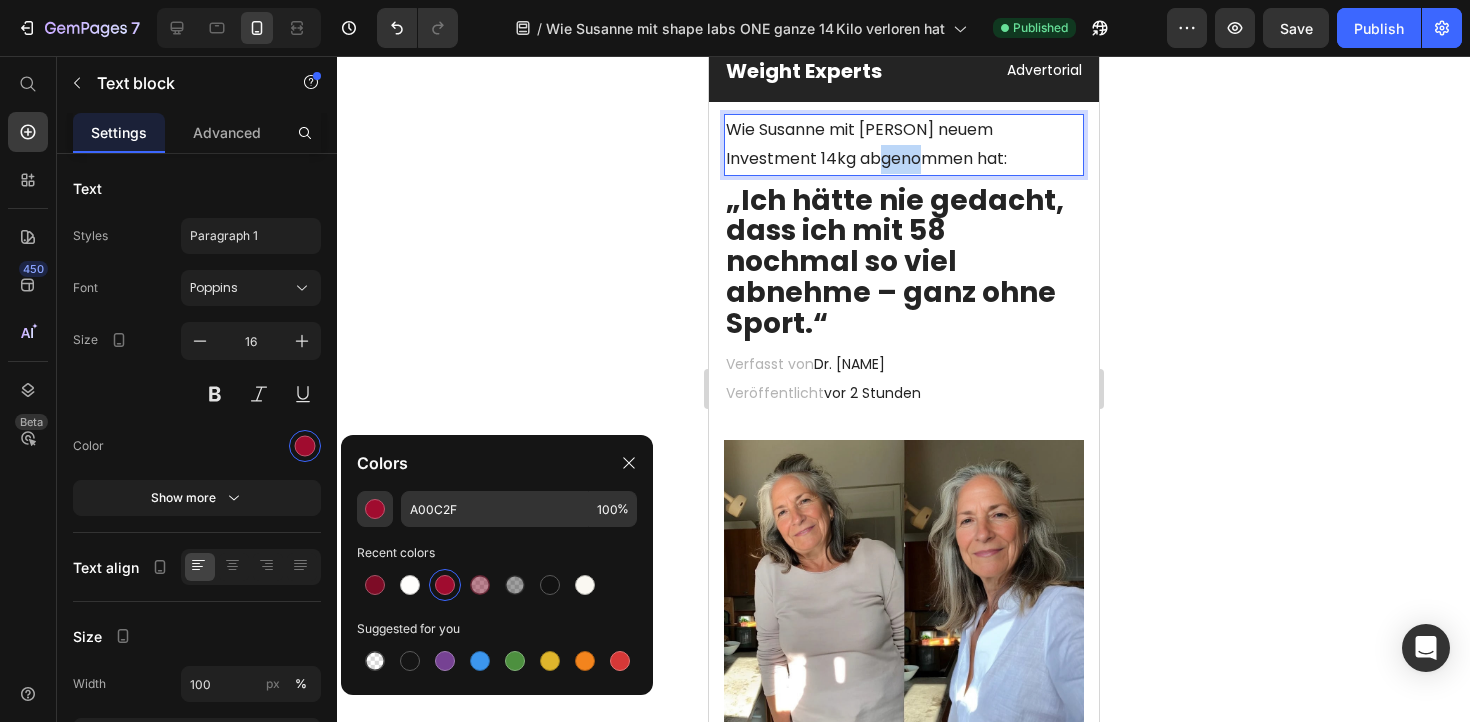 click on "Wie Susanne mit [PERSON] neuem Investment 14kg abgenommen hat:" at bounding box center (865, 144) 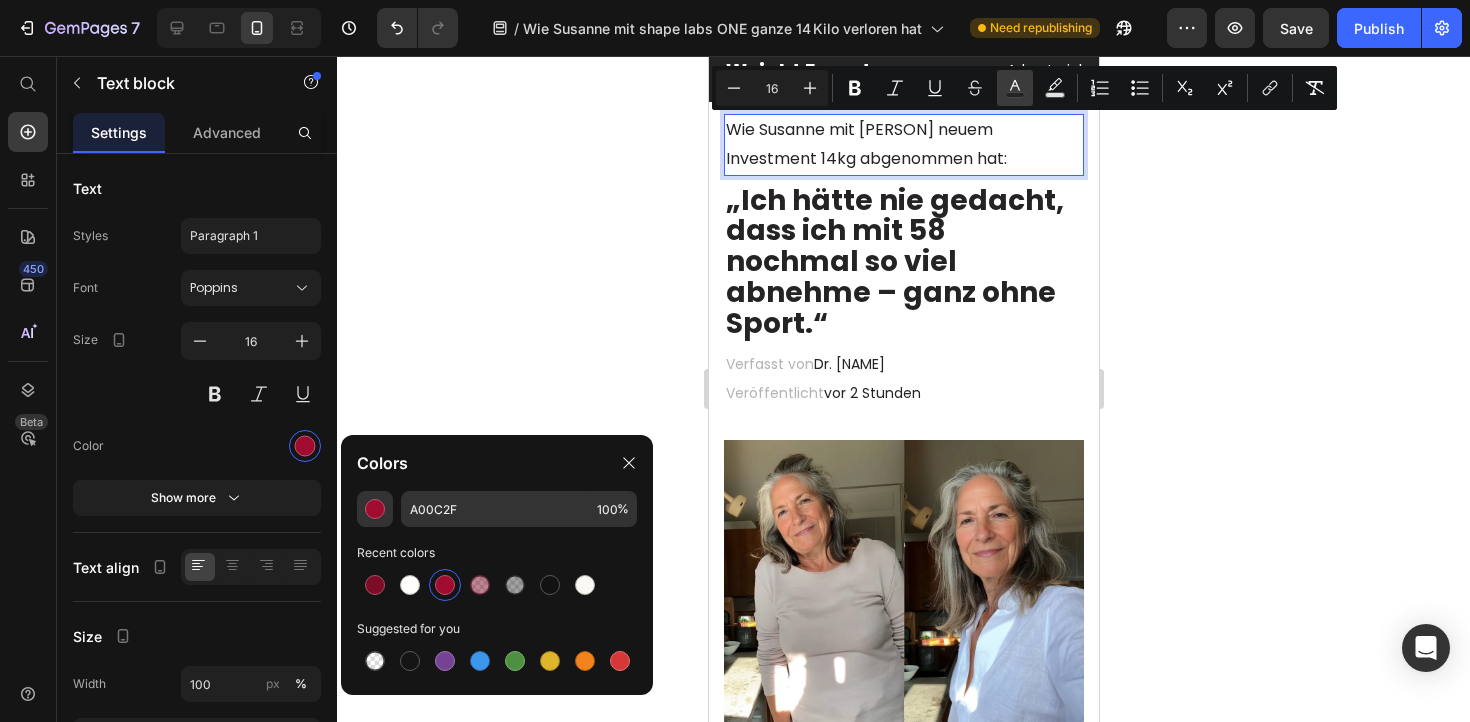 click 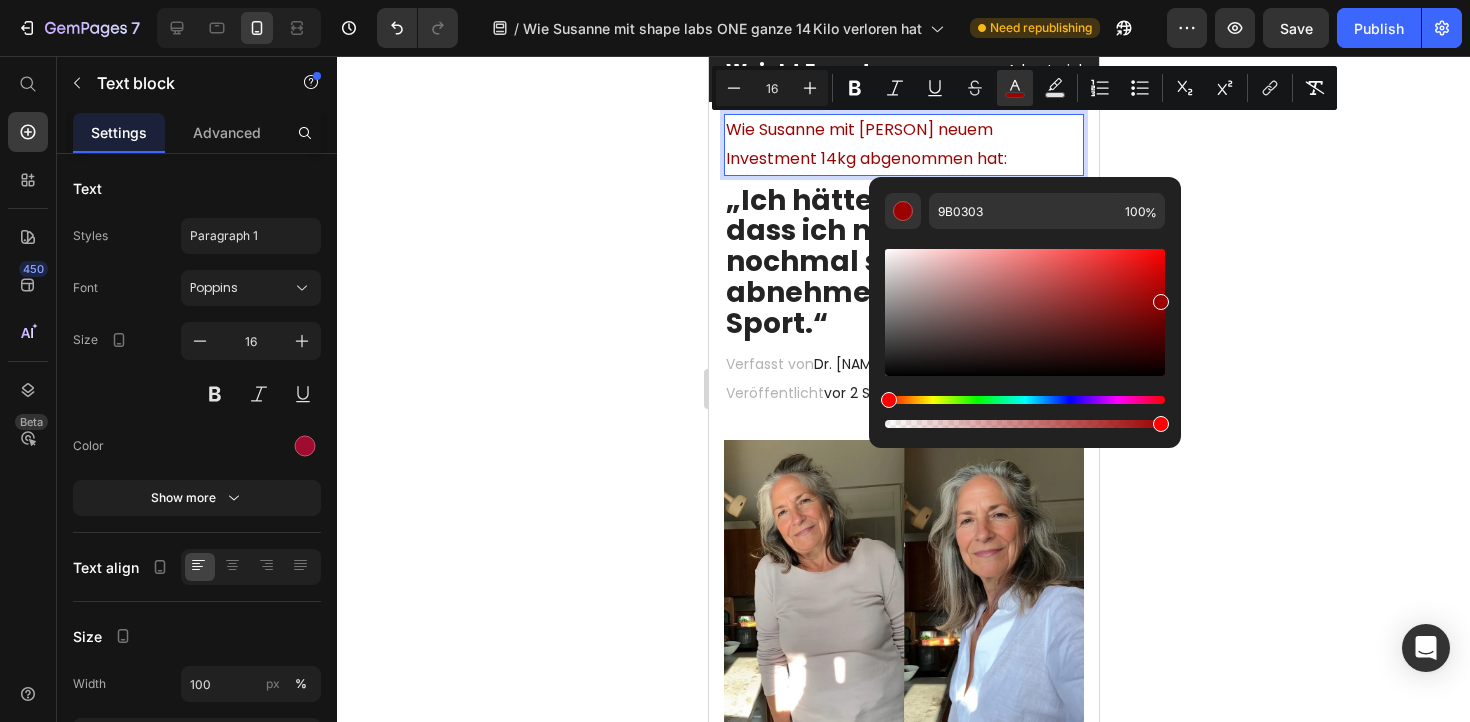 drag, startPoint x: 1157, startPoint y: 283, endPoint x: 1157, endPoint y: 298, distance: 15 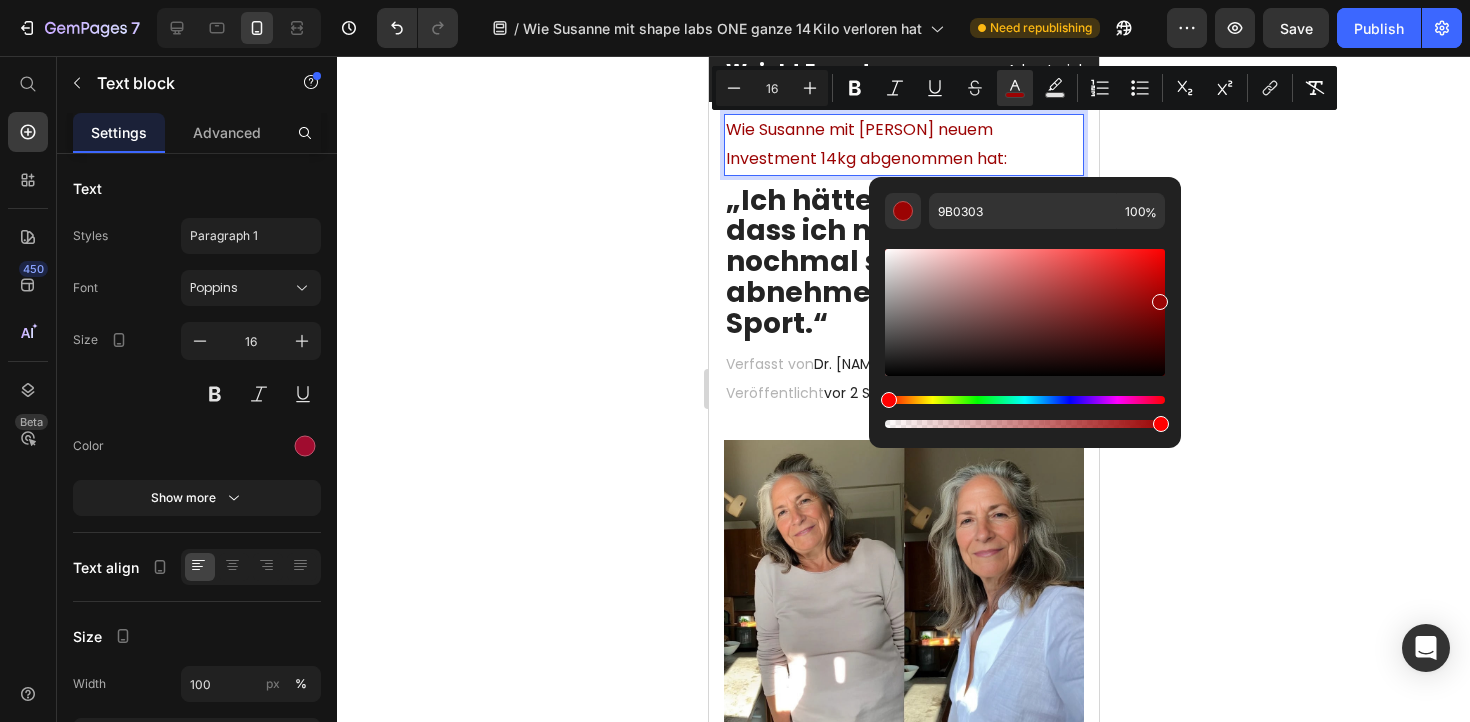 type on "9B0404" 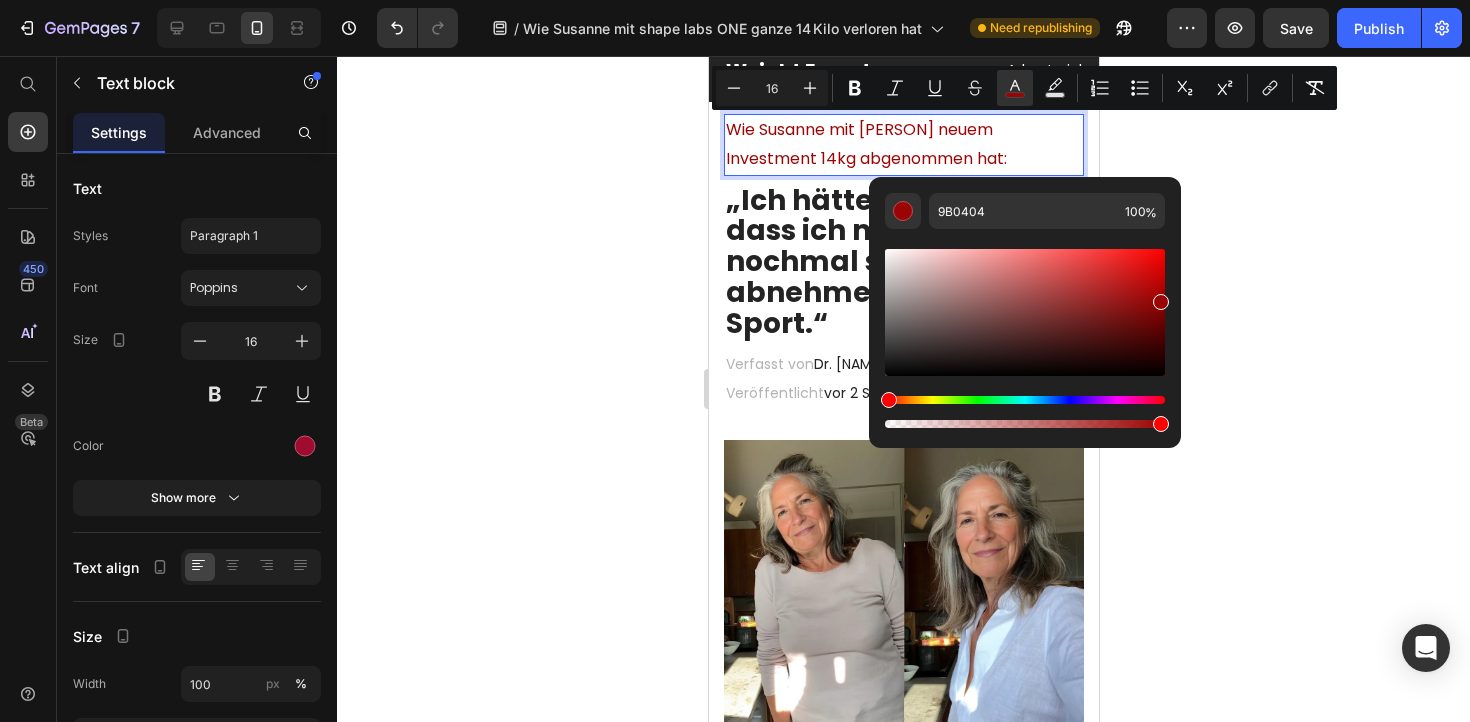 click 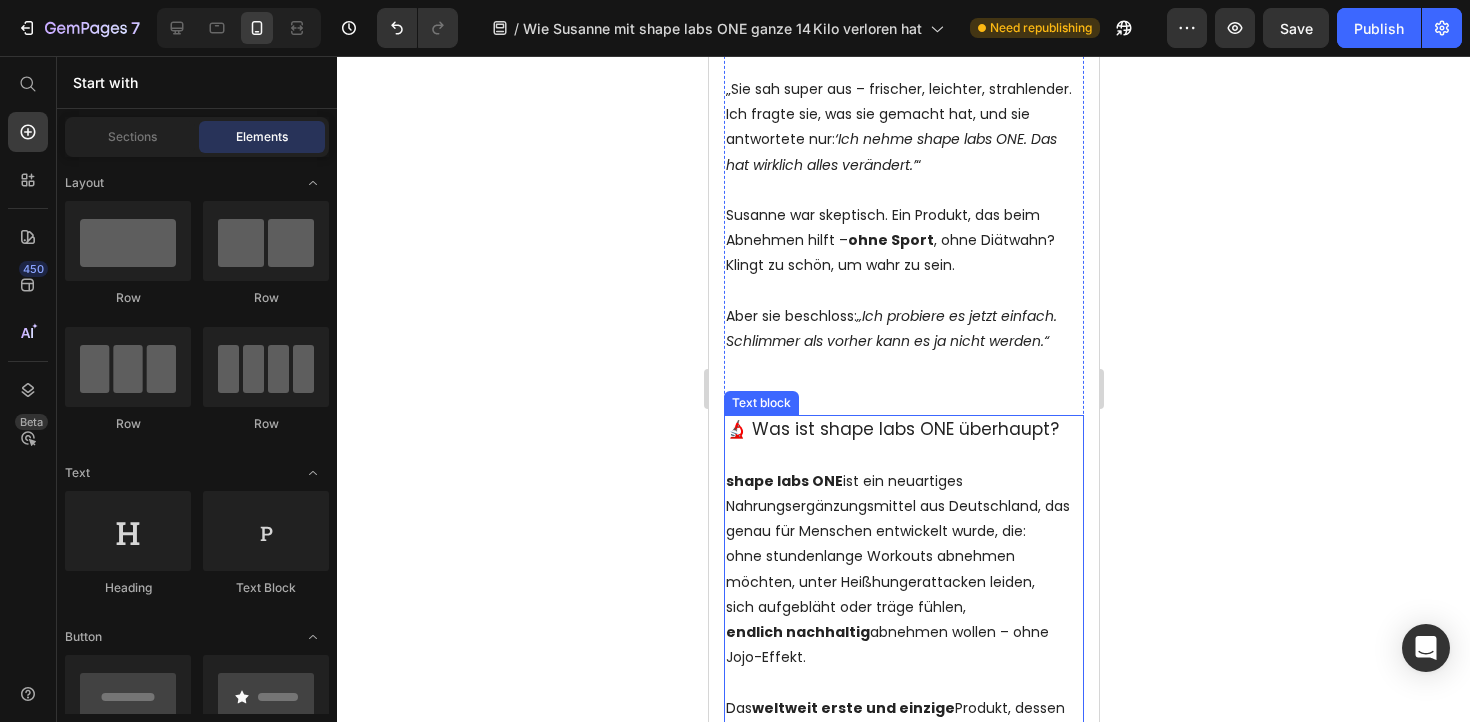 scroll, scrollTop: 1319, scrollLeft: 0, axis: vertical 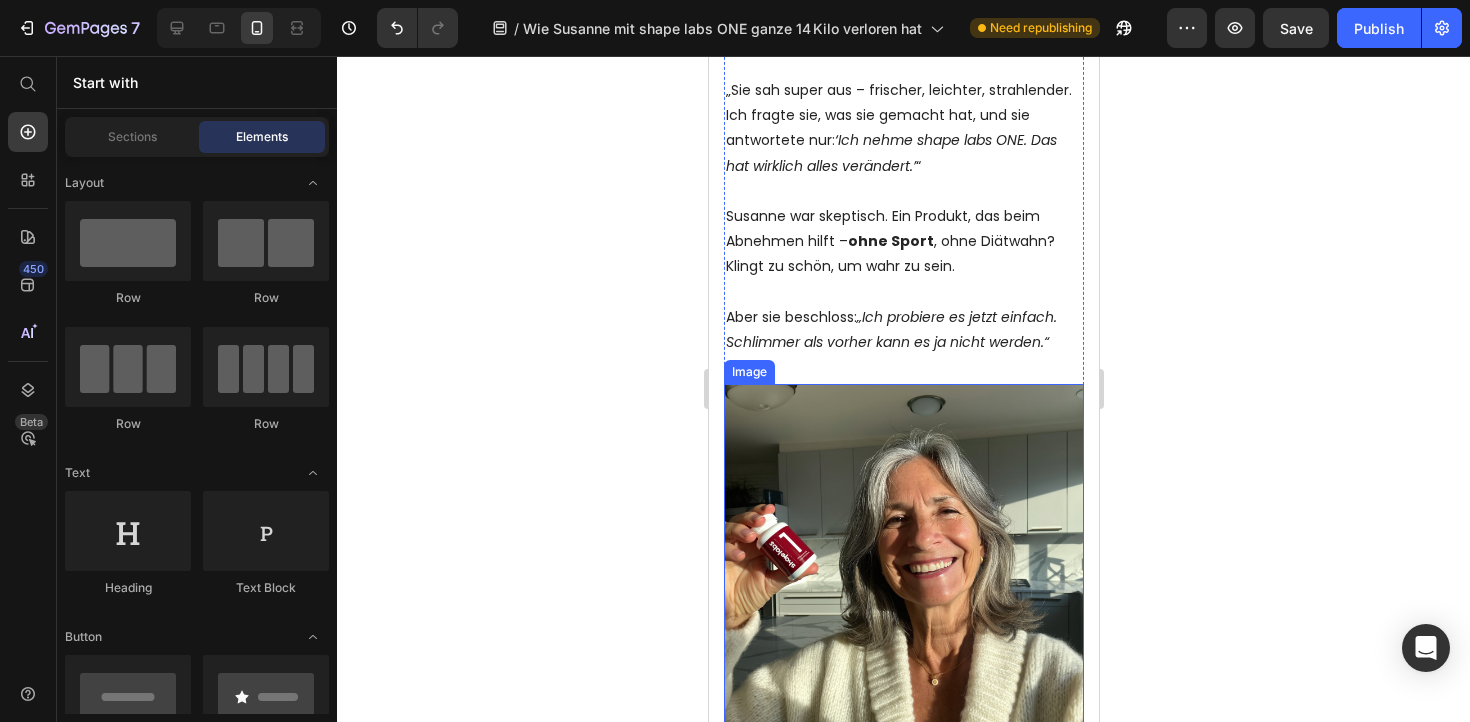 click at bounding box center (903, 564) 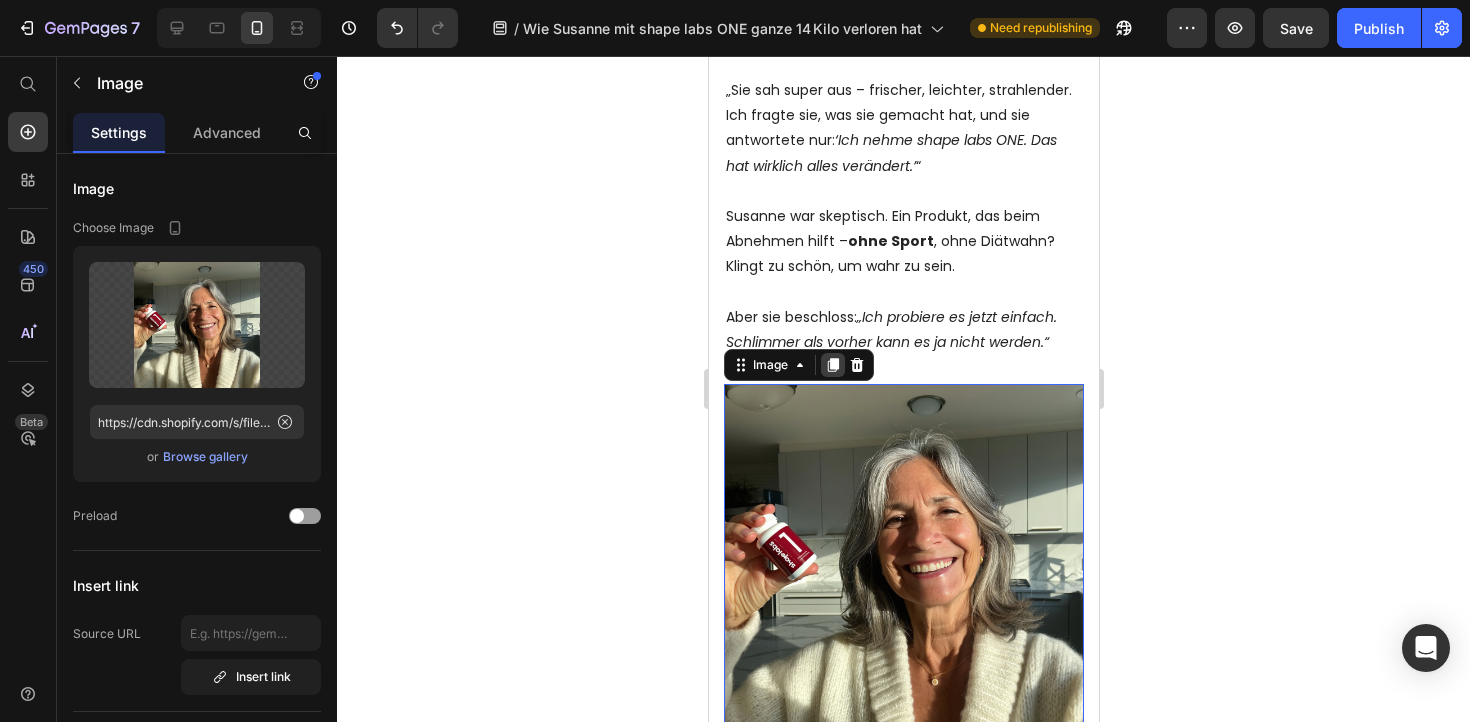 click 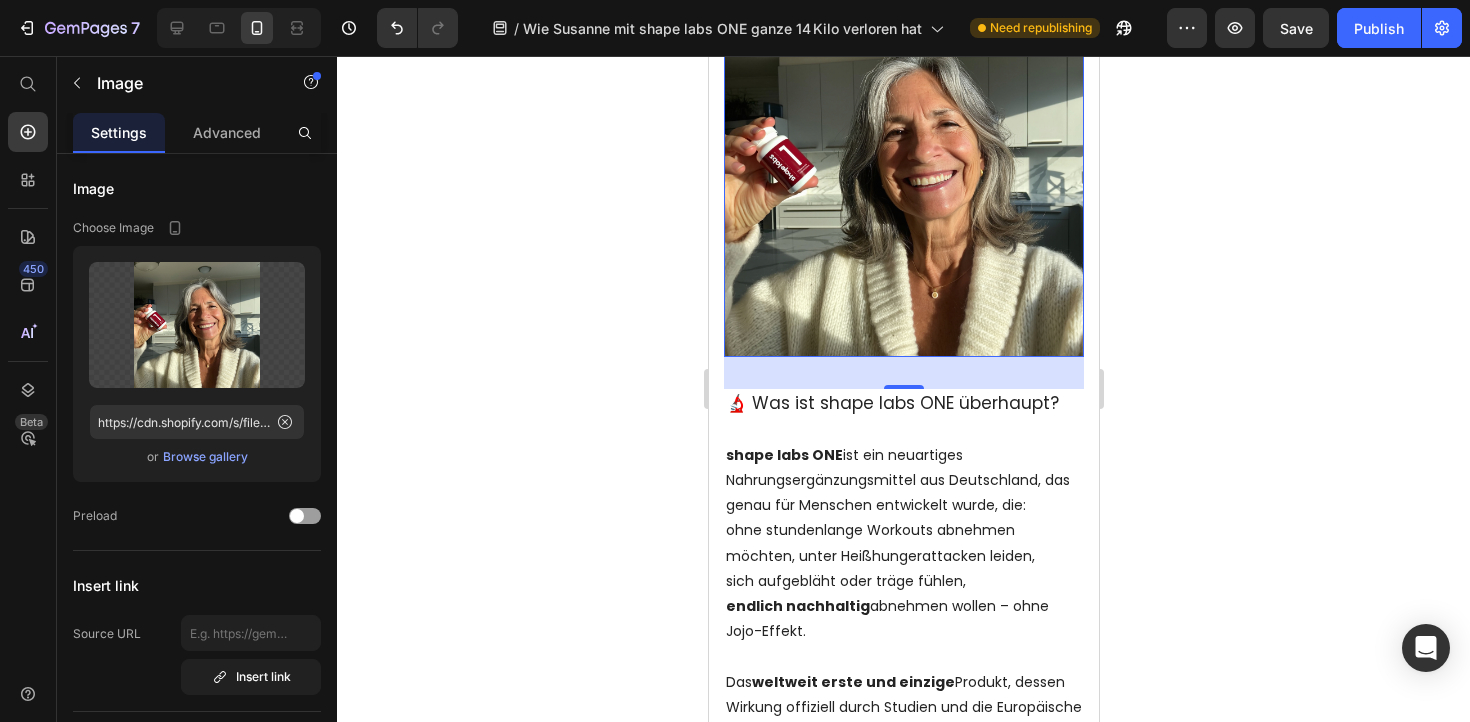 scroll, scrollTop: 2103, scrollLeft: 0, axis: vertical 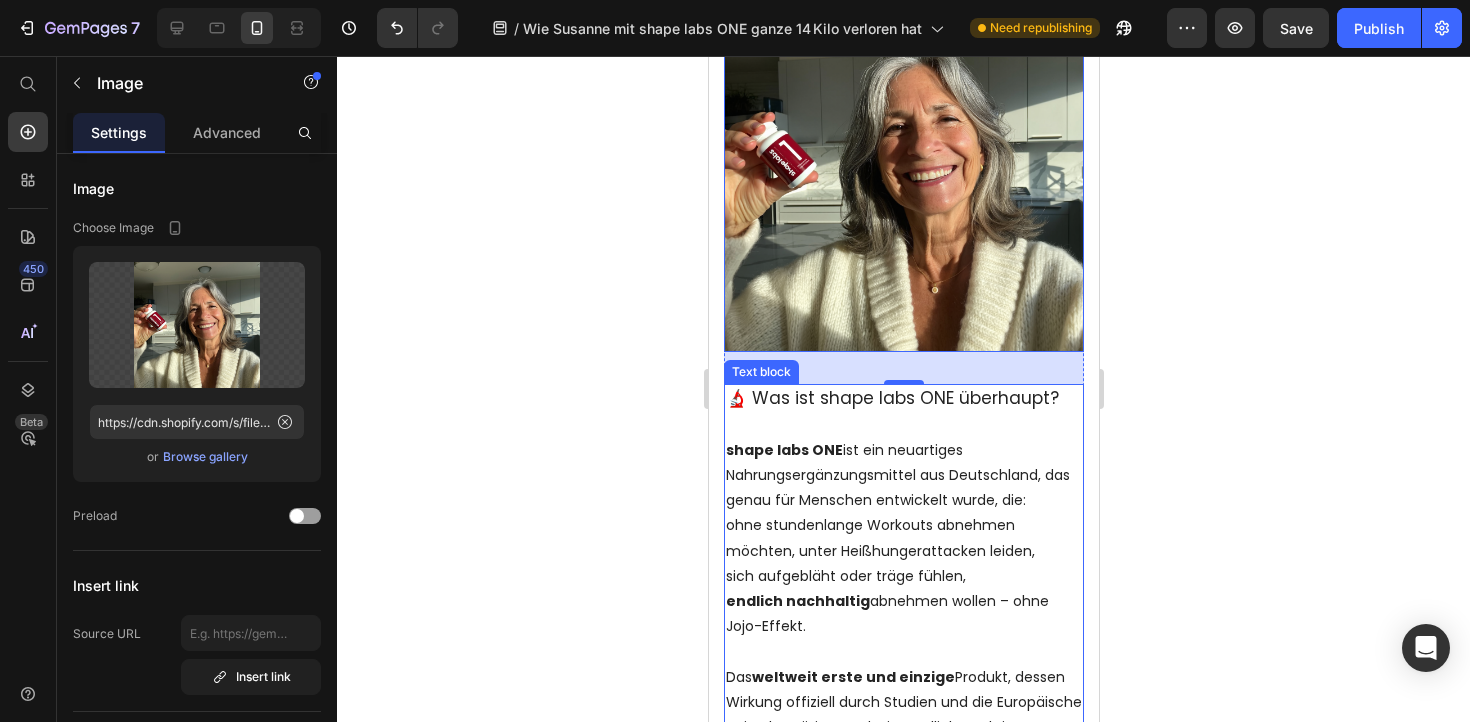 click on "shape labs ONE  ist ein neuartiges Nahrungsergänzungsmittel aus Deutschland, das genau für Menschen entwickelt wurde, die:" at bounding box center [903, 476] 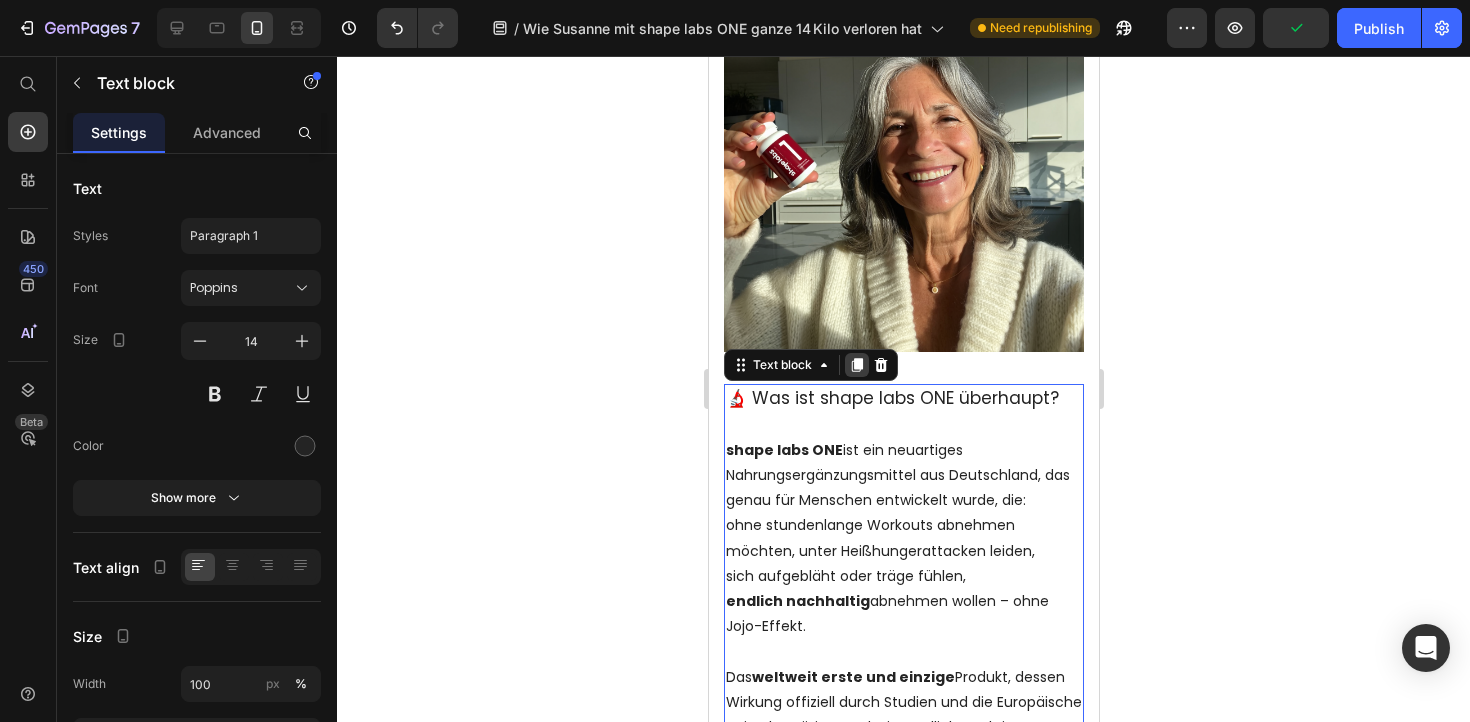 click 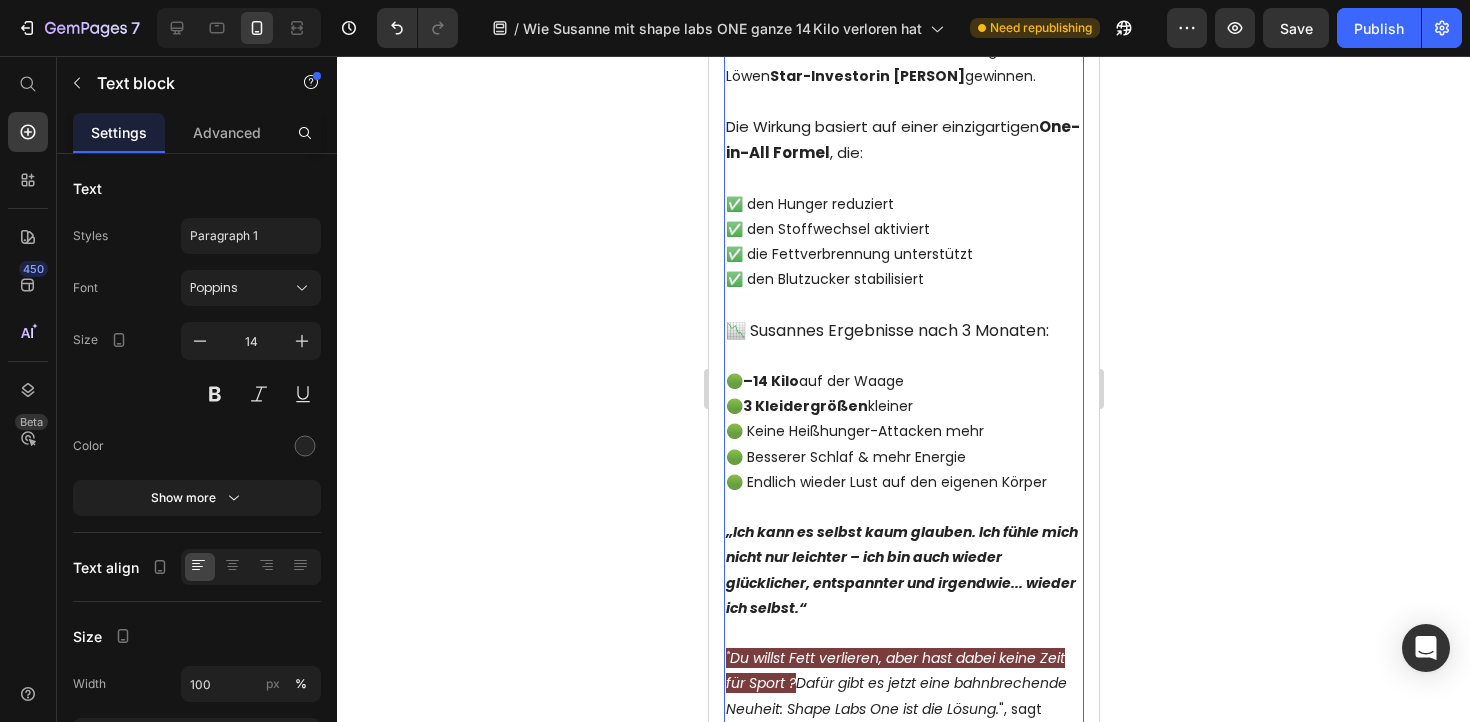 scroll, scrollTop: 5045, scrollLeft: 0, axis: vertical 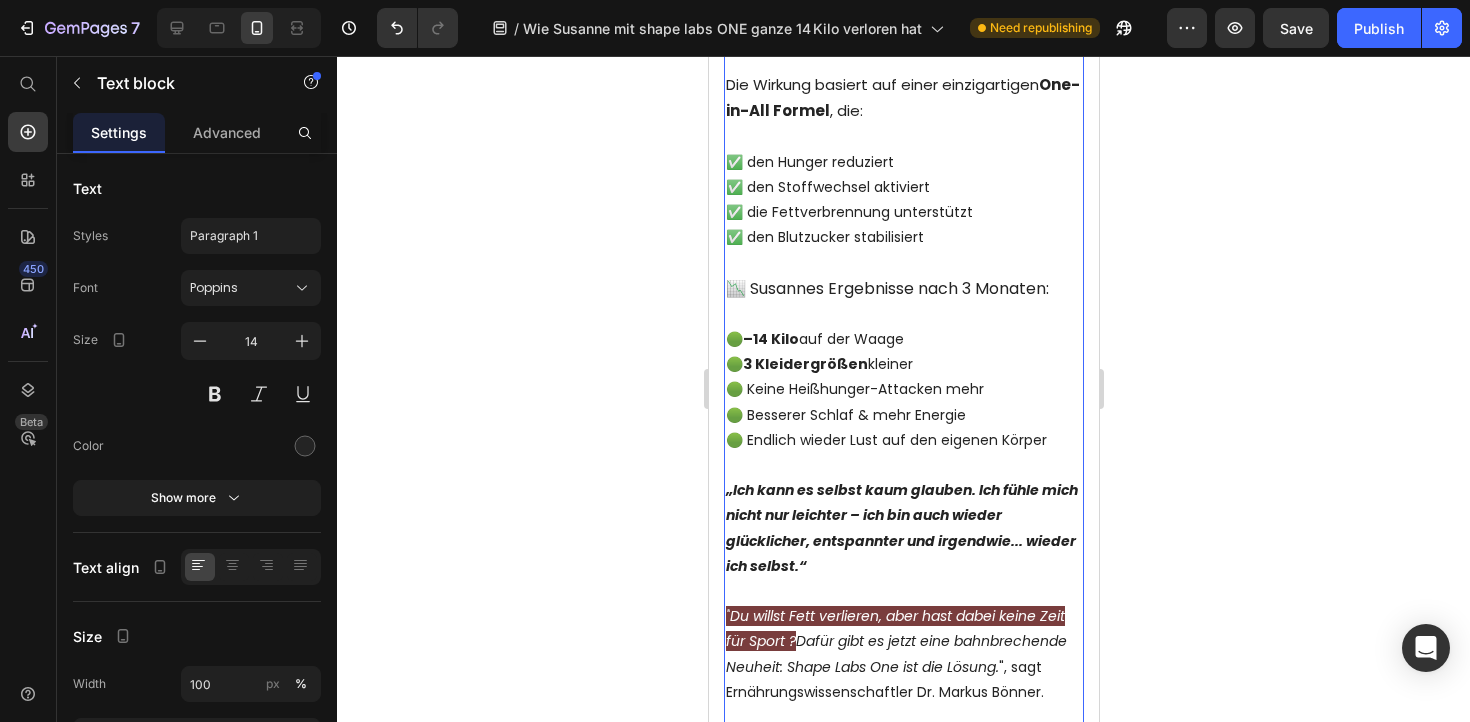 click on "„Ich kann es selbst kaum glauben. Ich fühle mich nicht nur leichter – ich bin auch wieder glücklicher, entspannter und irgendwie... wieder ich selbst.“" at bounding box center (903, 528) 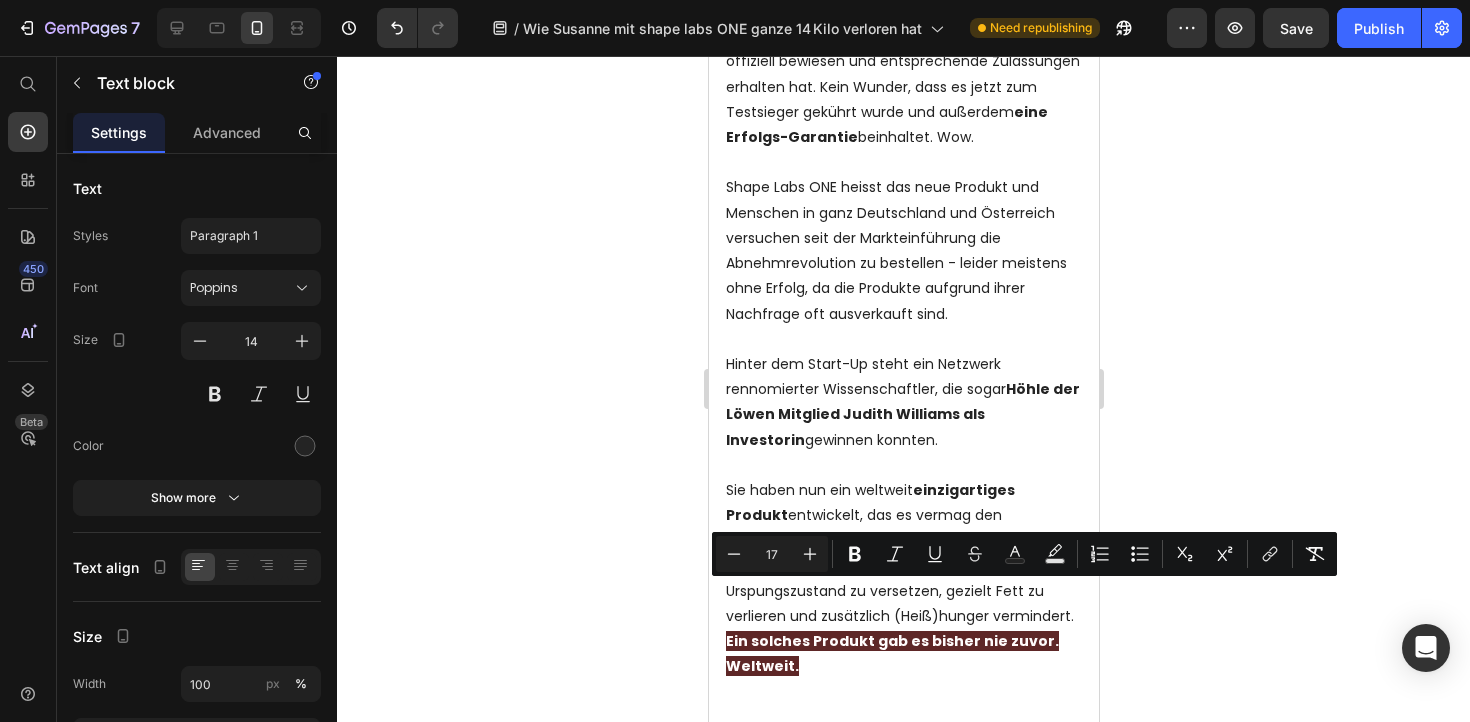 scroll, scrollTop: 3930, scrollLeft: 0, axis: vertical 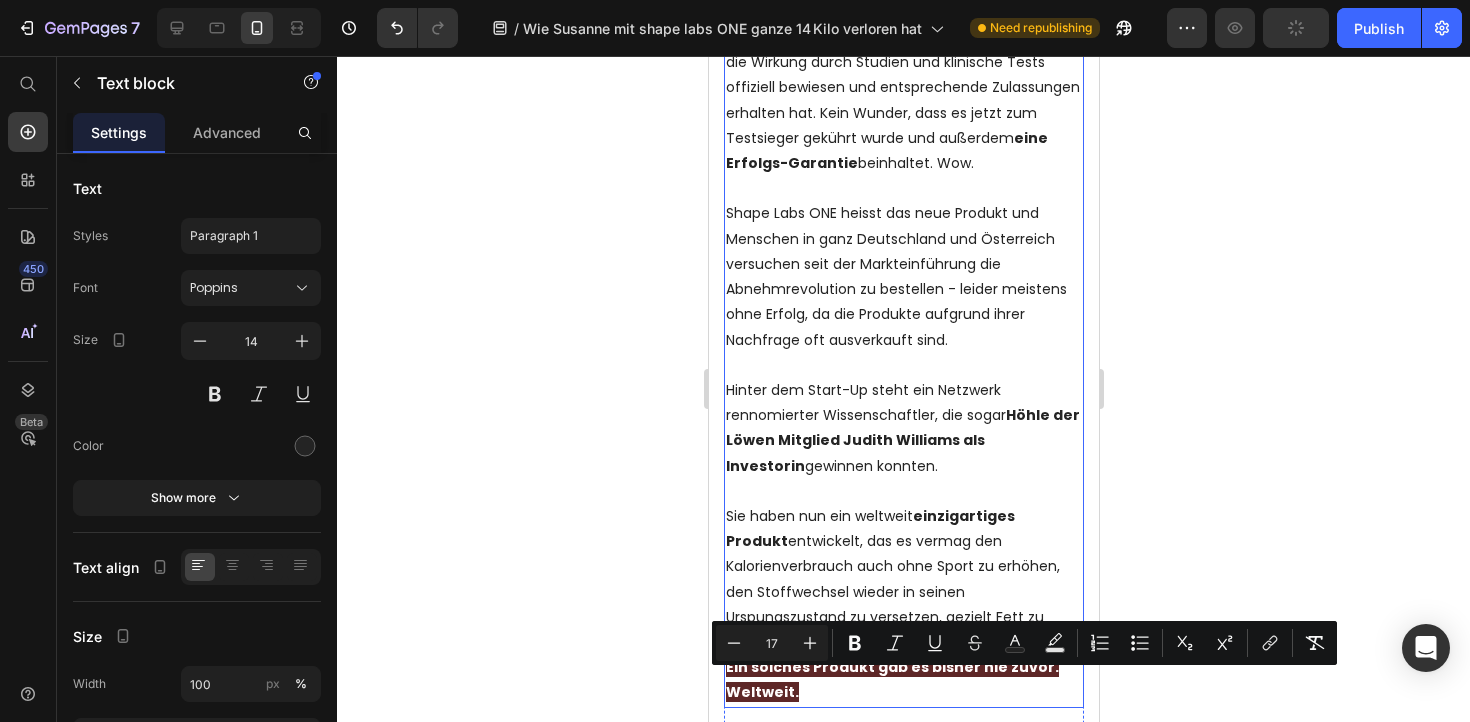 drag, startPoint x: 730, startPoint y: 377, endPoint x: 729, endPoint y: 321, distance: 56.008926 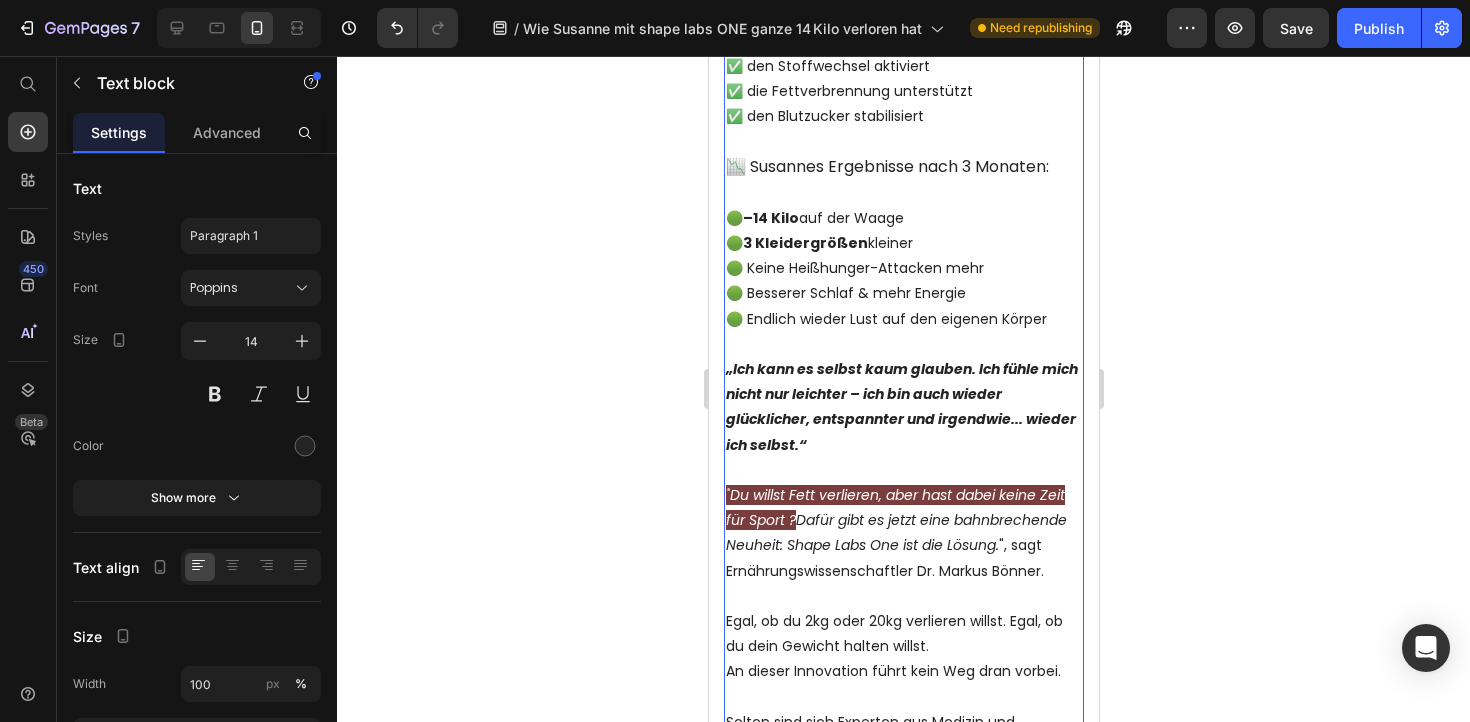 scroll, scrollTop: 3006, scrollLeft: 0, axis: vertical 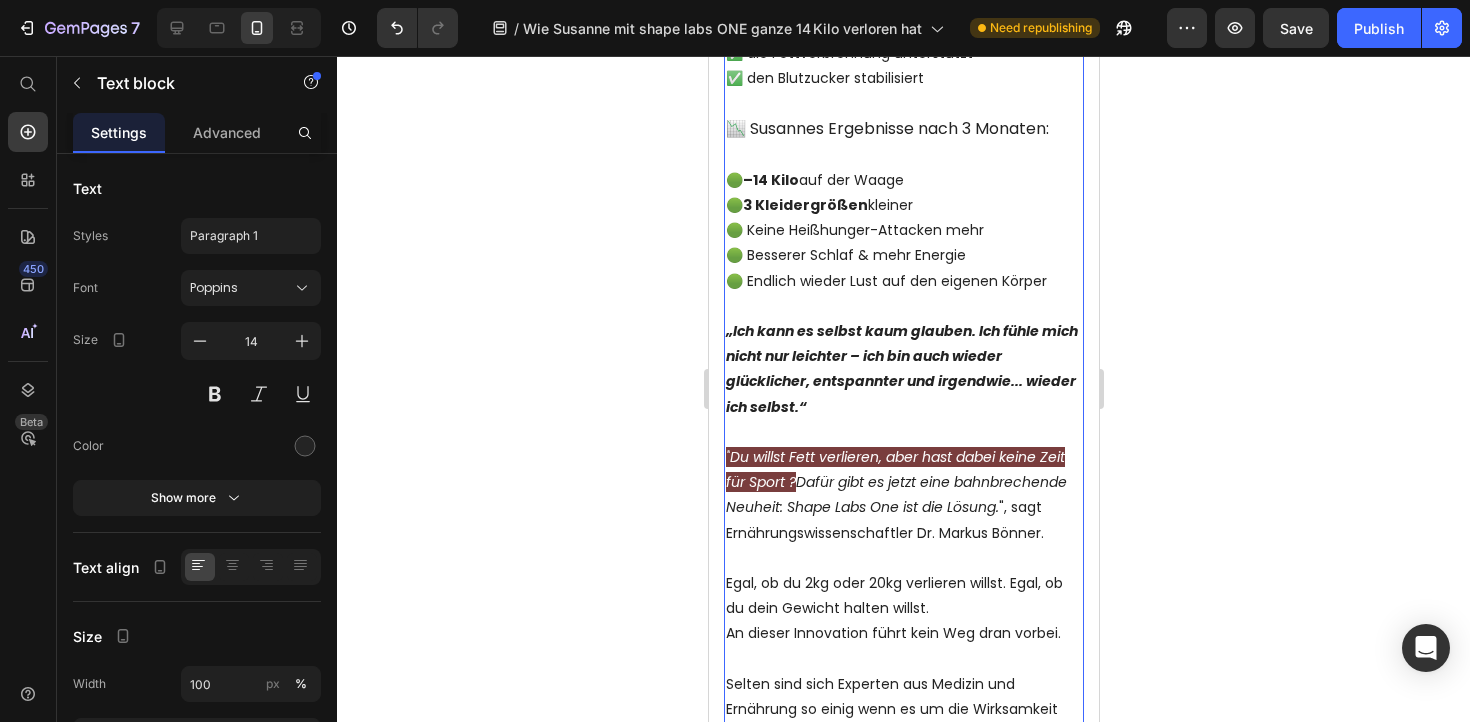 click on "„Ich kann es selbst kaum glauben. Ich fühle mich nicht nur leichter – ich bin auch wieder glücklicher, entspannter und irgendwie... wieder ich selbst.“" at bounding box center [903, 369] 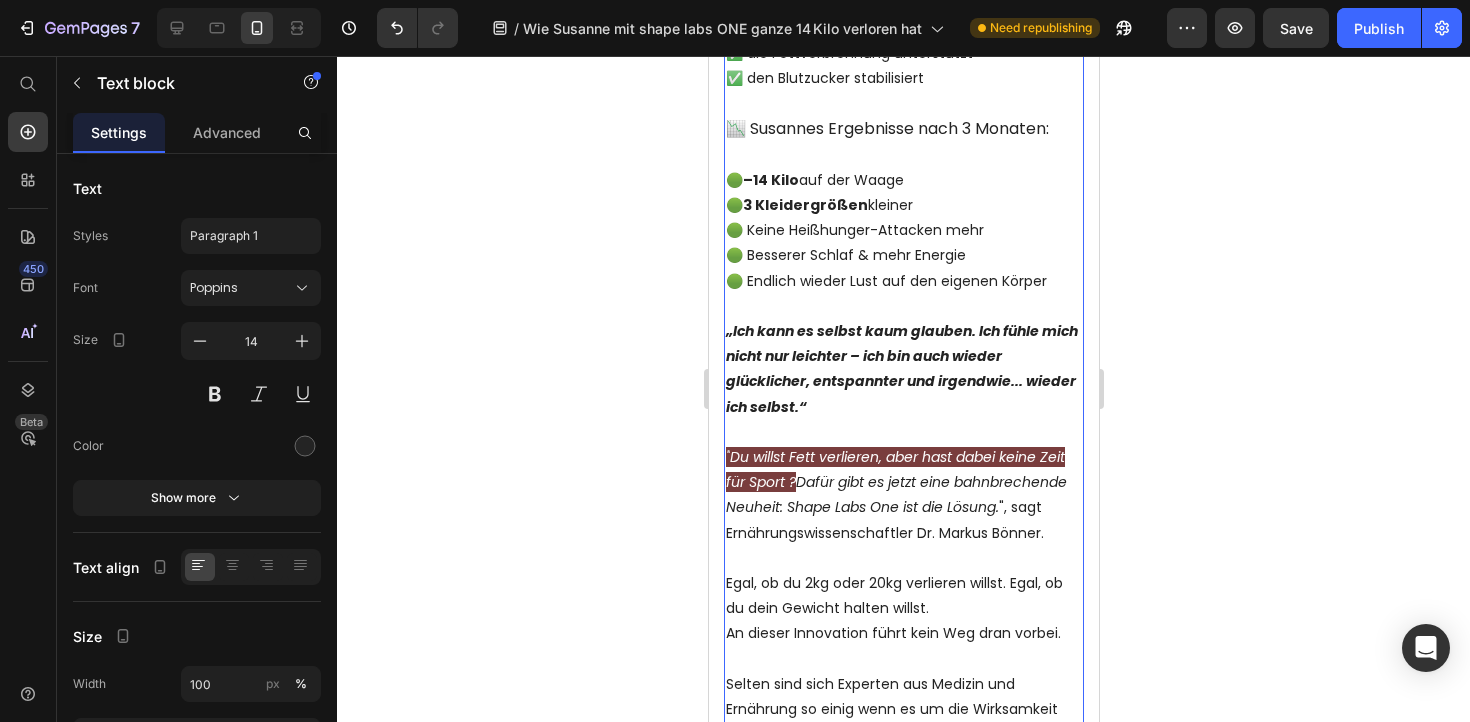 click at bounding box center (903, 306) 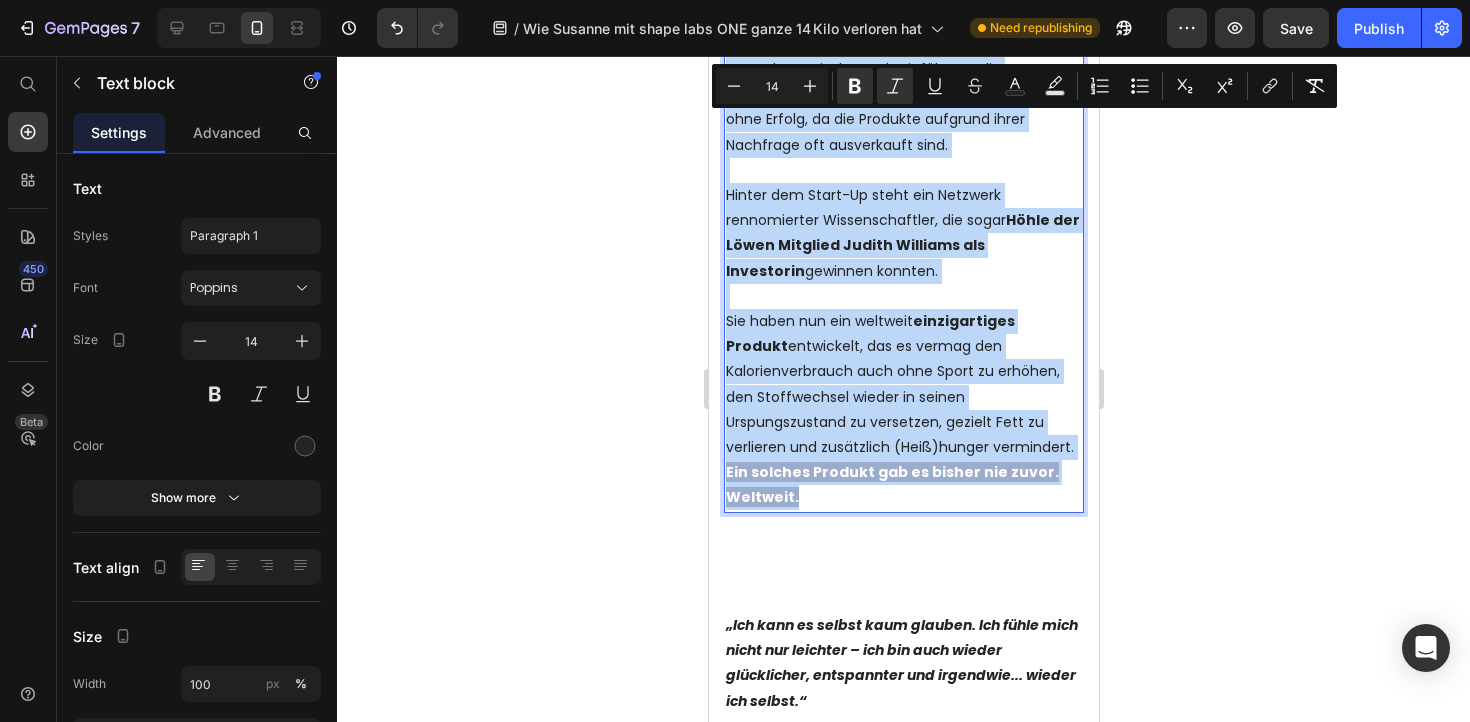 scroll, scrollTop: 4175, scrollLeft: 0, axis: vertical 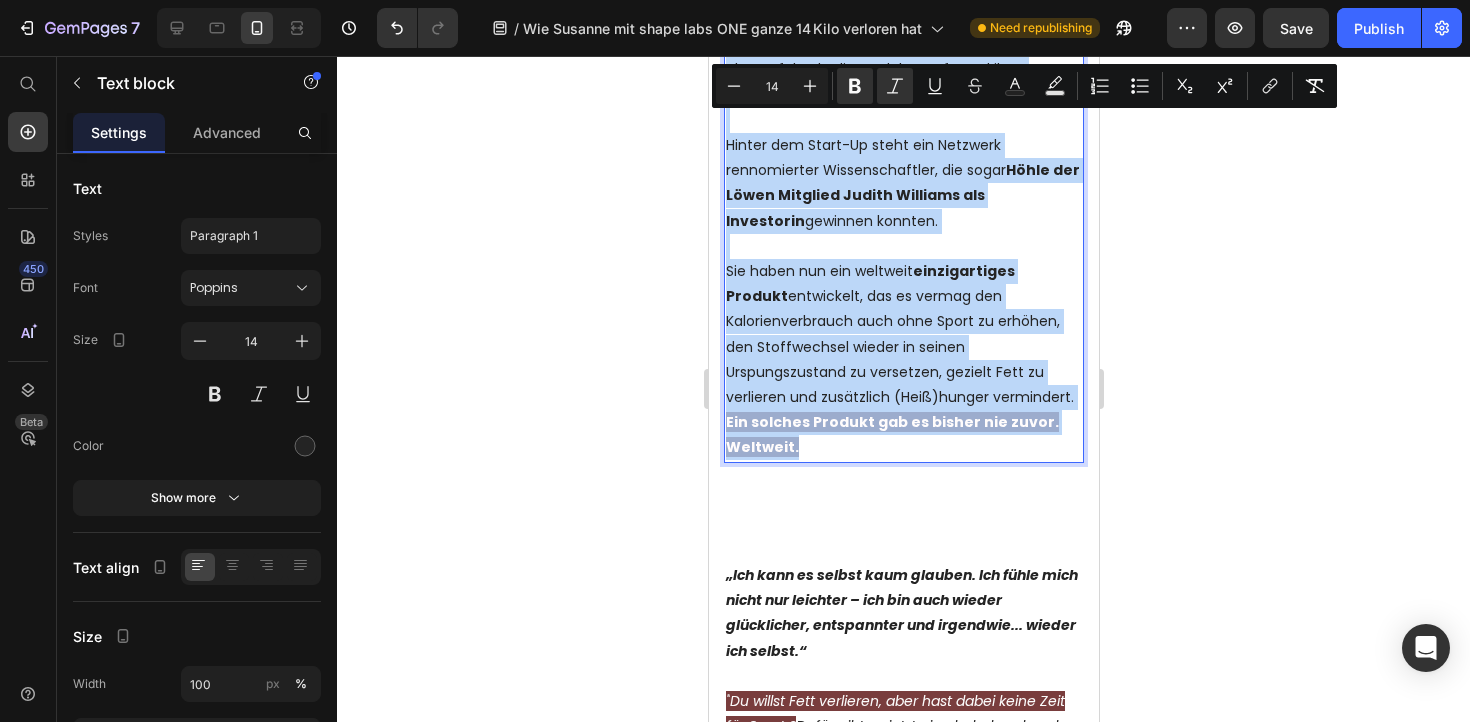 drag, startPoint x: 730, startPoint y: 256, endPoint x: 839, endPoint y: 366, distance: 154.858 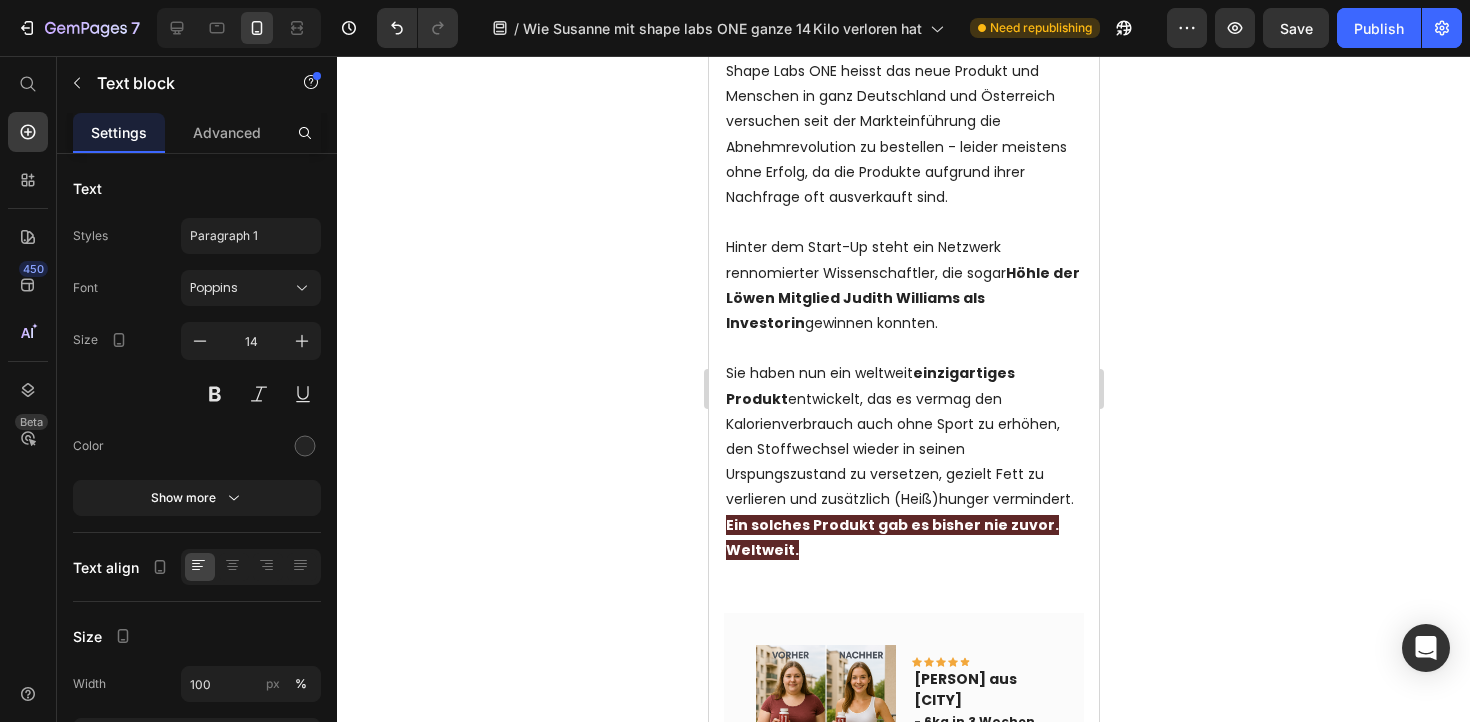 scroll, scrollTop: 2874, scrollLeft: 0, axis: vertical 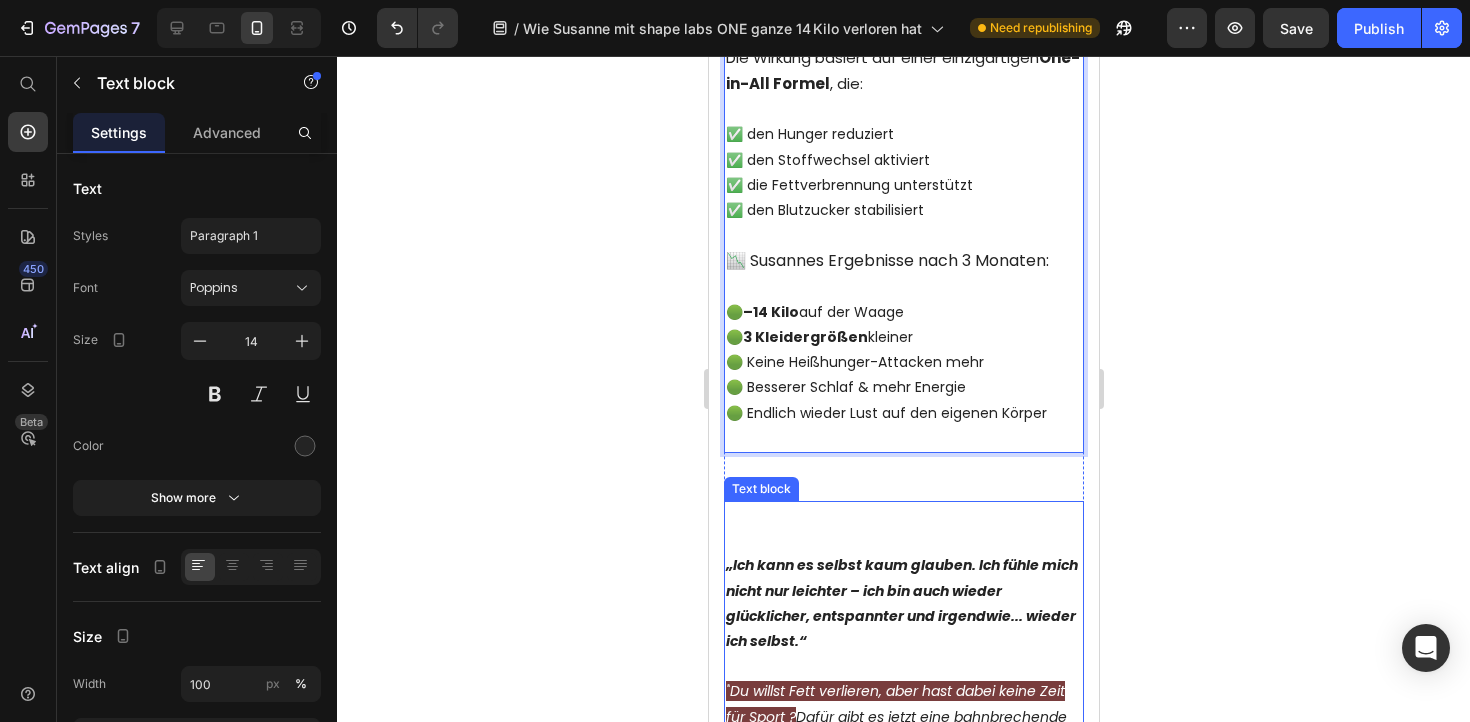 click at bounding box center [903, 540] 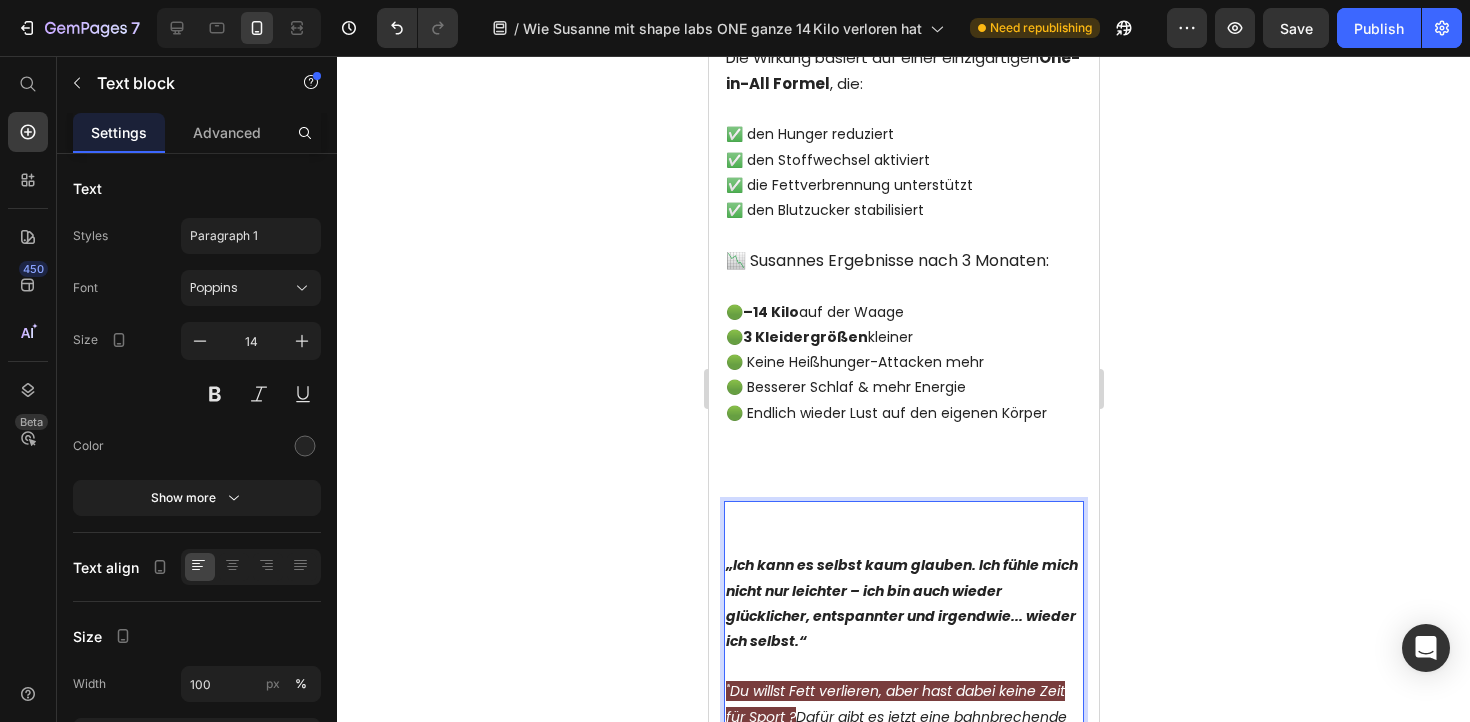 click on "„Ich kann es selbst kaum glauben. Ich fühle mich nicht nur leichter – ich bin auch wieder glücklicher, entspannter und irgendwie... wieder ich selbst.“" at bounding box center (901, 603) 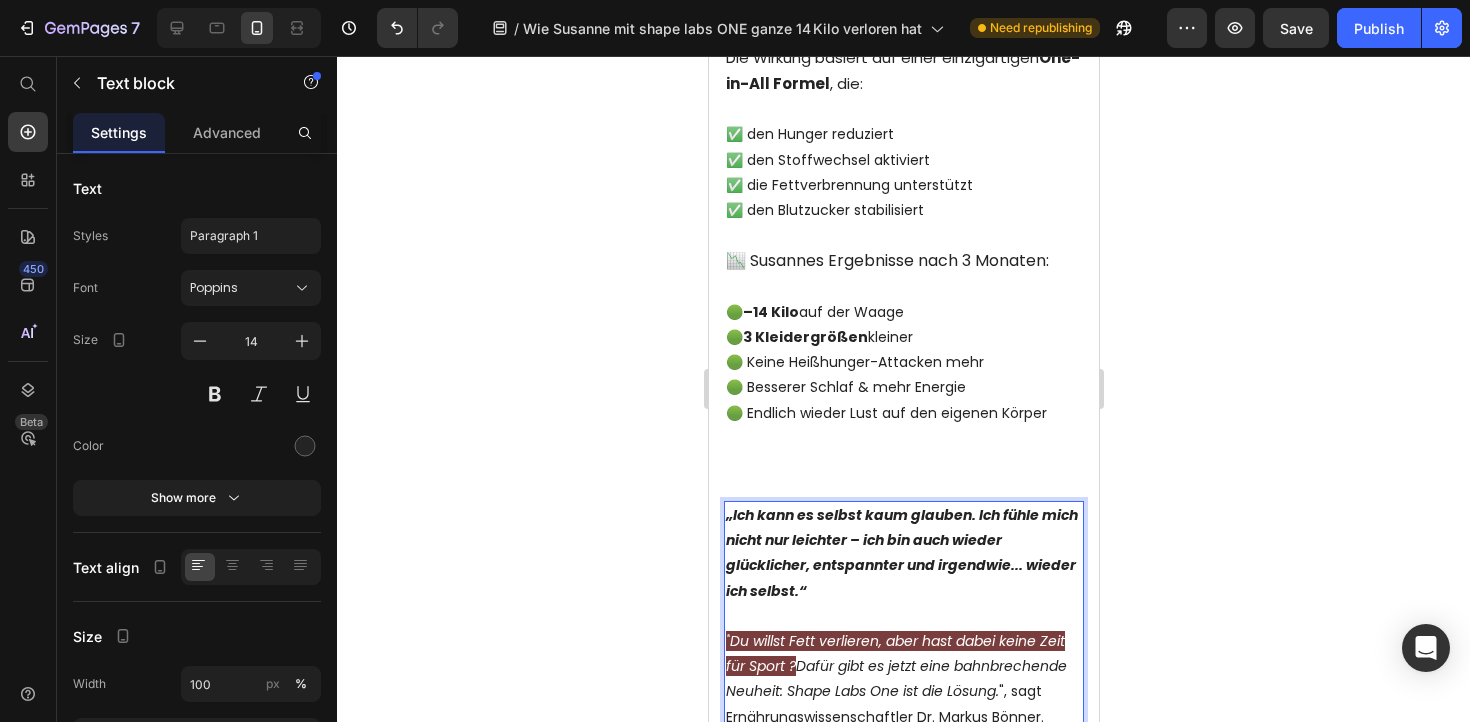 click 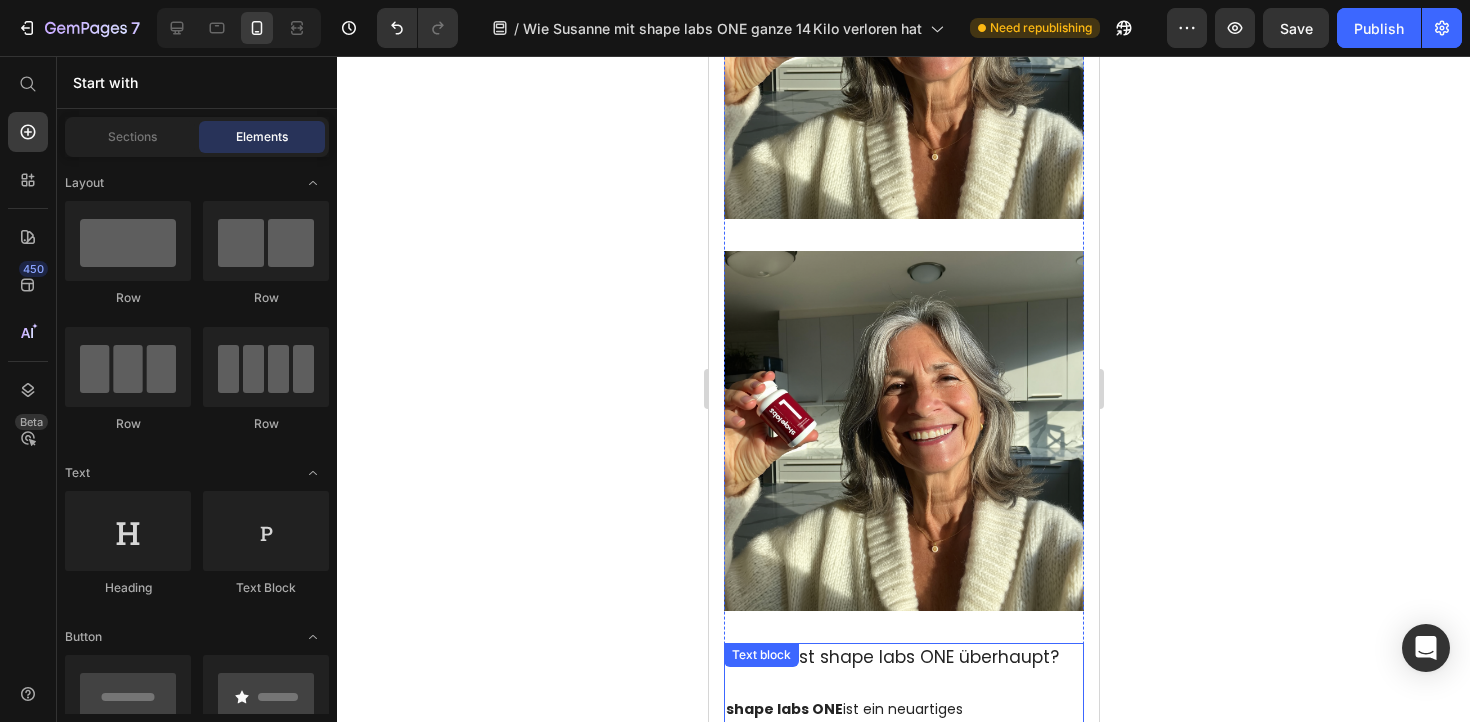 scroll, scrollTop: 1842, scrollLeft: 0, axis: vertical 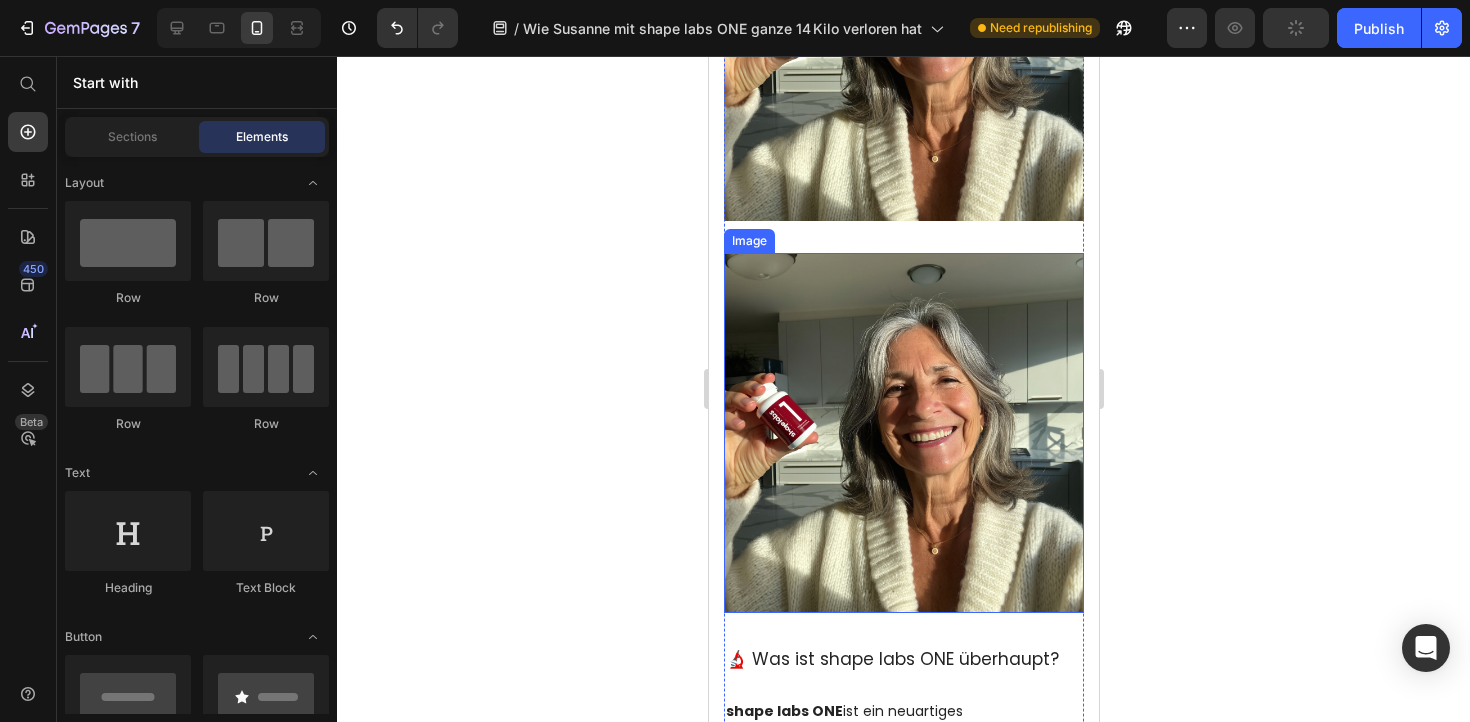 click at bounding box center (903, 433) 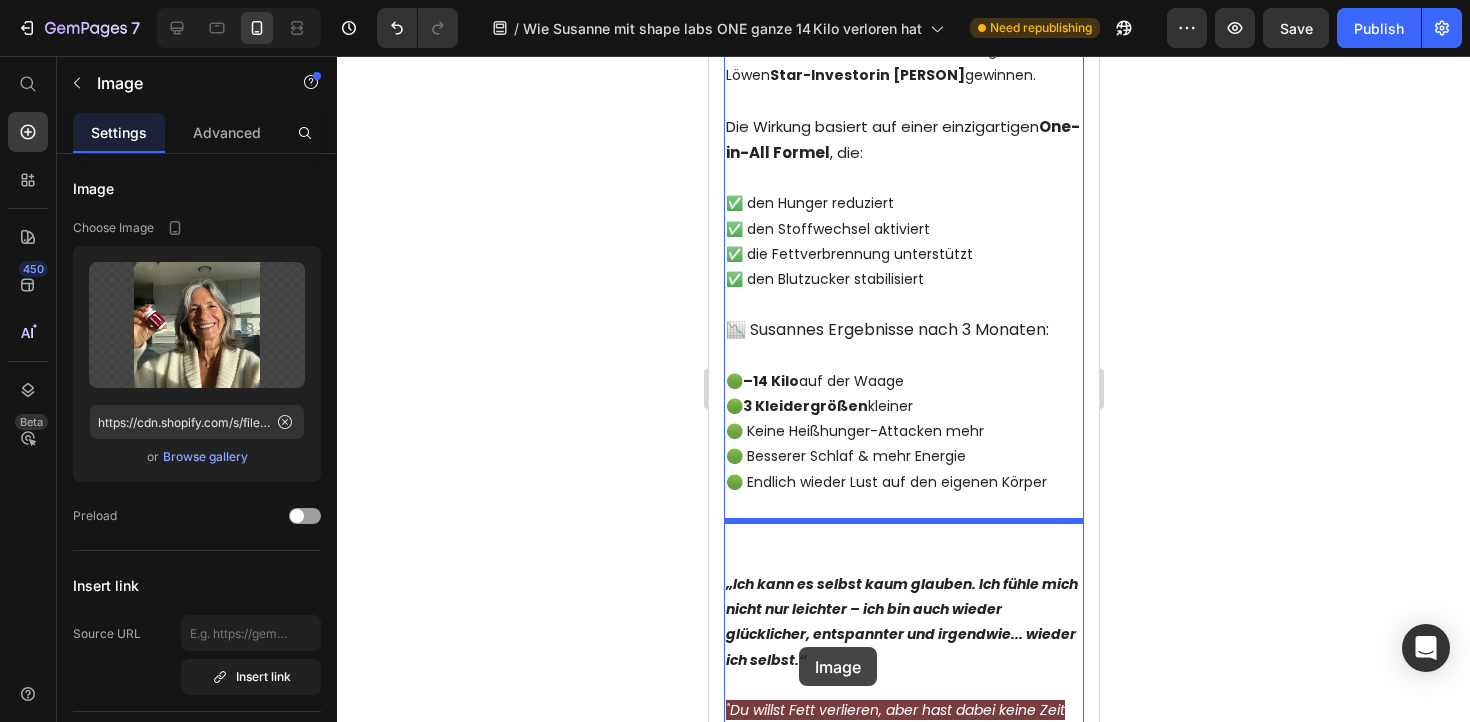 scroll, scrollTop: 2814, scrollLeft: 0, axis: vertical 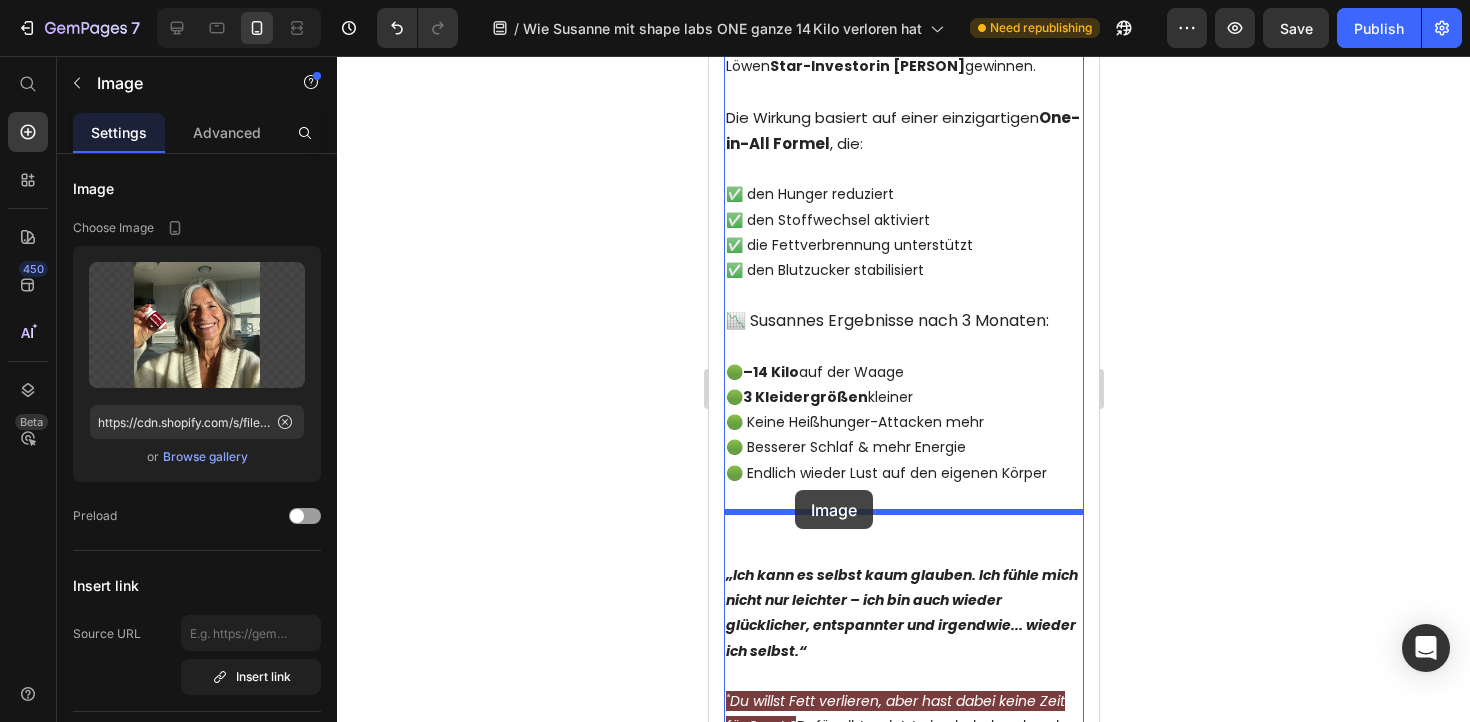drag, startPoint x: 741, startPoint y: 194, endPoint x: 794, endPoint y: 490, distance: 300.7075 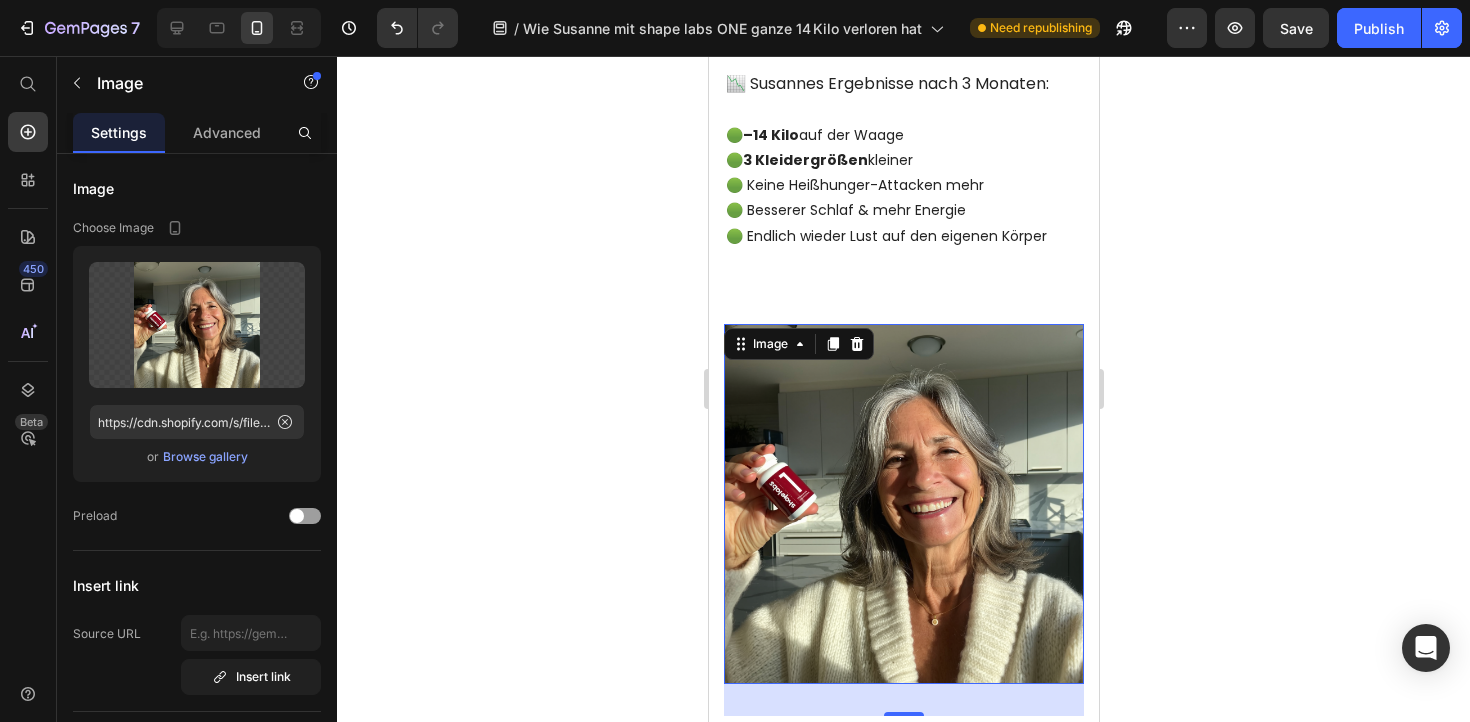 scroll, scrollTop: 2624, scrollLeft: 0, axis: vertical 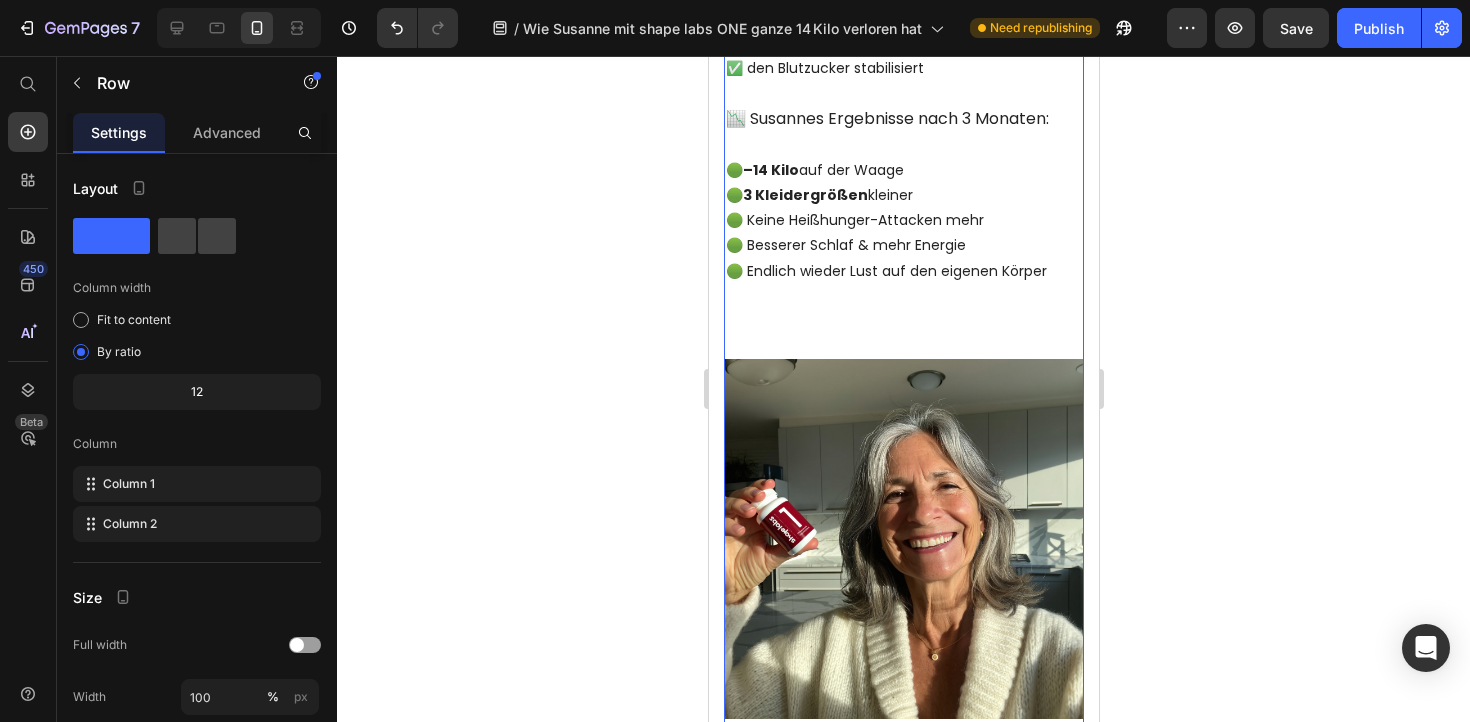 click on "Wie Susanne mit [PERSON] neuem Investment 14kg abgenommen hat: Text block „Ich hätte nie gedacht, dass ich mit 58 nochmal so viel abnehme – ganz ohne Sport.“ Heading Verfasst von Dr. [NAME] Text block Veröffentlicht vor 2 Stunden Text block Row Image „Ich war müde, frustriert – und hatte mich irgendwie aufgegeben.“ Susanne ist 58, Mutter von zwei erwachsenen Kindern und seit Jahren im Job eingebunden. Zwischen Familie, Arbeit und Wechseljahren wurde das Gewicht irgendwann zur Nebensache – oder besser gesagt: zum Dauerproblem. „Ich habe unzählige Diäten probiert. Mal 3 Kilo runter, 4 wieder drauf. Ich fühlte mich aufgebläht, schlapp, hatte Heißhungerattacken – und ehrlich gesagt keine Kraft mehr für Sport.“ 💬 Der Wendepunkt: Ein Gespräch unter Freundinnen Bei einem Treffen mit einer alten Freundin kam das Thema wieder auf. „Sie sah super aus – frischer, leichter, strahlender. Ich fragte sie, was sie gemacht hat, und sie antwortete nur: “" at bounding box center (903, 3006) 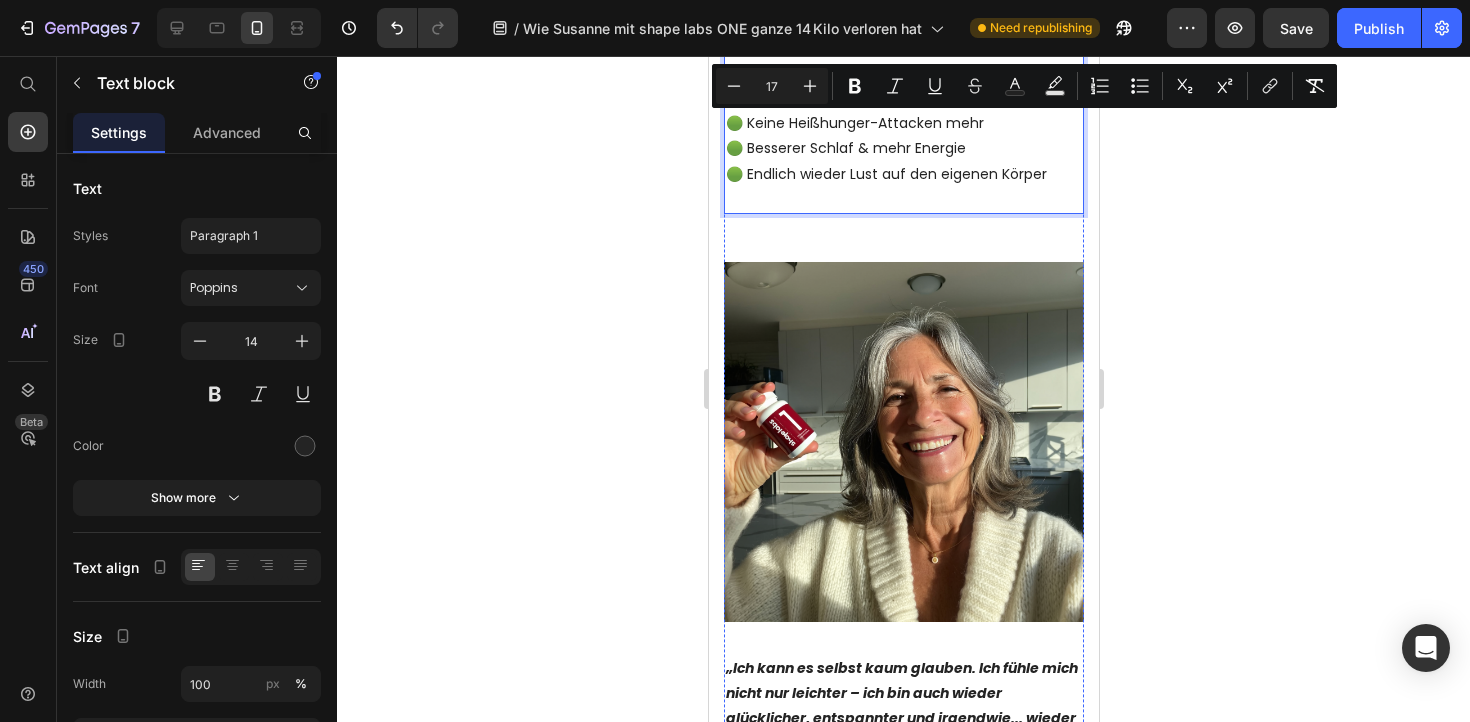scroll, scrollTop: 2723, scrollLeft: 0, axis: vertical 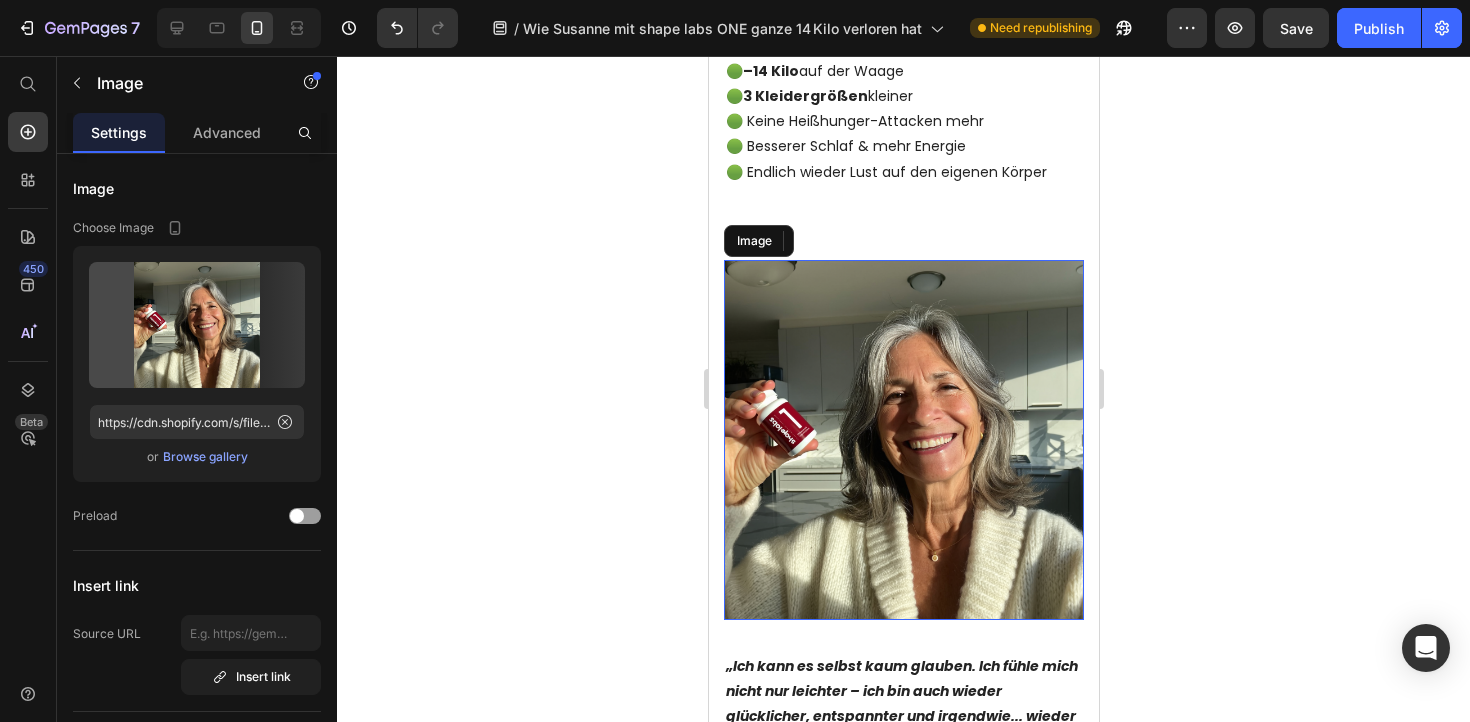 click at bounding box center (903, 440) 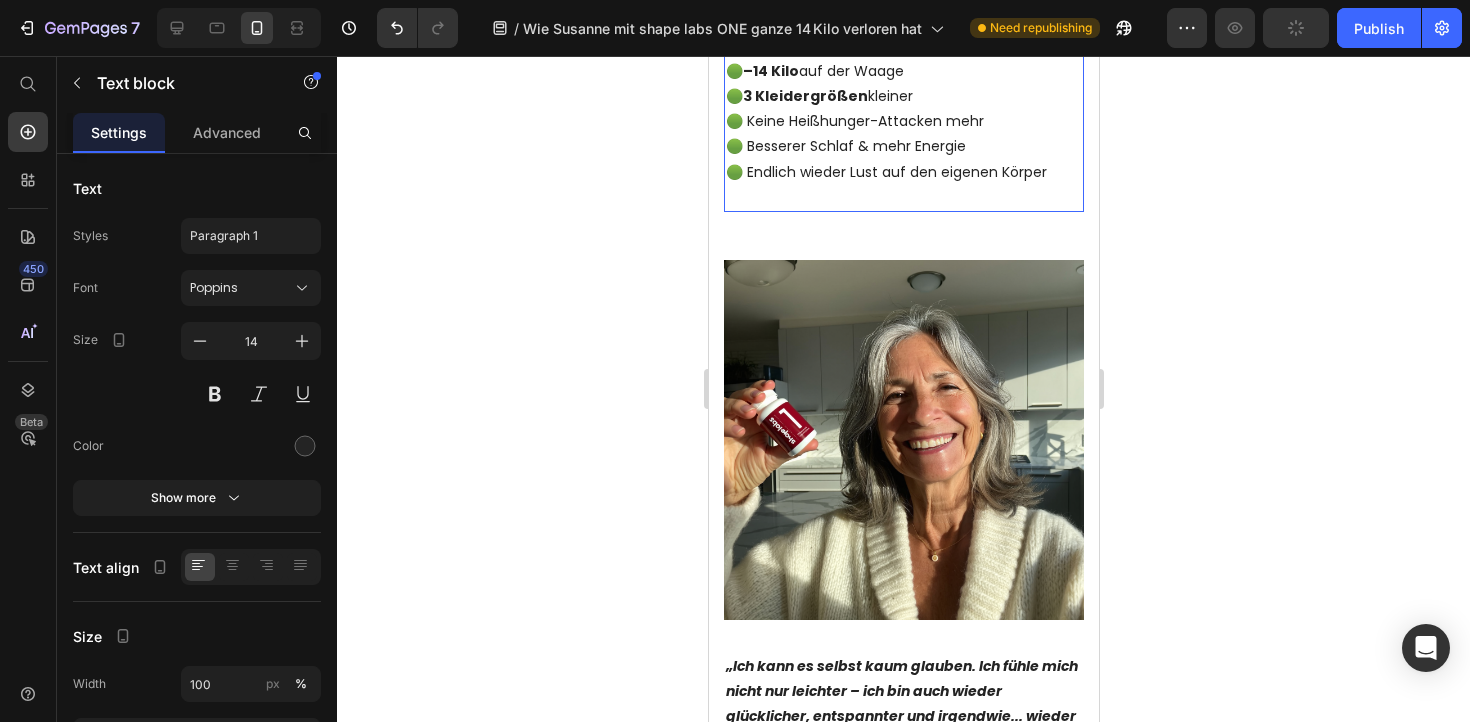 click at bounding box center (903, 197) 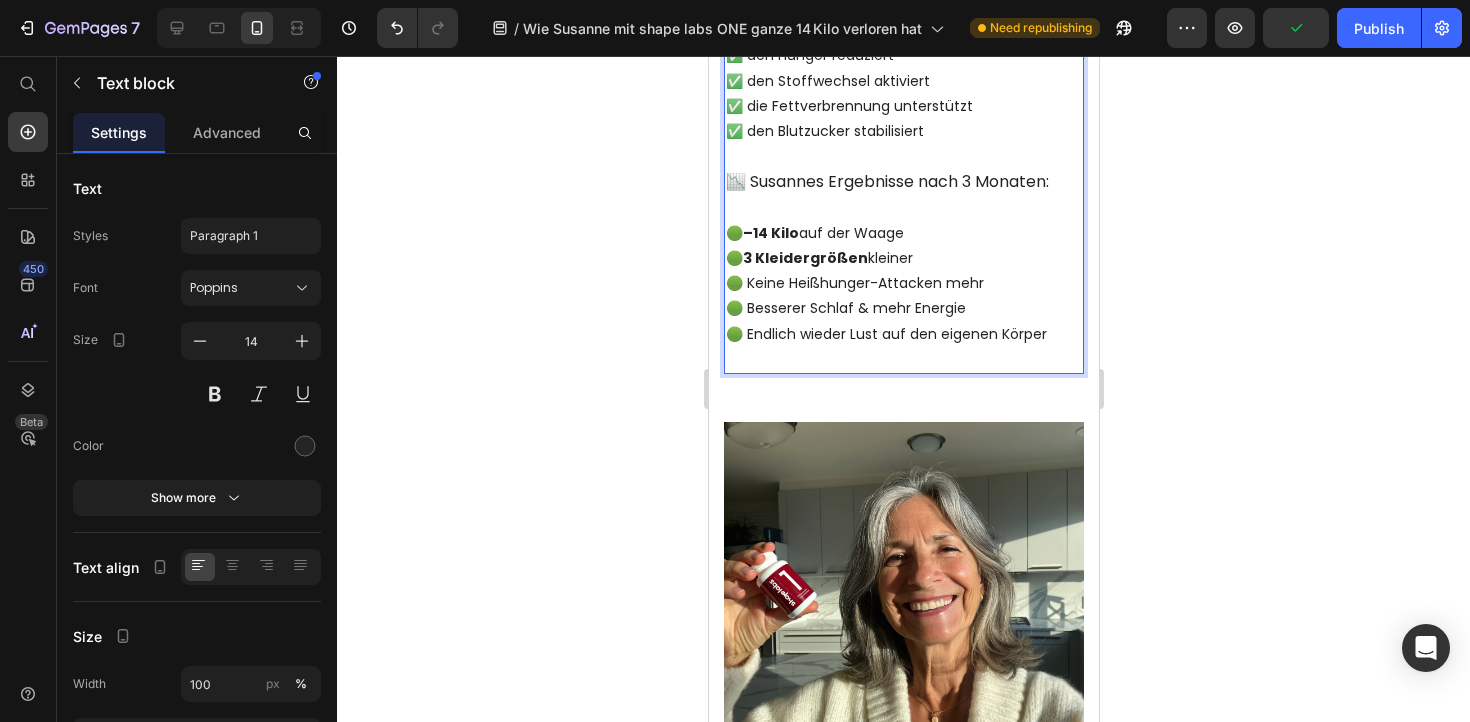scroll, scrollTop: 2575, scrollLeft: 0, axis: vertical 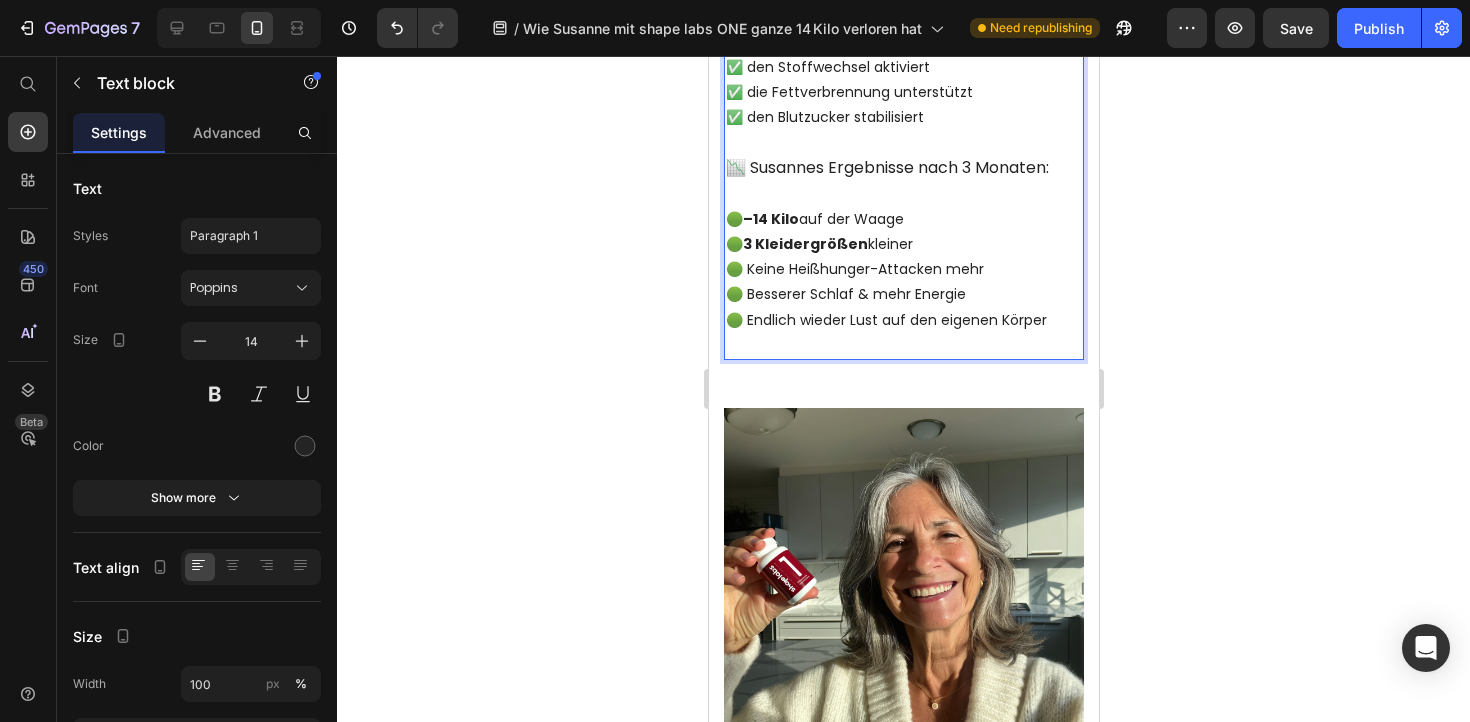 click on "🟢  –14 Kilo  auf der Waage 🟢  3 Kleidergrößen  kleiner 🟢 Keine Heißhunger-Attacken mehr 🟢 Besserer Schlaf & mehr Energie 🟢 Endlich wieder Lust auf den eigenen Körper" at bounding box center [903, 257] 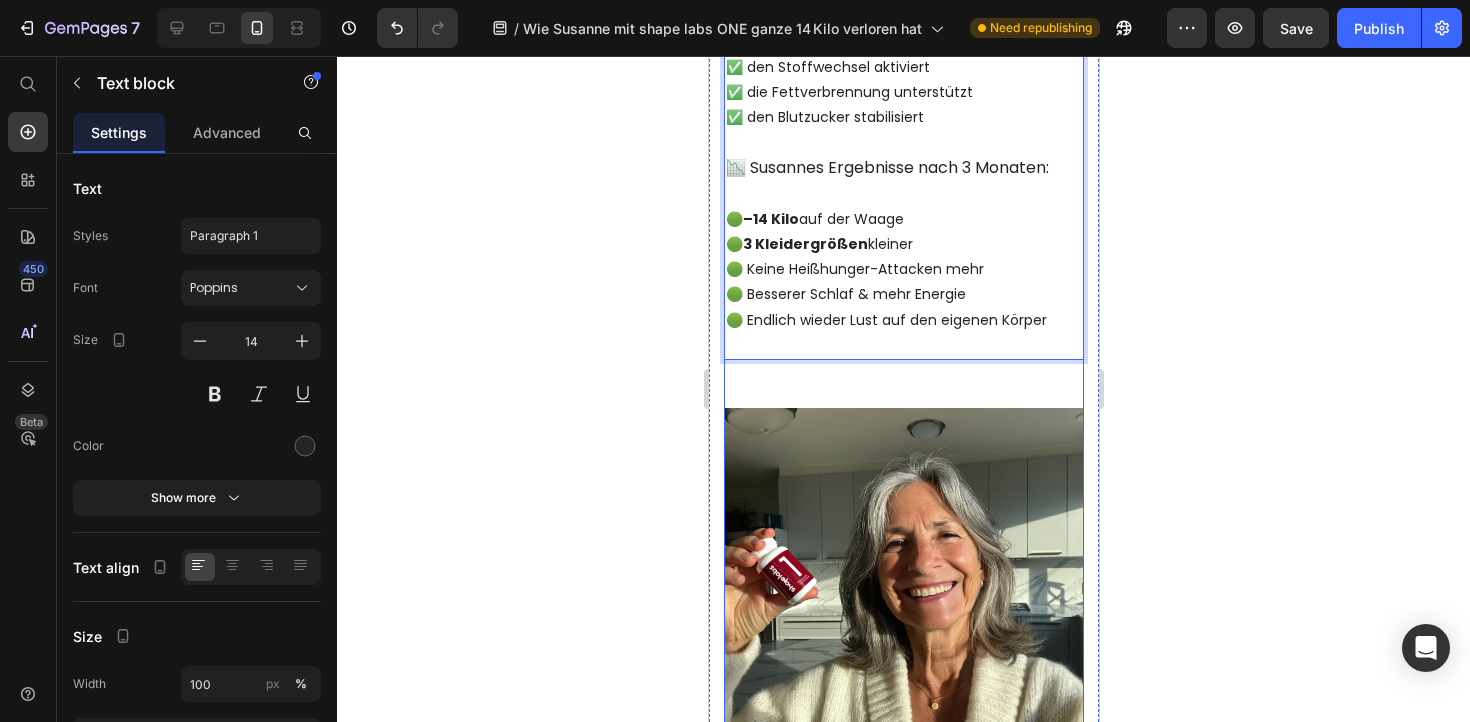 click on "Wie Susanne mit [PERSON] neuem Investment 14kg abgenommen hat: Text block „Ich hätte nie gedacht, dass ich mit 58 nochmal so viel abnehme – ganz ohne Sport.“ Heading Verfasst von Dr. [NAME] Text block Veröffentlicht vor 2 Stunden Text block Row Image „Ich war müde, frustriert – und hatte mich irgendwie aufgegeben.“ Susanne ist 58, Mutter von zwei erwachsenen Kindern und seit Jahren im Job eingebunden. Zwischen Familie, Arbeit und Wechseljahren wurde das Gewicht irgendwann zur Nebensache – oder besser gesagt: zum Dauerproblem. „Ich habe unzählige Diäten probiert. Mal 3 Kilo runter, 4 wieder drauf. Ich fühlte mich aufgebläht, schlapp, hatte Heißhungerattacken – und ehrlich gesagt keine Kraft mehr für Sport.“ 💬 Der Wendepunkt: Ein Gespräch unter Freundinnen Bei einem Treffen mit einer alten Freundin kam das Thema wieder auf. „Sie sah super aus – frischer, leichter, strahlender. Ich fragte sie, was sie gemacht hat, und sie antwortete nur: “" at bounding box center (903, 3055) 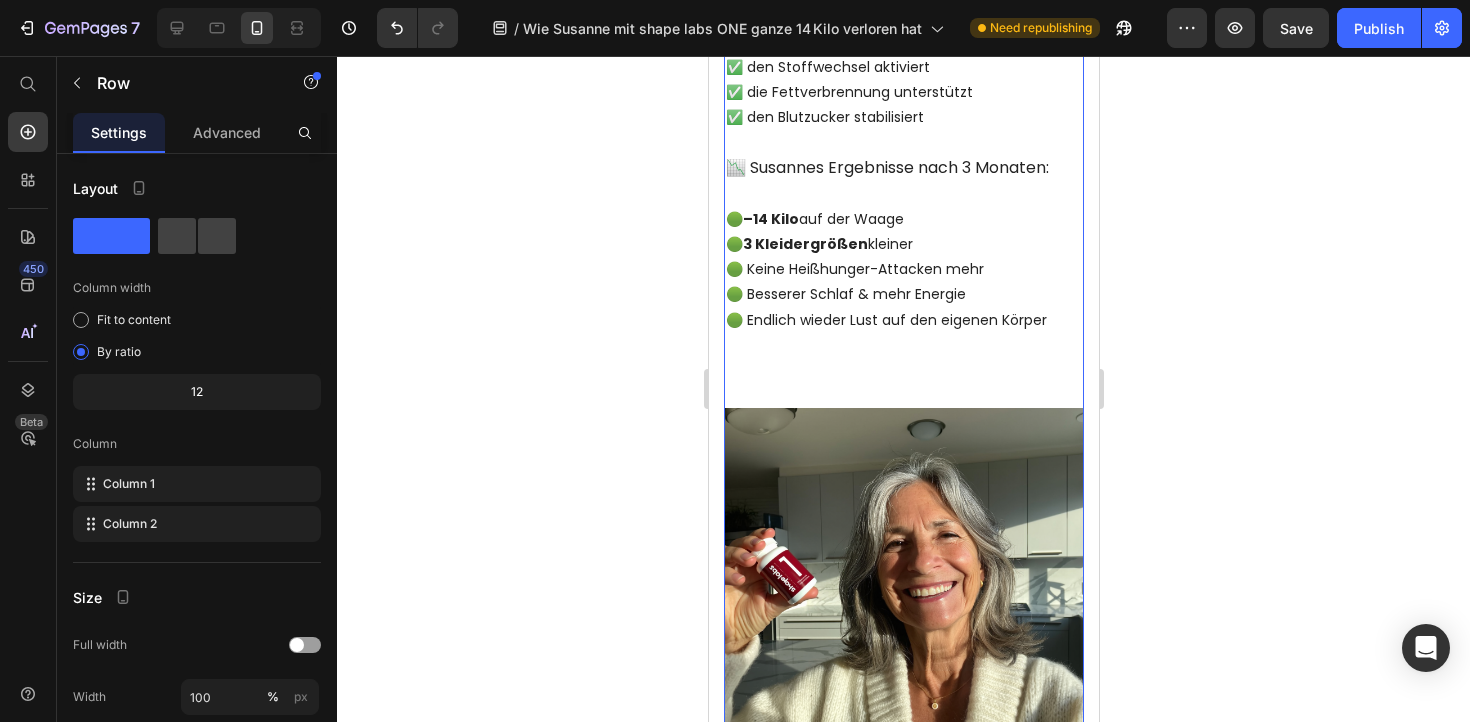 click on "Wie Susanne mit [PERSON] neuem Investment 14kg abgenommen hat: Text block „Ich hätte nie gedacht, dass ich mit 58 nochmal so viel abnehme – ganz ohne Sport.“ Heading Verfasst von Dr. [NAME] Text block Veröffentlicht vor 2 Stunden Text block Row Image „Ich war müde, frustriert – und hatte mich irgendwie aufgegeben.“ Susanne ist 58, Mutter von zwei erwachsenen Kindern und seit Jahren im Job eingebunden. Zwischen Familie, Arbeit und Wechseljahren wurde das Gewicht irgendwann zur Nebensache – oder besser gesagt: zum Dauerproblem. „Ich habe unzählige Diäten probiert. Mal 3 Kilo runter, 4 wieder drauf. Ich fühlte mich aufgebläht, schlapp, hatte Heißhungerattacken – und ehrlich gesagt keine Kraft mehr für Sport.“ 💬 Der Wendepunkt: Ein Gespräch unter Freundinnen Bei einem Treffen mit einer alten Freundin kam das Thema wieder auf. „Sie sah super aus – frischer, leichter, strahlender. Ich fragte sie, was sie gemacht hat, und sie antwortete nur: “" at bounding box center (903, 3055) 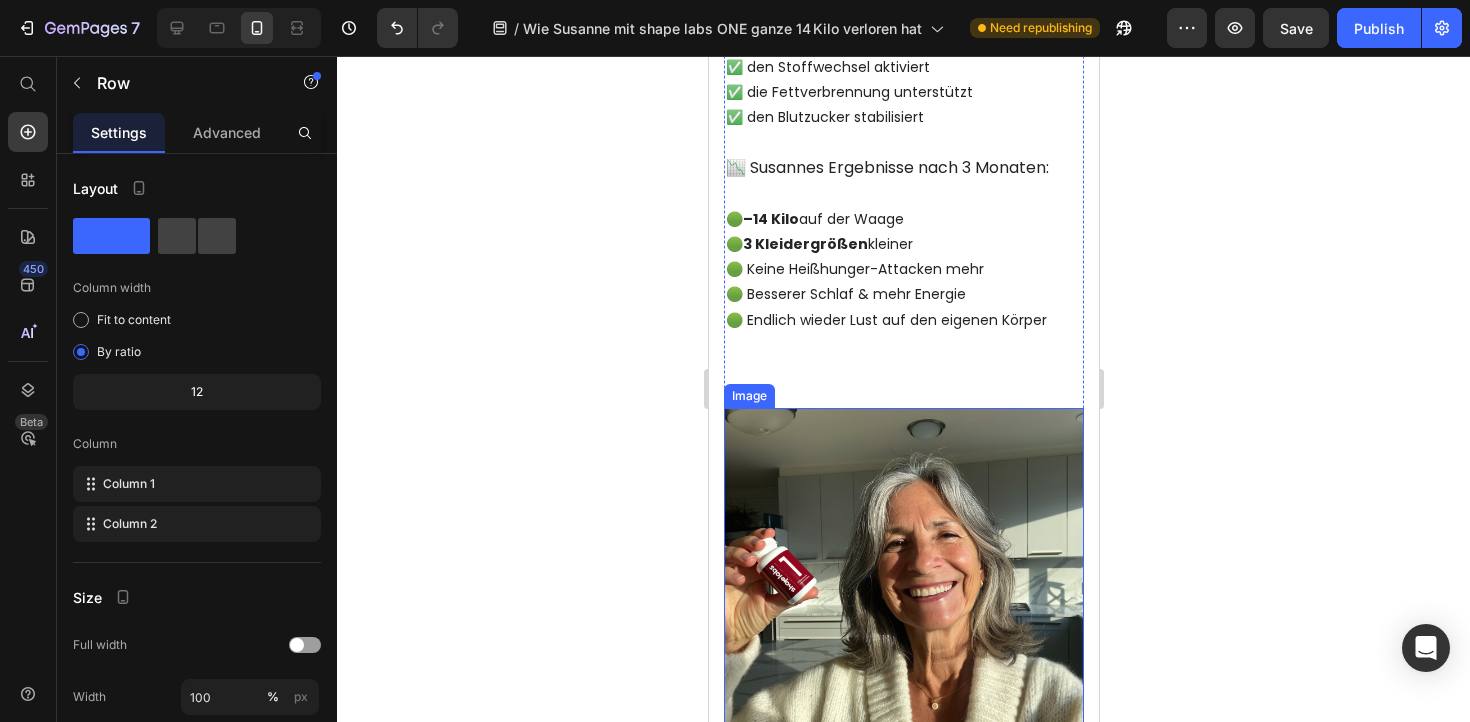 click at bounding box center (903, 588) 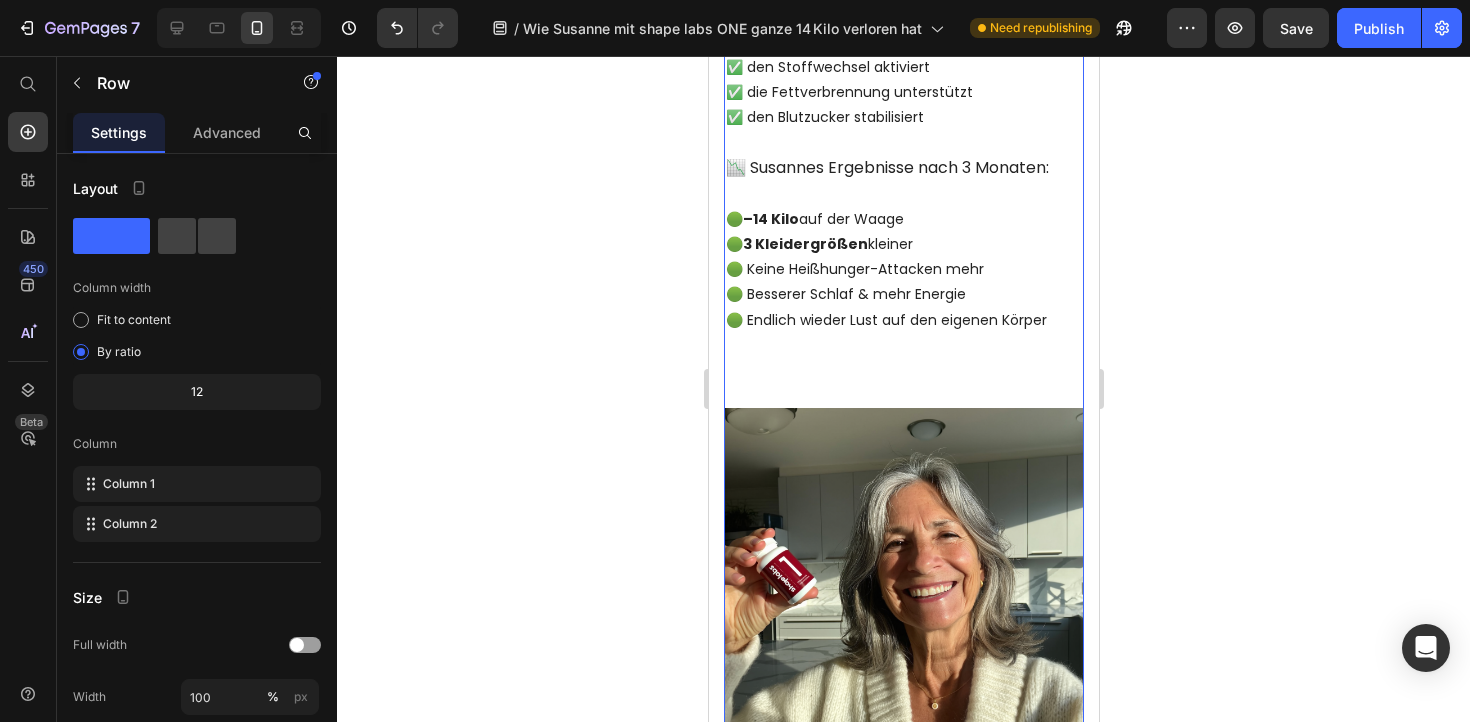 click on "Wie Susanne mit [PERSON] neuem Investment 14kg abgenommen hat: Text block „Ich hätte nie gedacht, dass ich mit 58 nochmal so viel abnehme – ganz ohne Sport.“ Heading Verfasst von Dr. [NAME] Text block Veröffentlicht vor 2 Stunden Text block Row Image „Ich war müde, frustriert – und hatte mich irgendwie aufgegeben.“ Susanne ist 58, Mutter von zwei erwachsenen Kindern und seit Jahren im Job eingebunden. Zwischen Familie, Arbeit und Wechseljahren wurde das Gewicht irgendwann zur Nebensache – oder besser gesagt: zum Dauerproblem. „Ich habe unzählige Diäten probiert. Mal 3 Kilo runter, 4 wieder drauf. Ich fühlte mich aufgebläht, schlapp, hatte Heißhungerattacken – und ehrlich gesagt keine Kraft mehr für Sport.“ 💬 Der Wendepunkt: Ein Gespräch unter Freundinnen Bei einem Treffen mit einer alten Freundin kam das Thema wieder auf. „Sie sah super aus – frischer, leichter, strahlender. Ich fragte sie, was sie gemacht hat, und sie antwortete nur: “" at bounding box center (903, 3055) 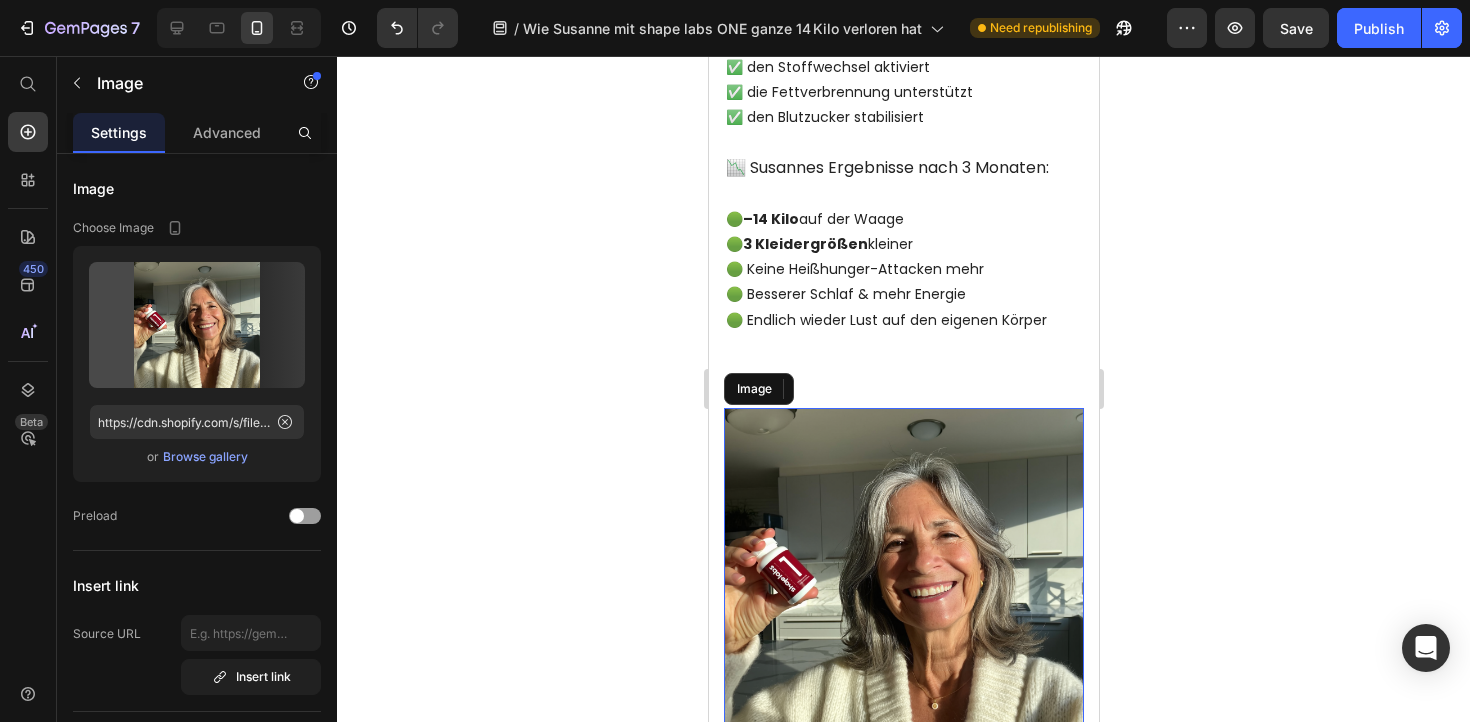click at bounding box center [903, 588] 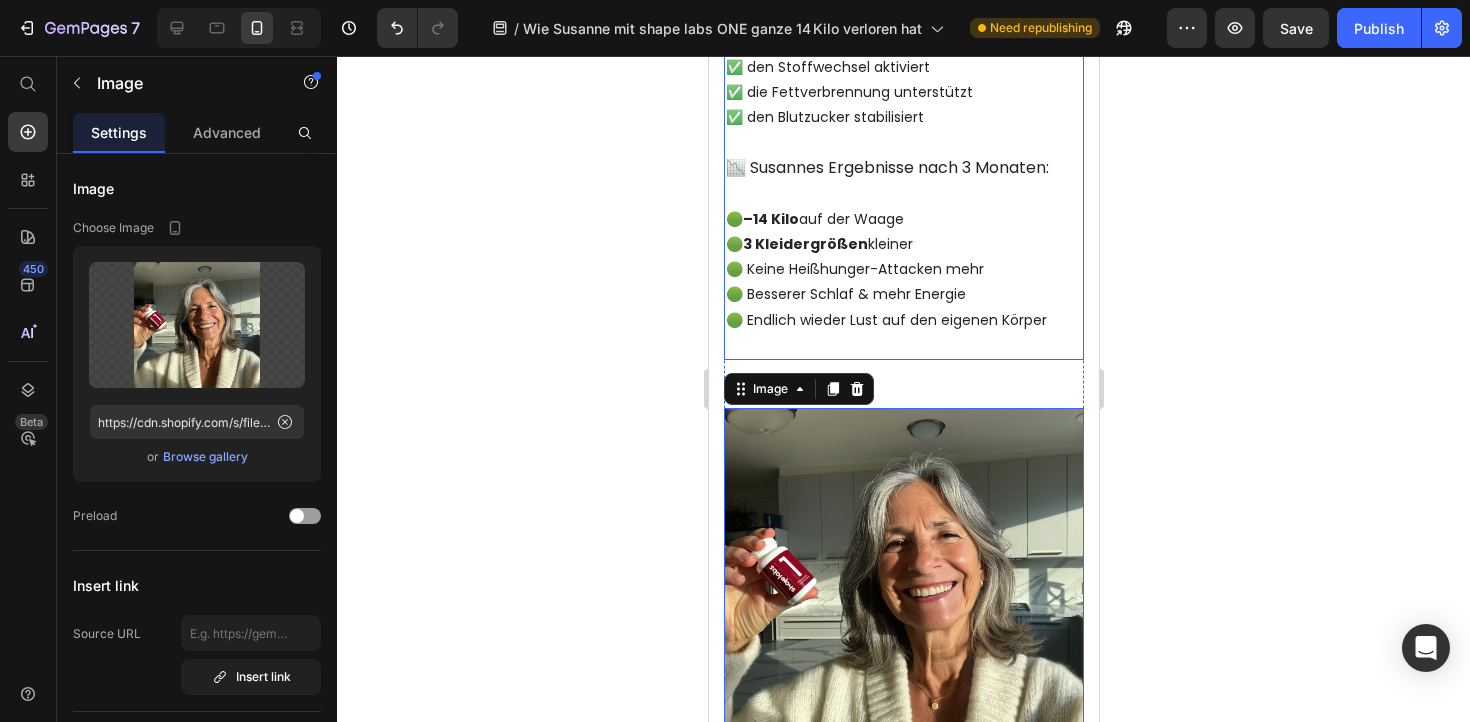 click at bounding box center (903, 345) 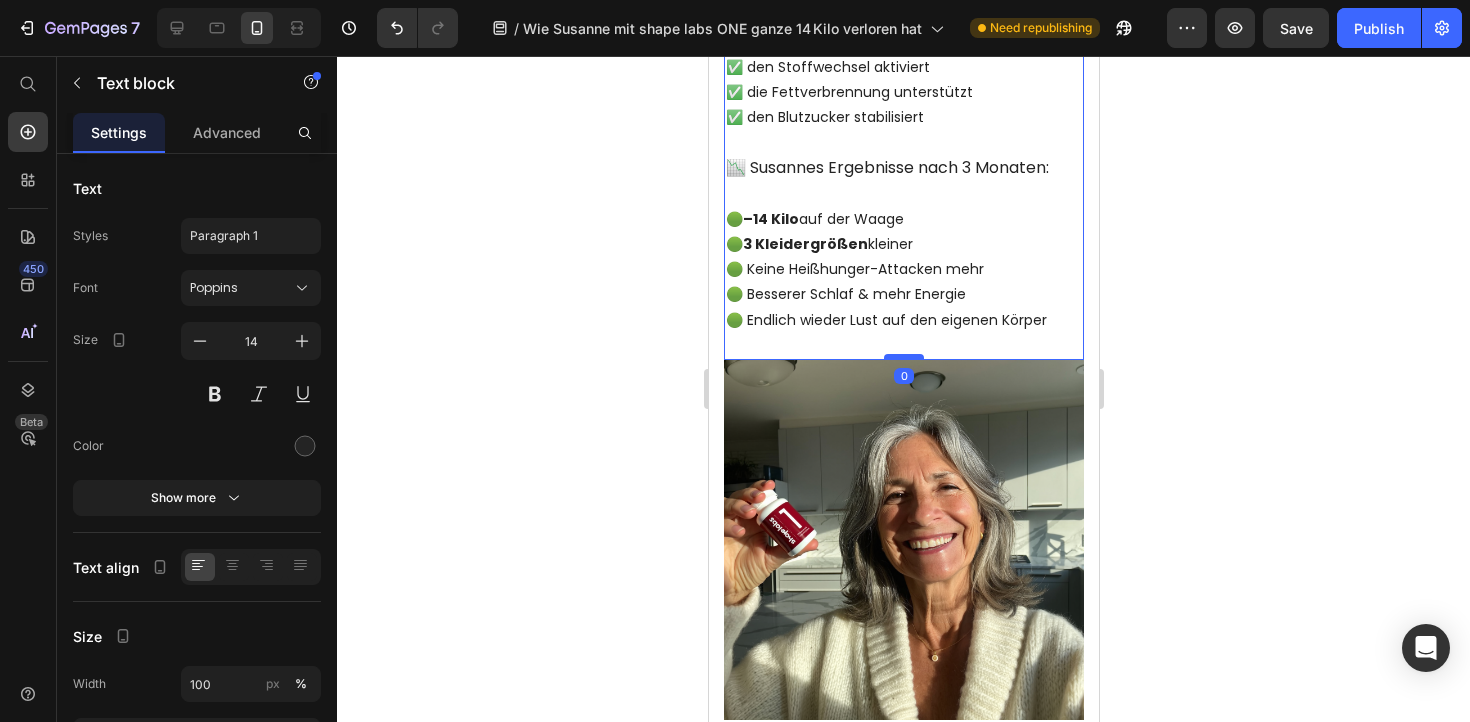 drag, startPoint x: 899, startPoint y: 357, endPoint x: 899, endPoint y: 307, distance: 50 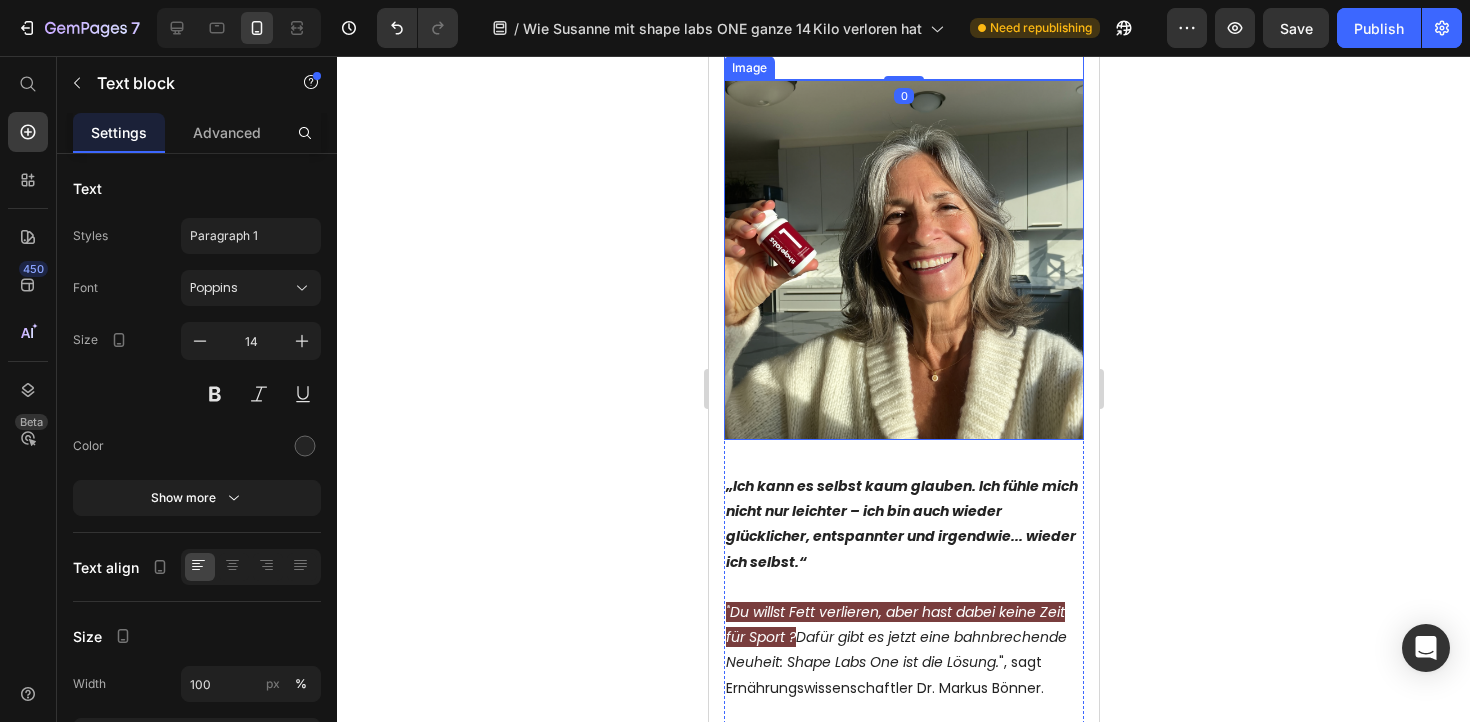 scroll, scrollTop: 2856, scrollLeft: 0, axis: vertical 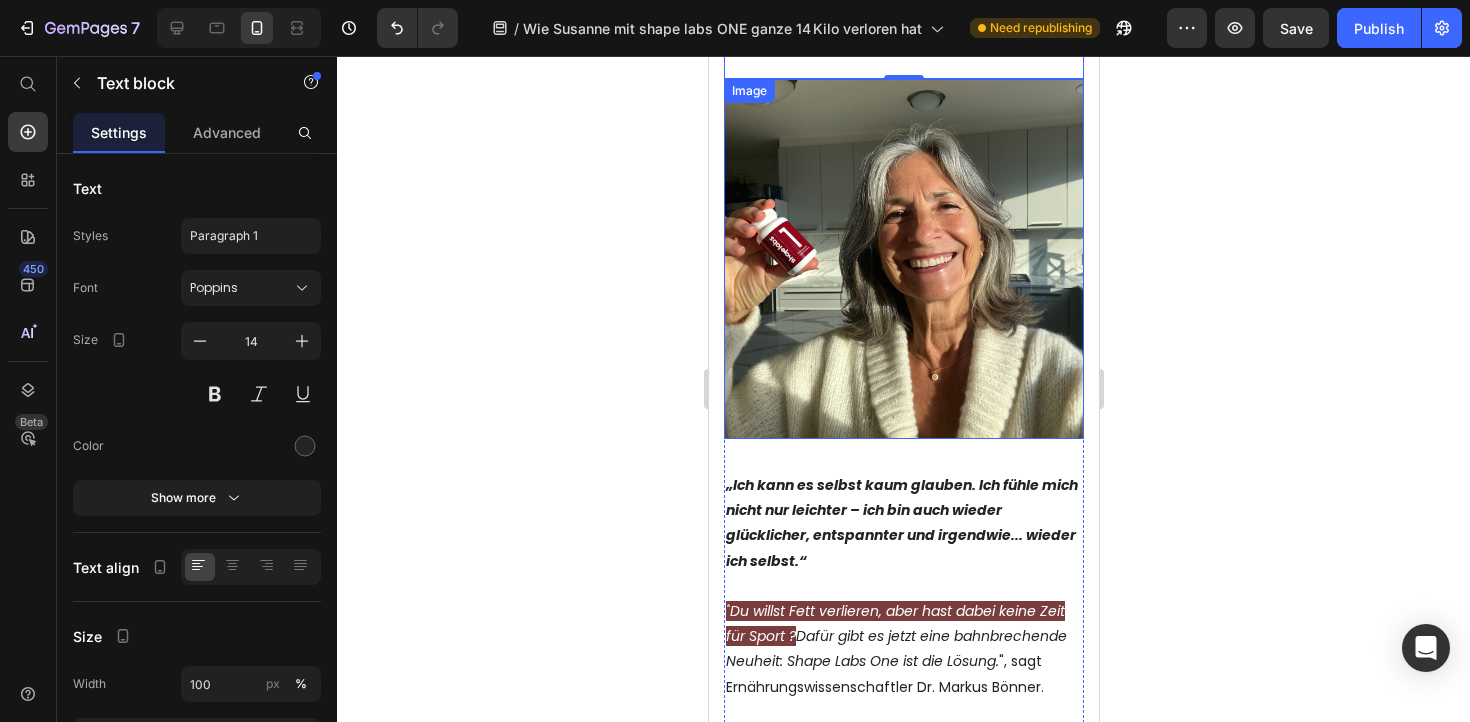 click at bounding box center [903, 259] 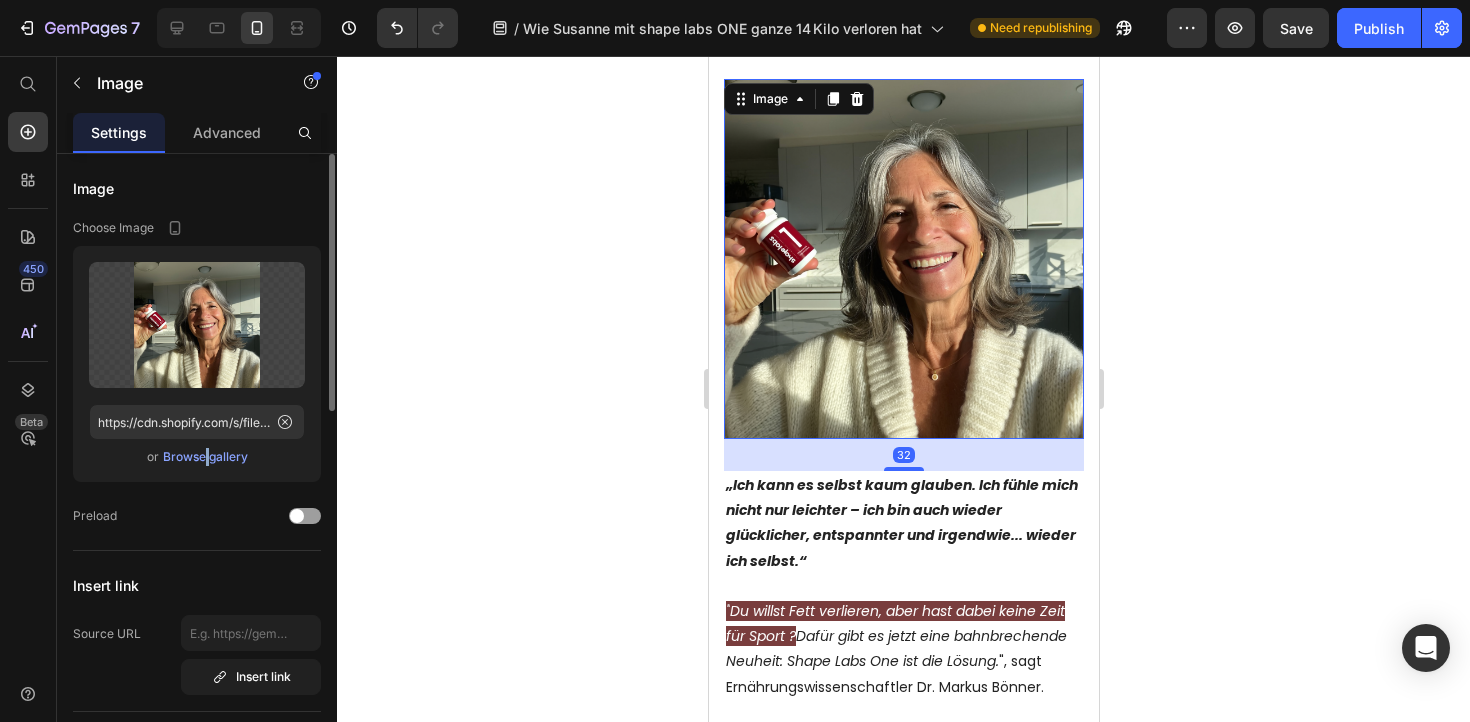 click on "Browse gallery" at bounding box center (205, 457) 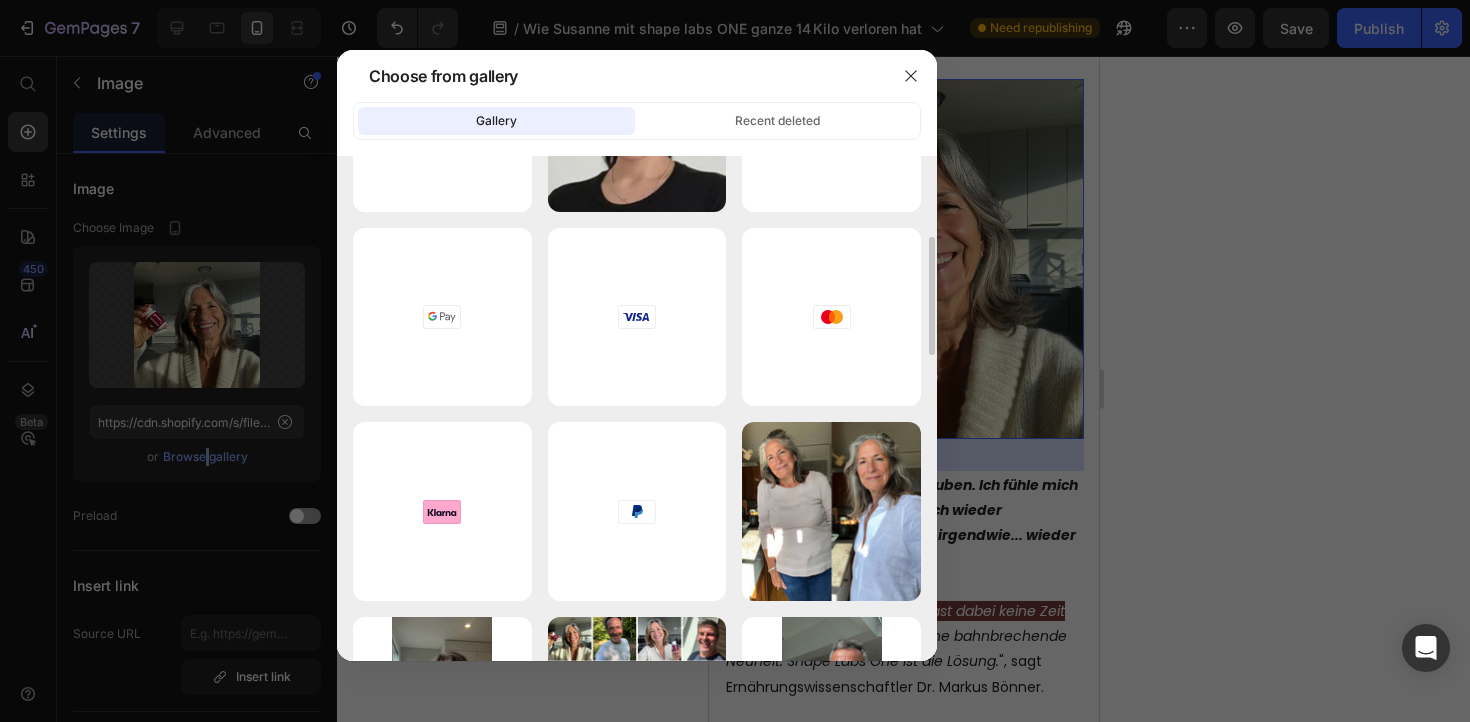scroll, scrollTop: 0, scrollLeft: 0, axis: both 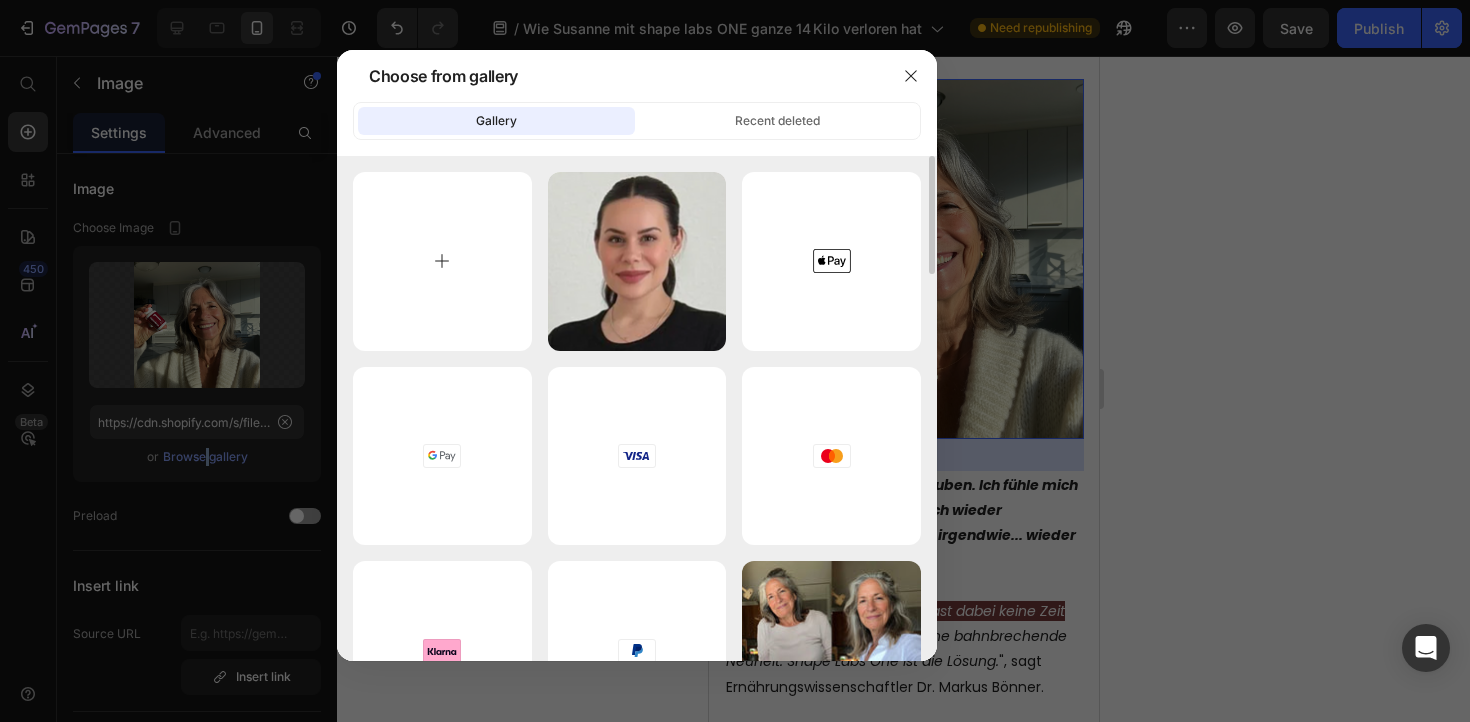 click at bounding box center [442, 261] 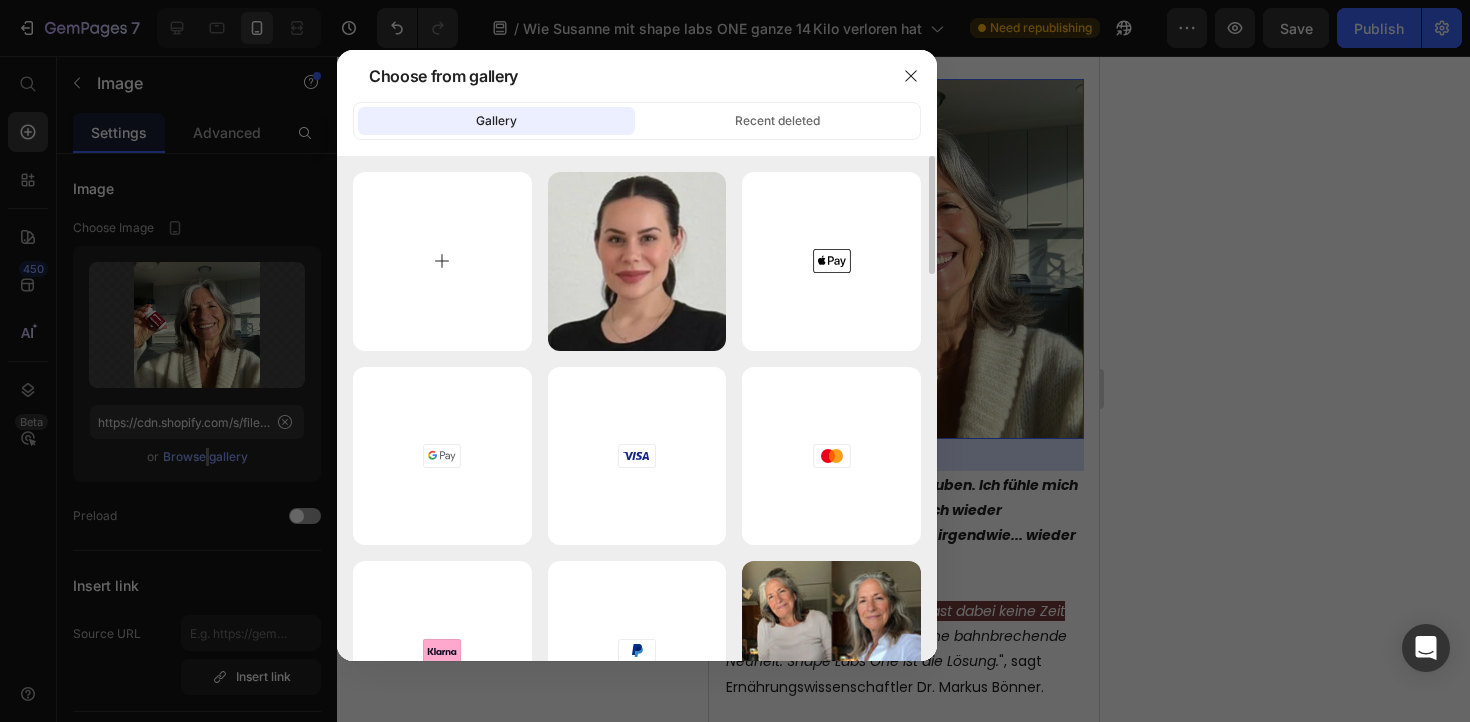 type on "C:\fakepath\Full_Body_shot_of_her_in_the_living_room_--oref_ht_4d95b3ba-7a02-4ef0-afdf-7600c1e6f35d.png" 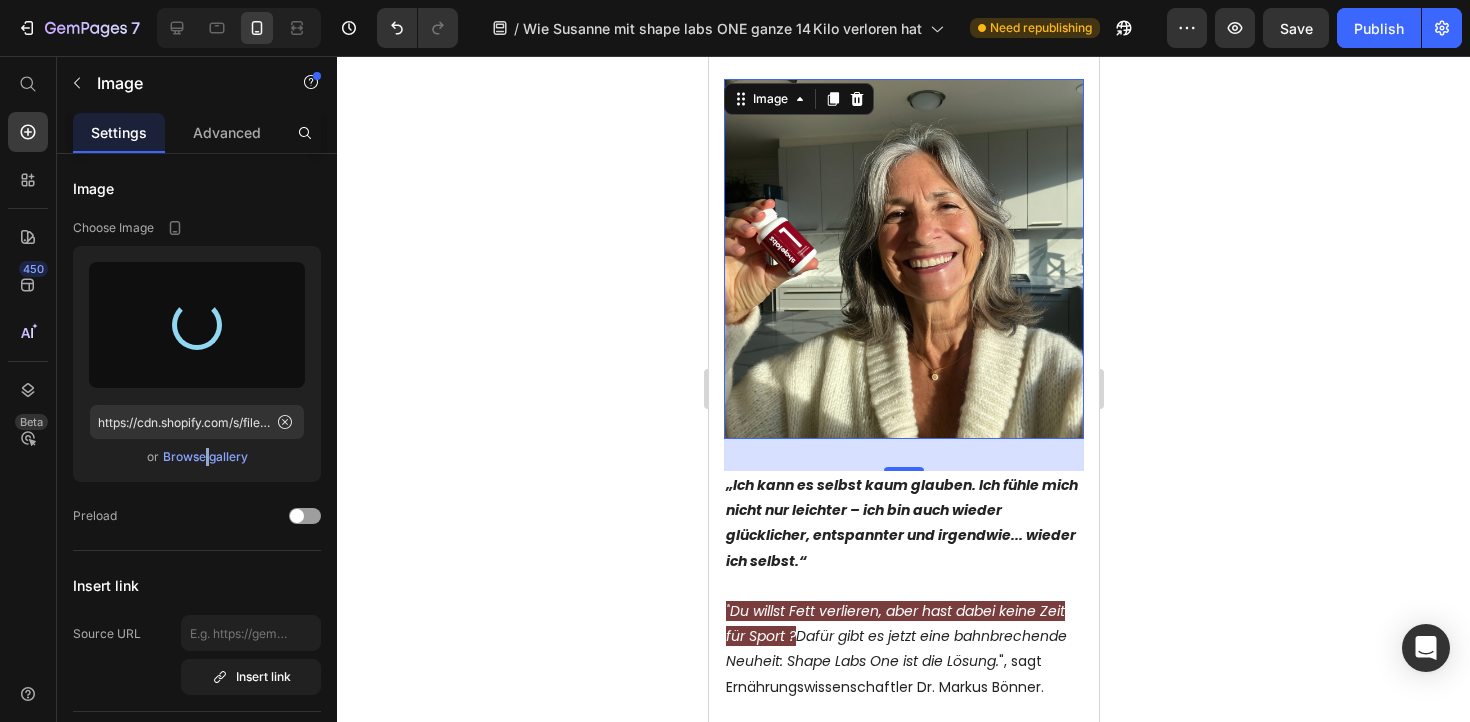 type on "https://cdn.shopify.com/s/files/1/0933/2523/0420/files/gempages_547010314898506571-d3afcbdd-5b49-40c5-94fd-be29f7e20798.png" 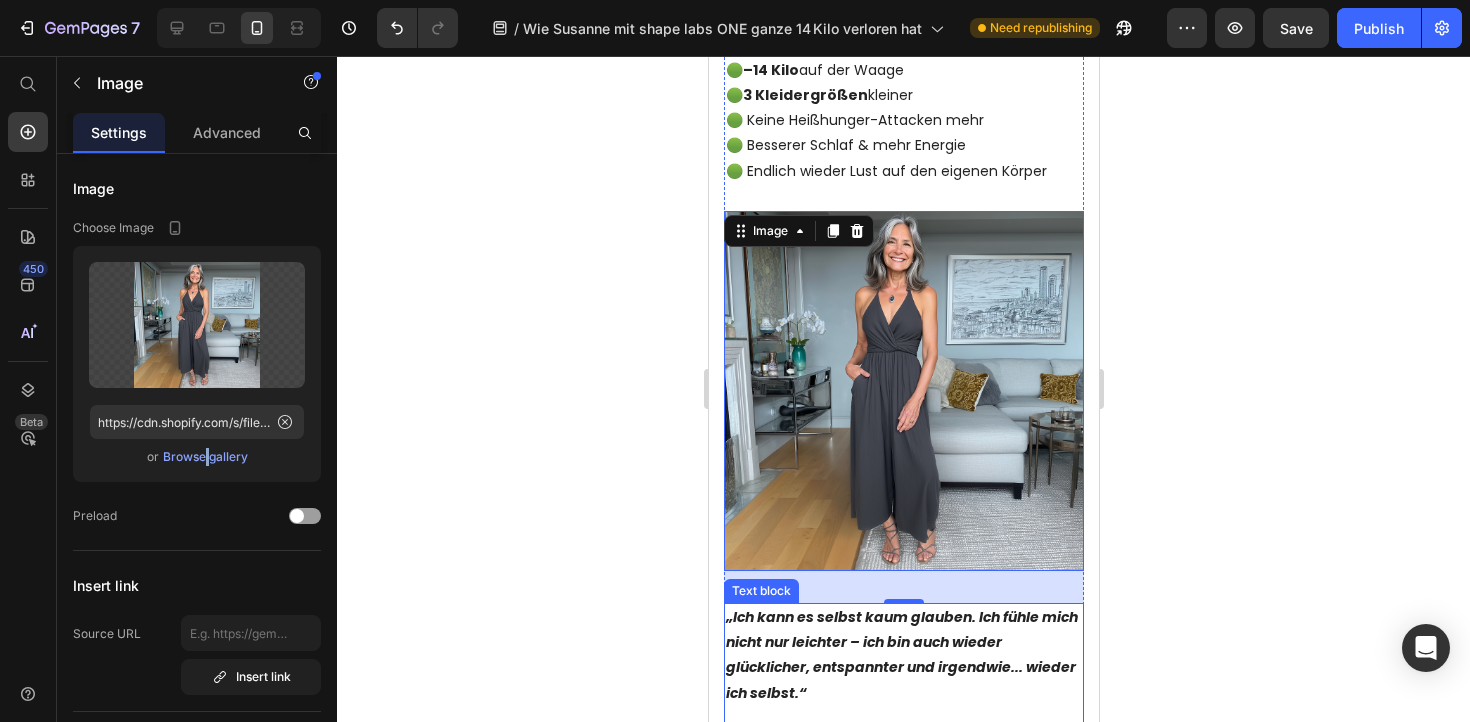 scroll, scrollTop: 2720, scrollLeft: 0, axis: vertical 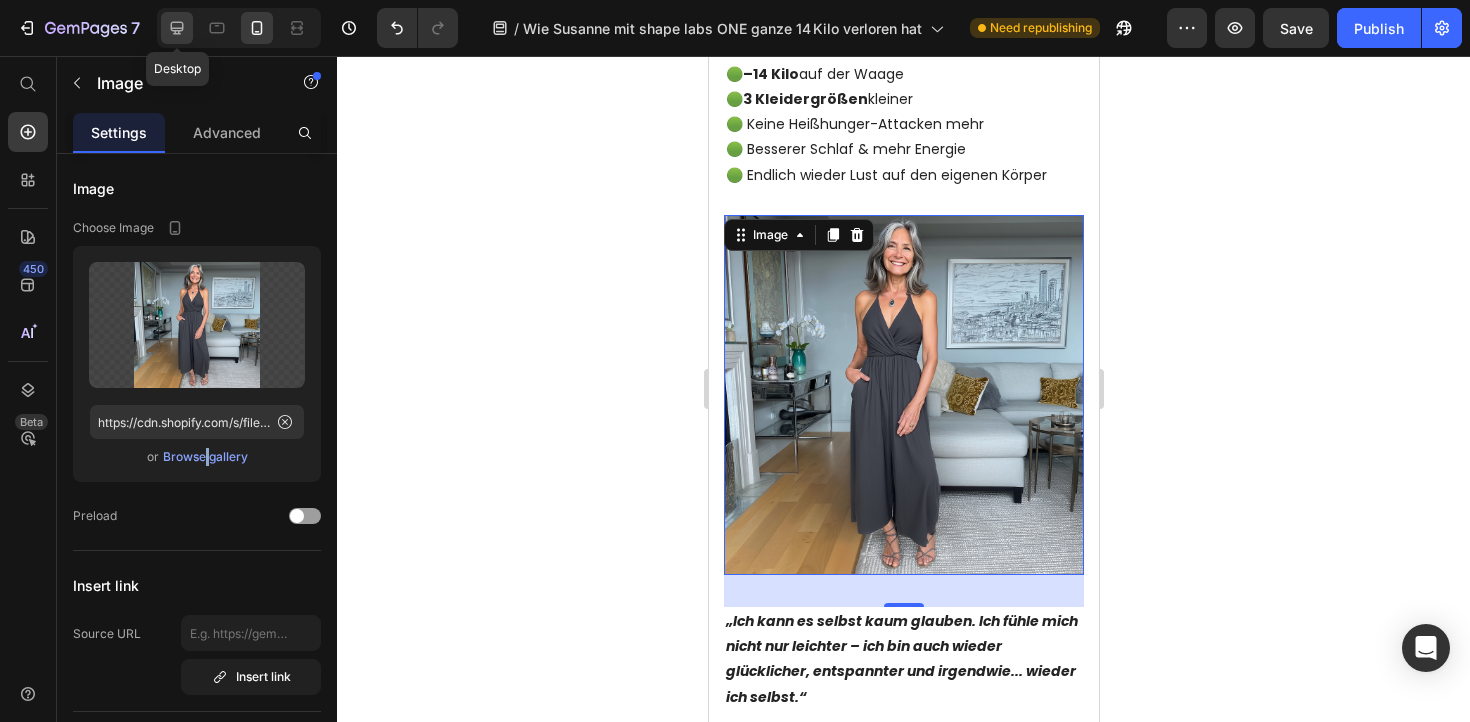 click 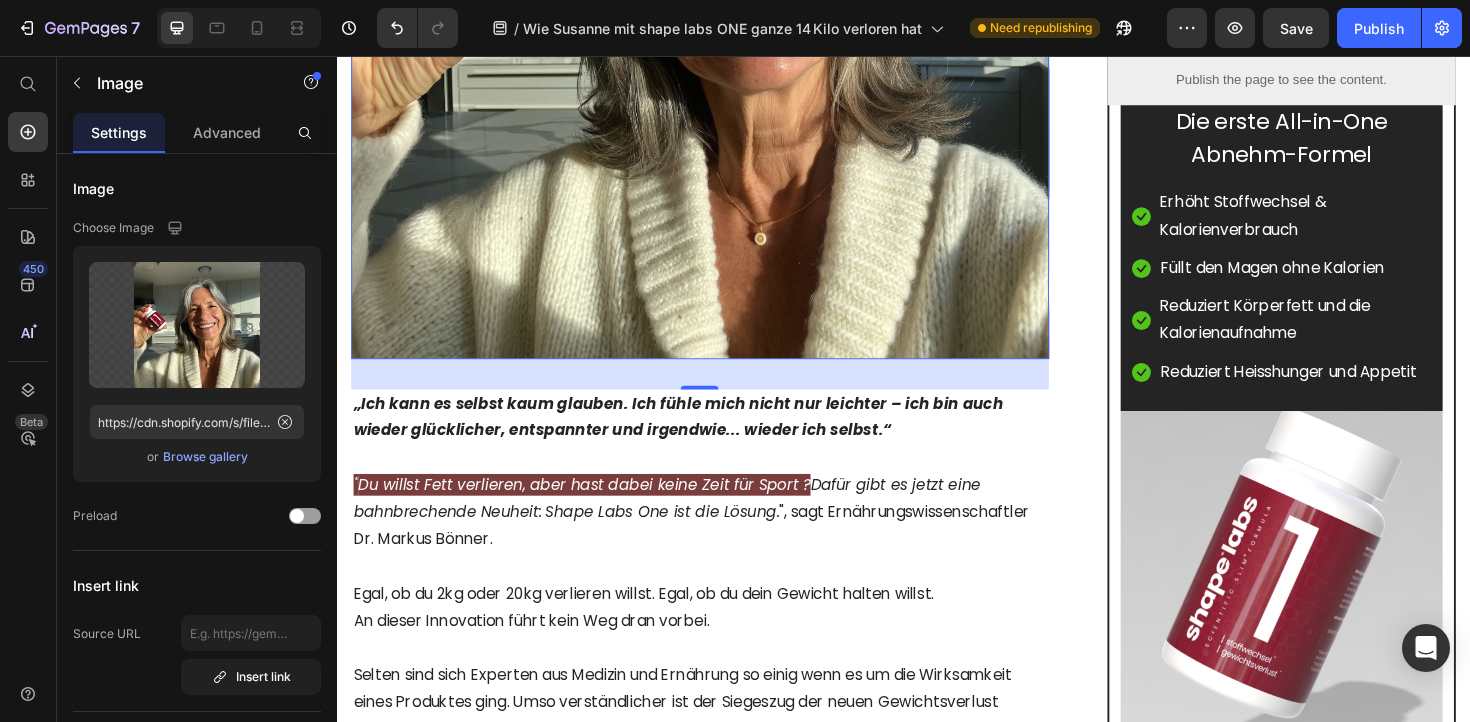 scroll, scrollTop: 3868, scrollLeft: 0, axis: vertical 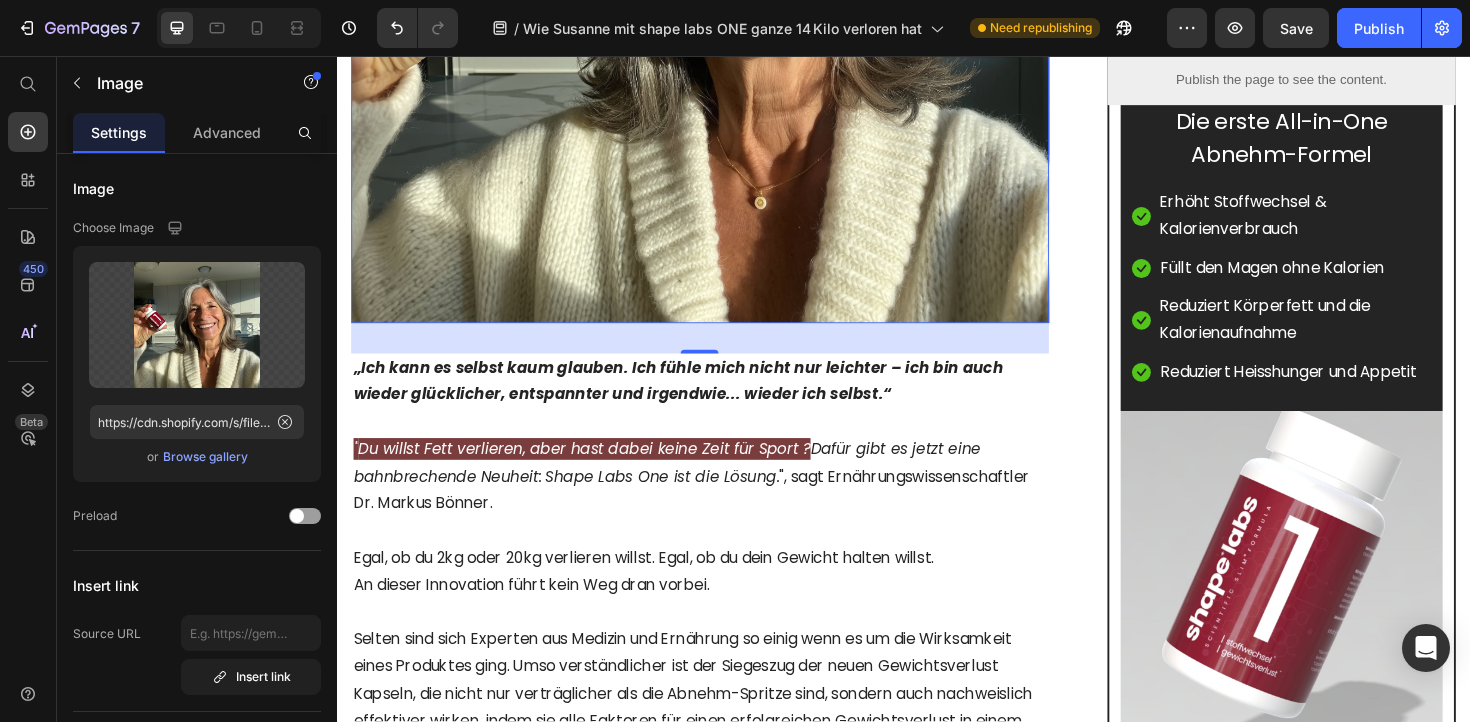 click at bounding box center [721, -31] 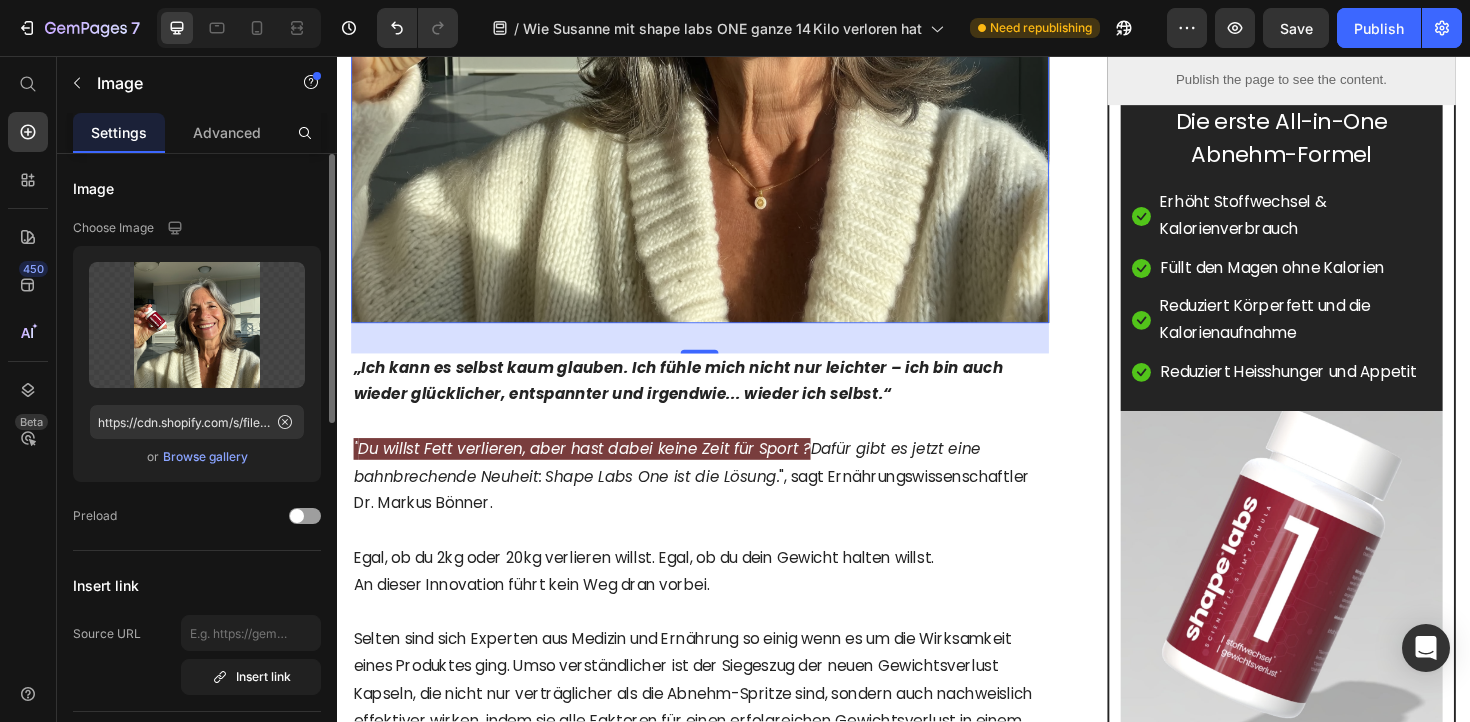click on "Browse gallery" at bounding box center (205, 457) 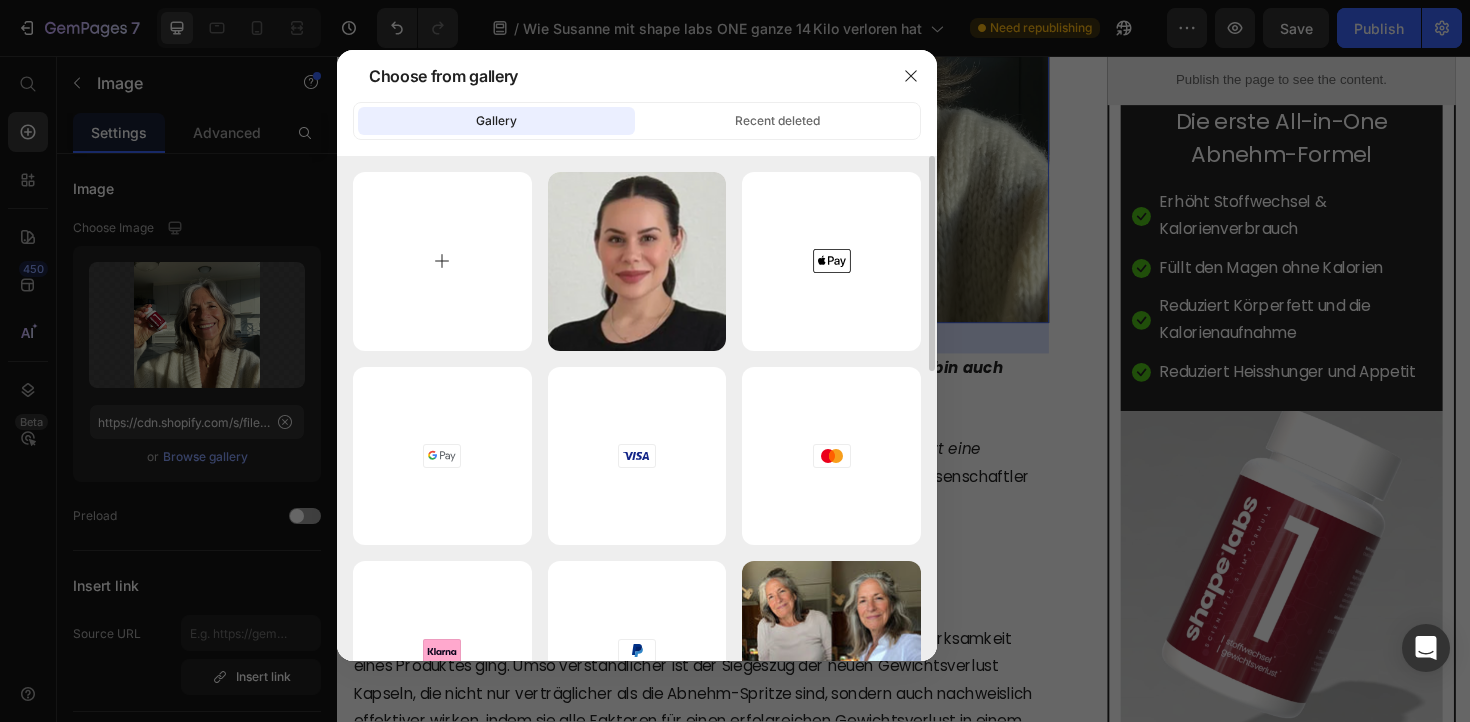 click at bounding box center (442, 261) 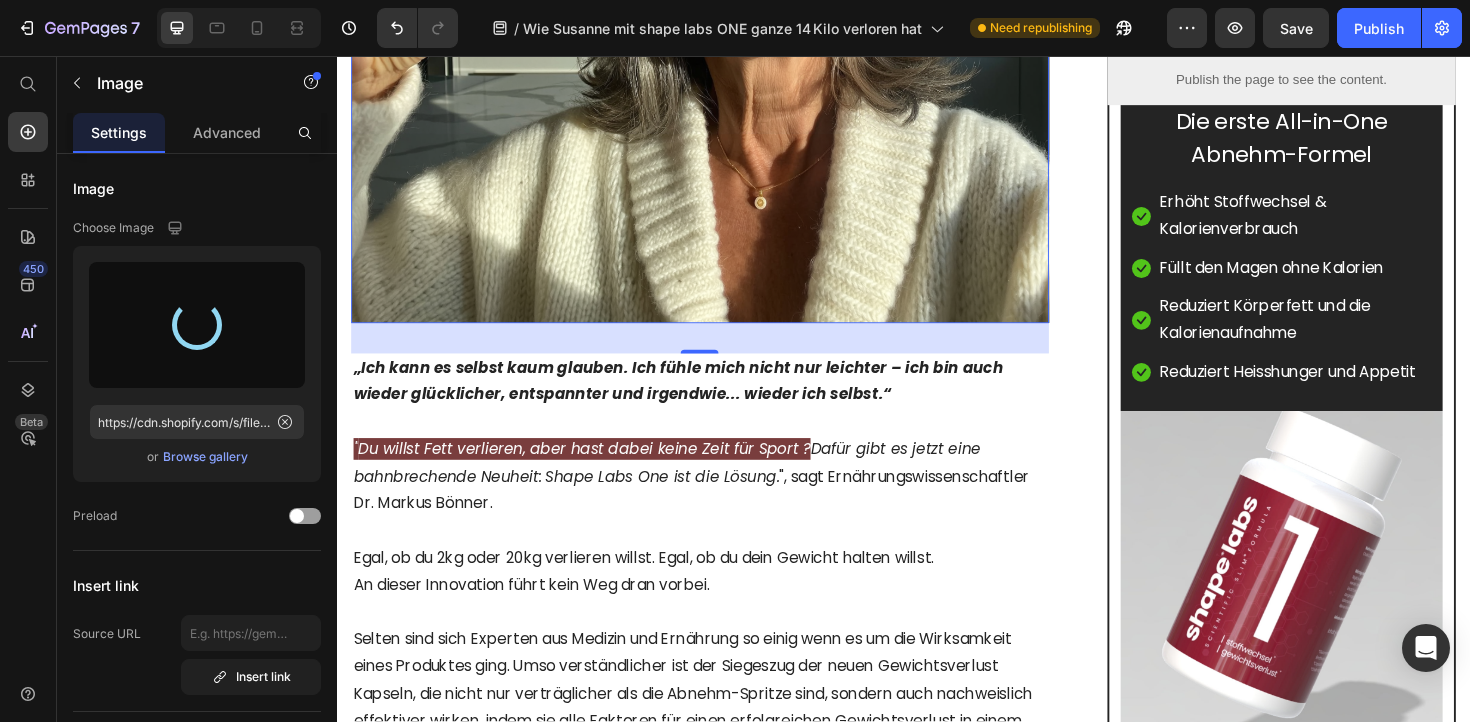 type on "https://cdn.shopify.com/s/files/1/0933/2523/0420/files/gempages_547010314898506571-d3afcbdd-5b49-40c5-94fd-be29f7e20798.png" 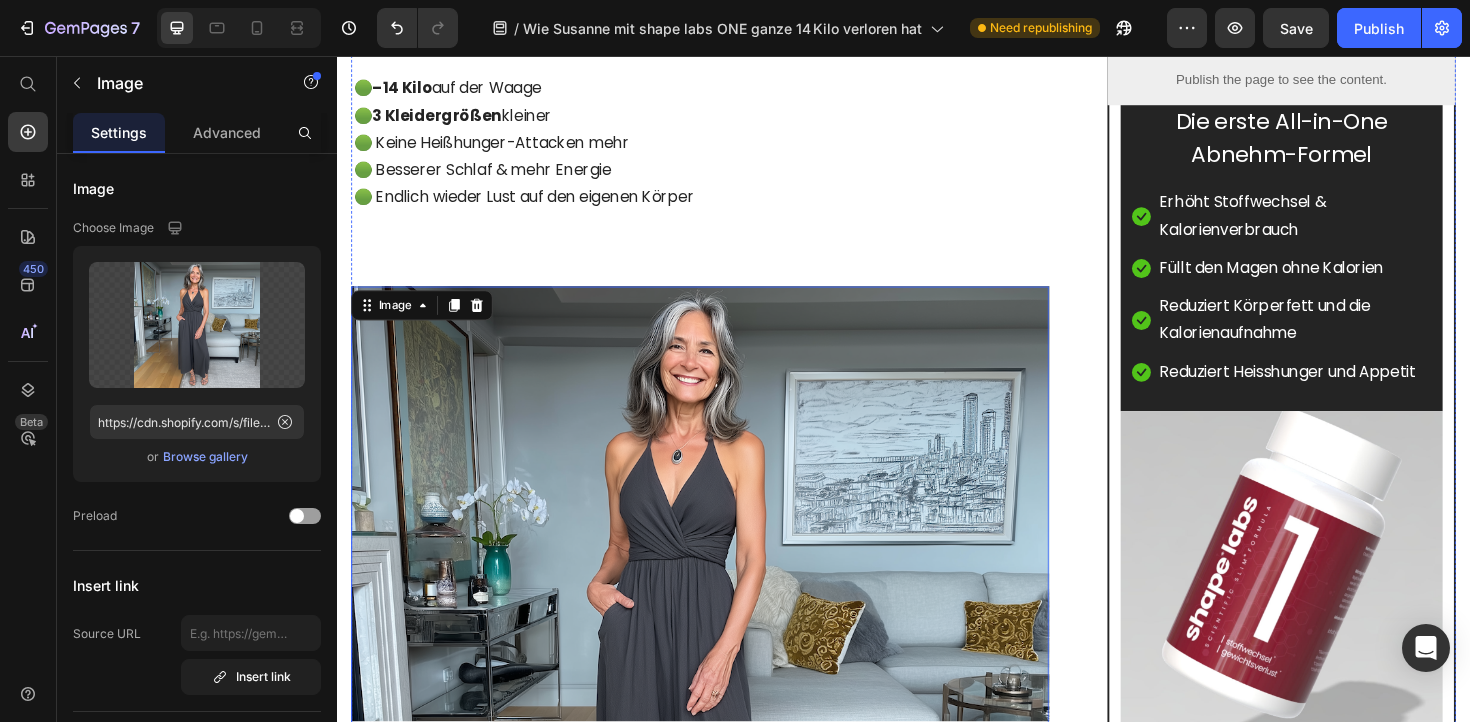 scroll, scrollTop: 3166, scrollLeft: 0, axis: vertical 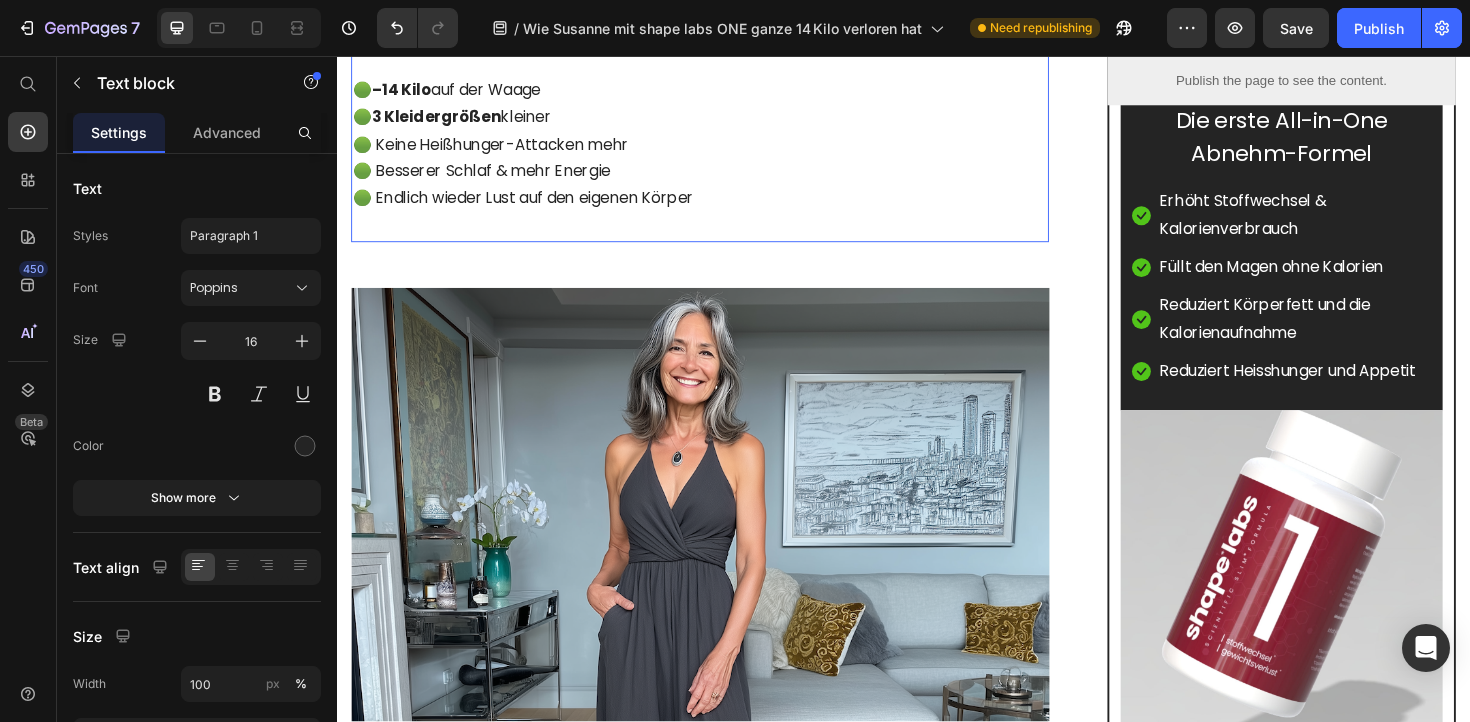 click at bounding box center (721, 237) 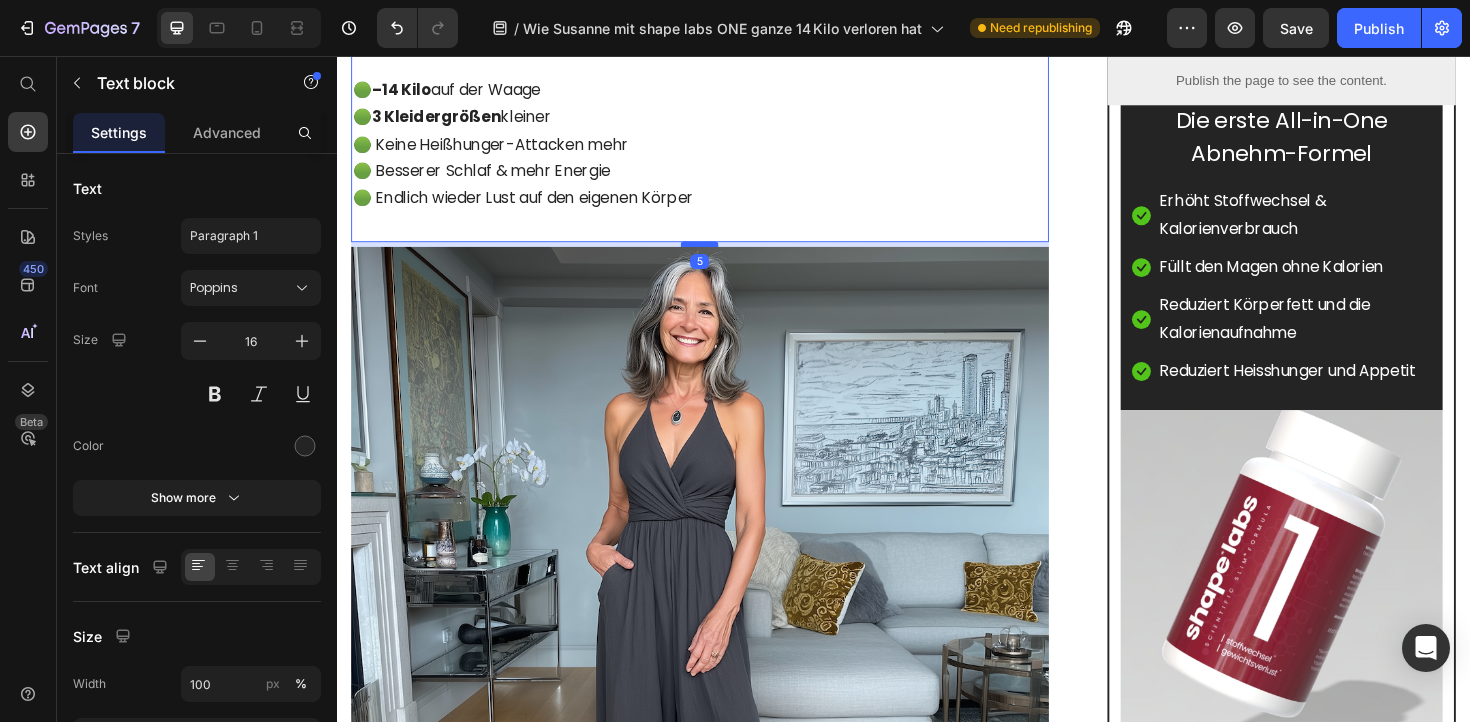 drag, startPoint x: 712, startPoint y: 258, endPoint x: 712, endPoint y: 215, distance: 43 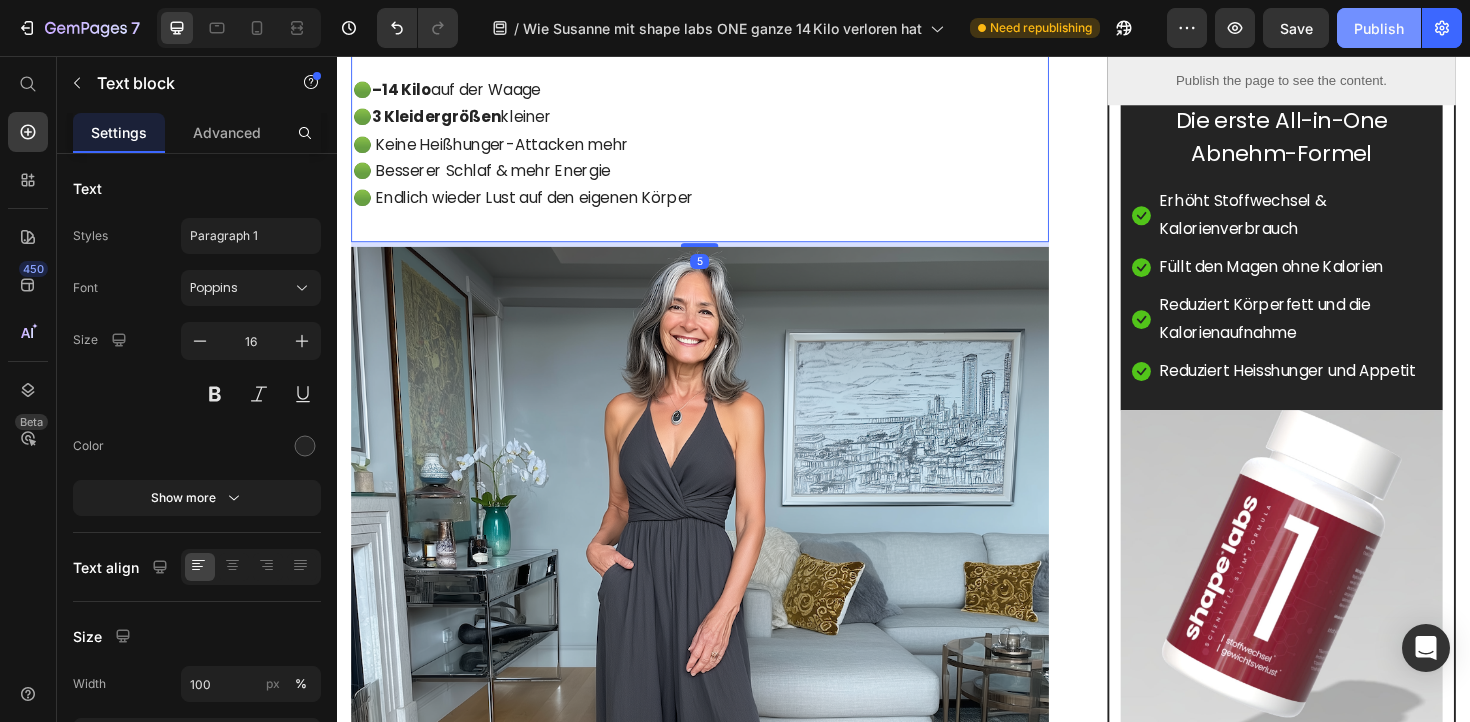 click on "Publish" at bounding box center [1379, 28] 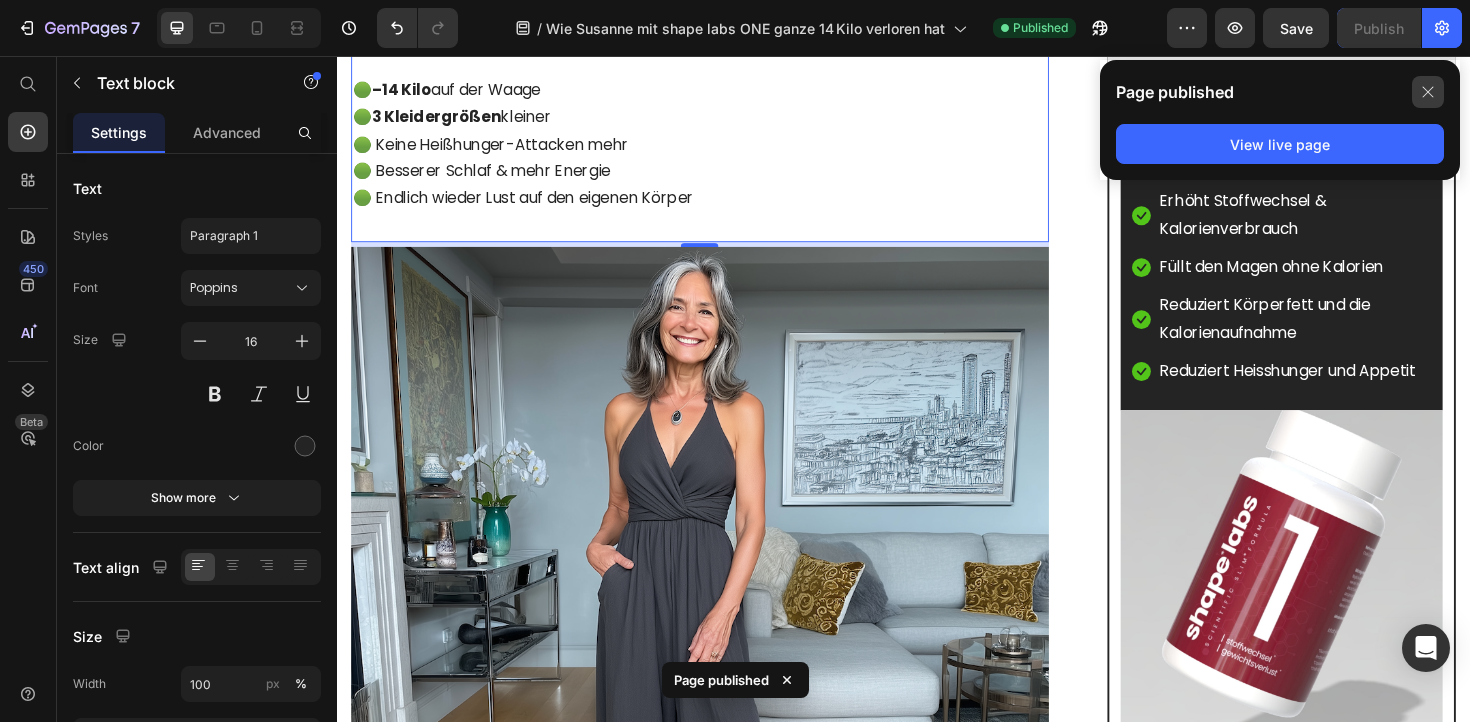 click 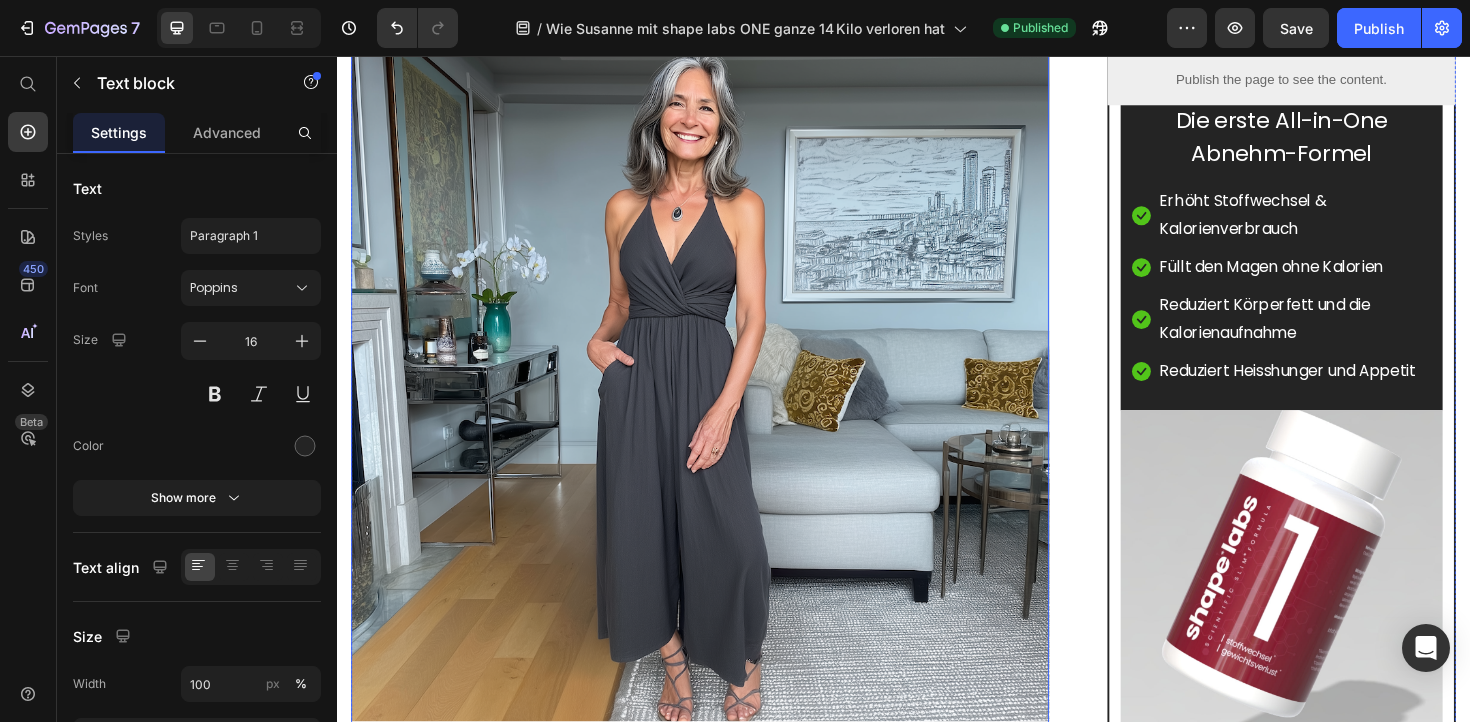 scroll, scrollTop: 3386, scrollLeft: 0, axis: vertical 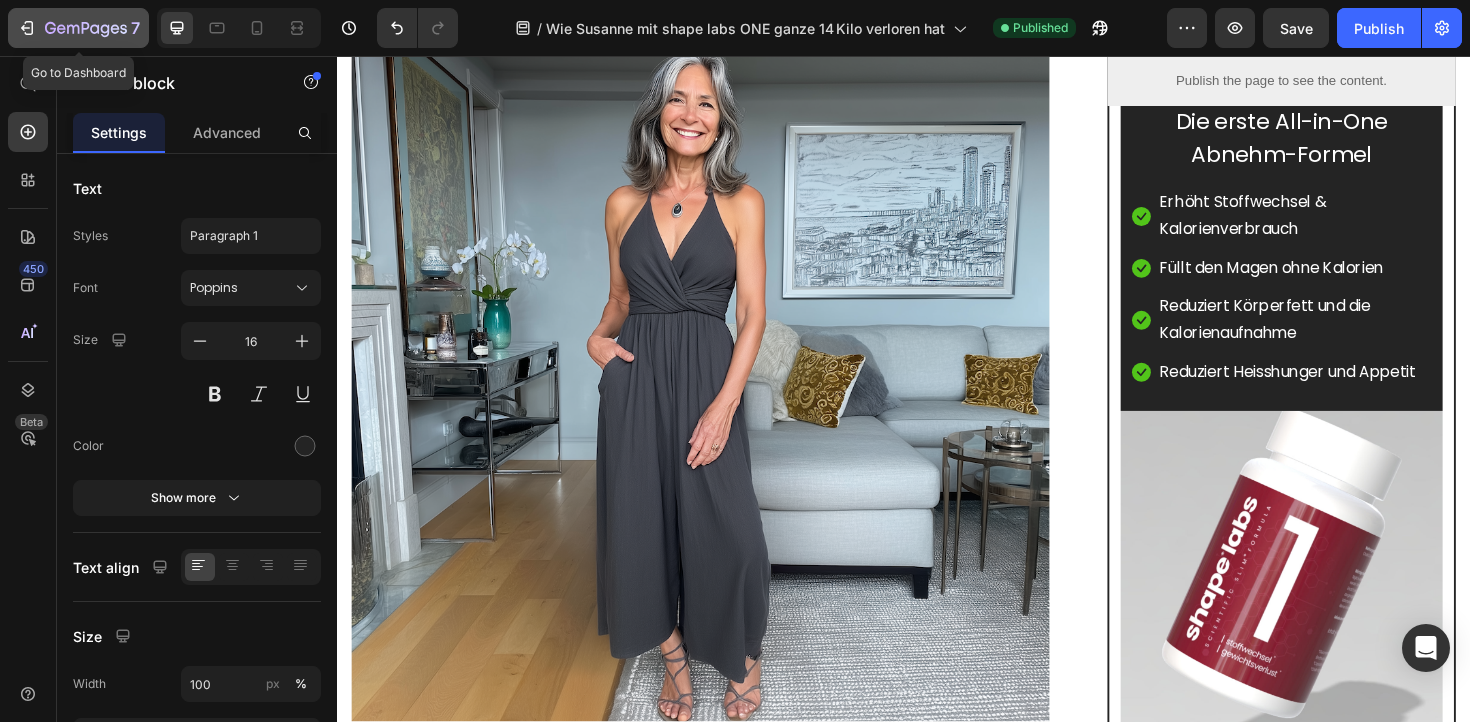 click 